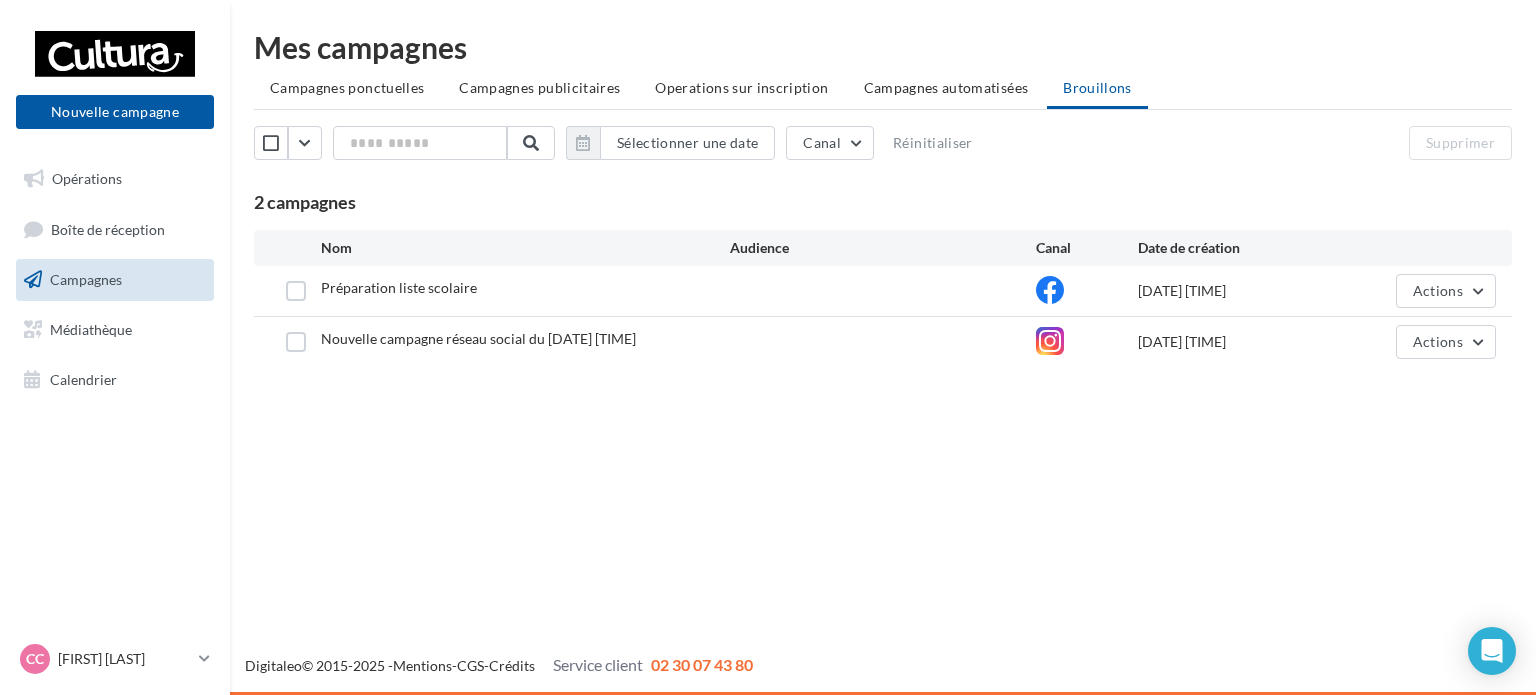 scroll, scrollTop: 0, scrollLeft: 0, axis: both 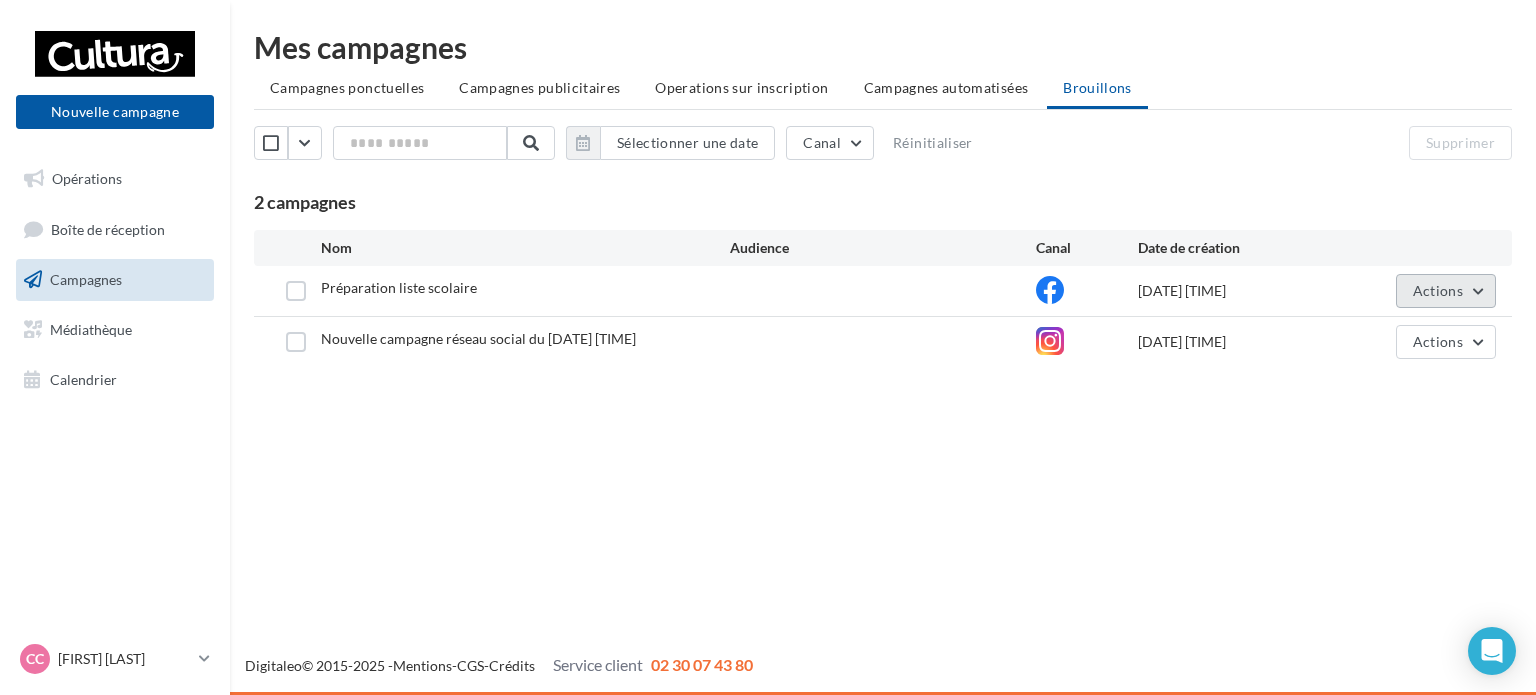 click on "Actions" at bounding box center [1438, 290] 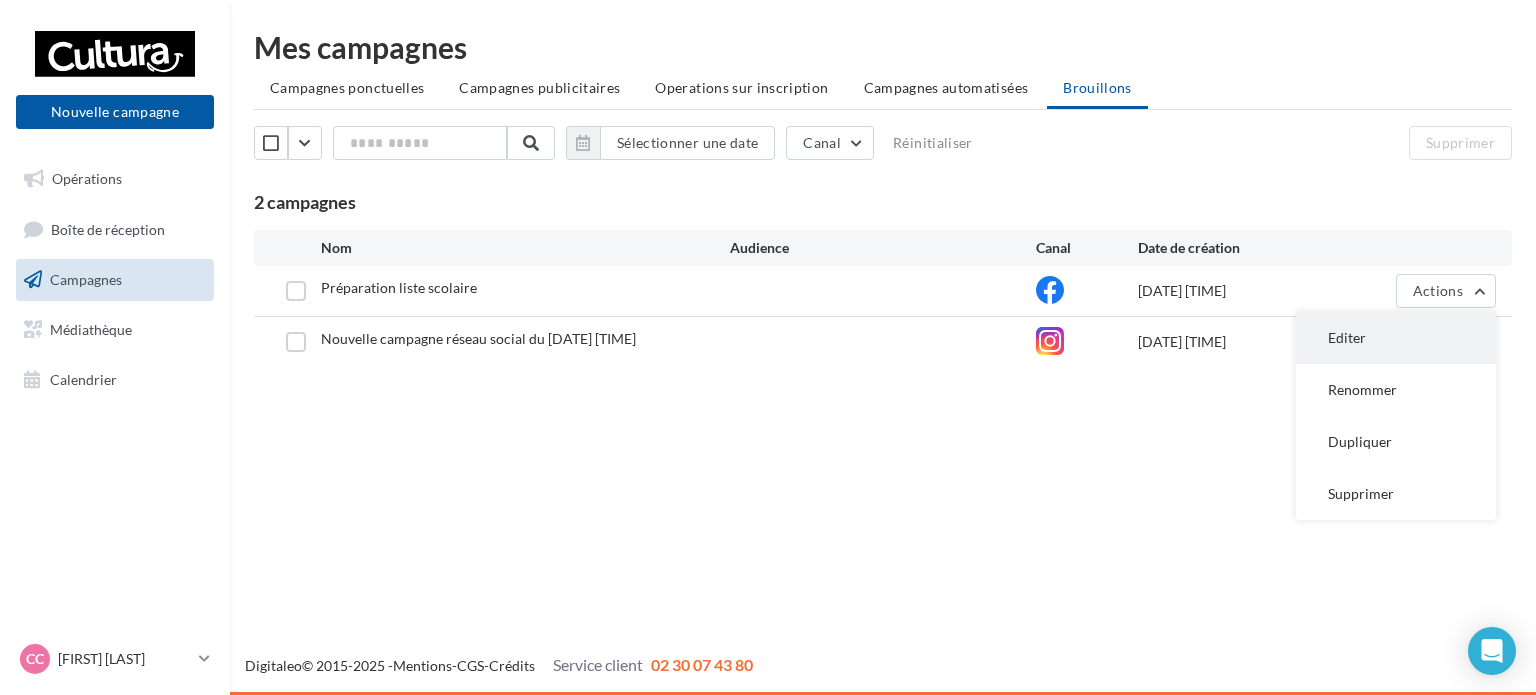 click on "Editer" at bounding box center [1396, 338] 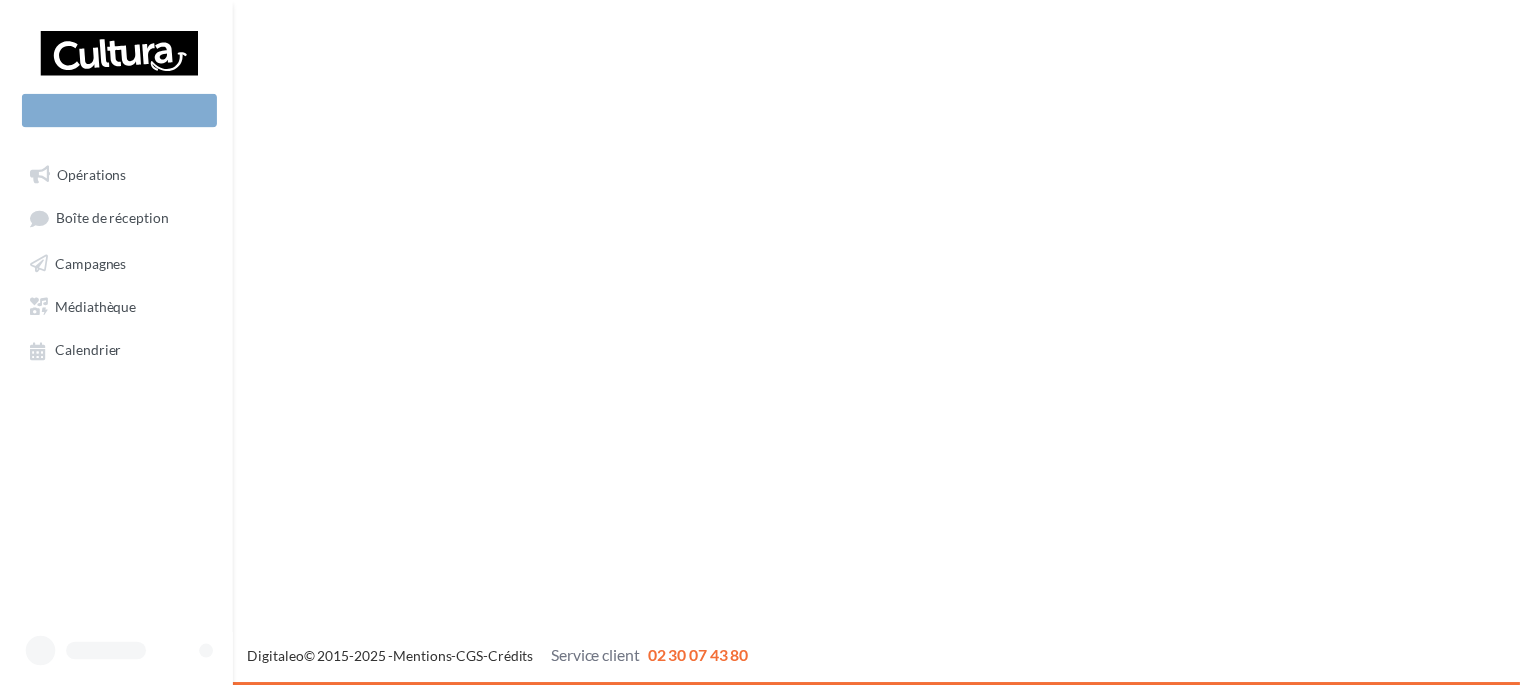 scroll, scrollTop: 0, scrollLeft: 0, axis: both 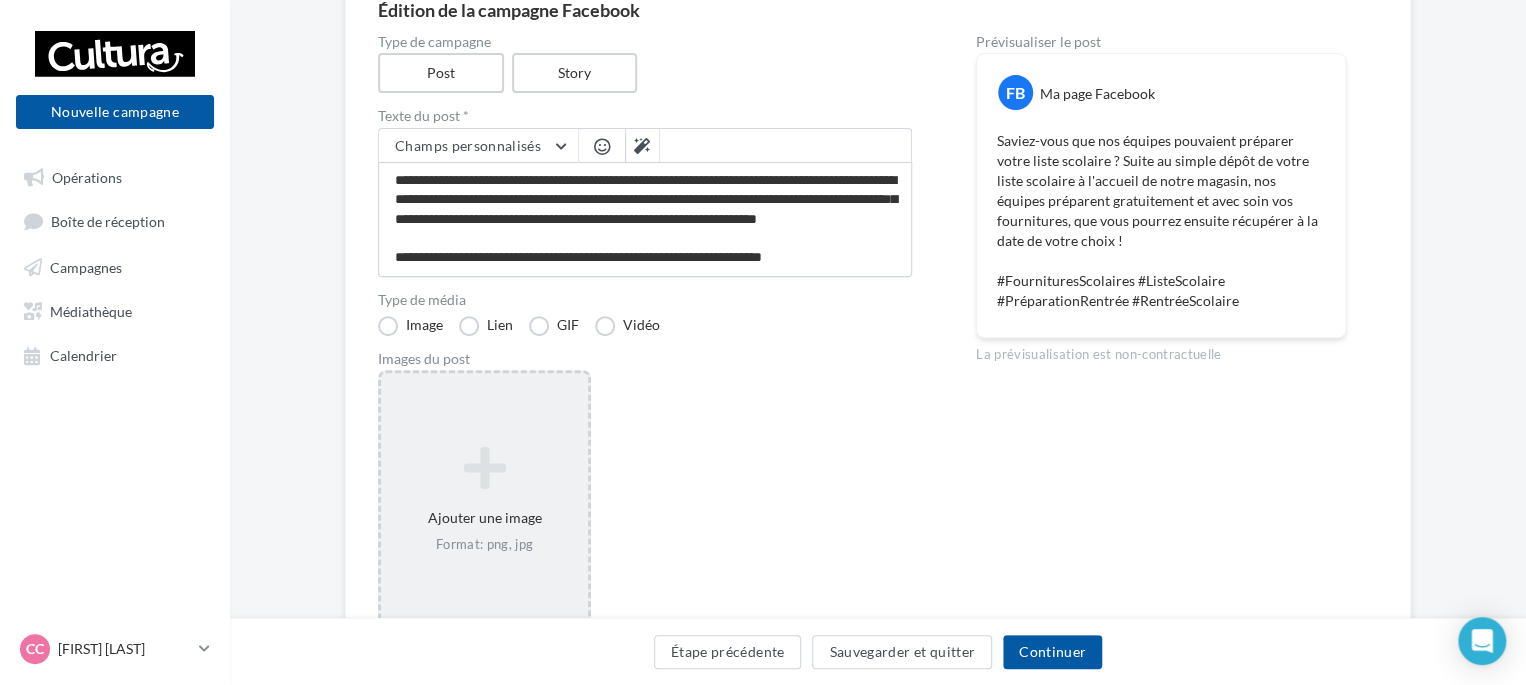 click on "Ajouter une image     Format: png, jpg" at bounding box center (484, 500) 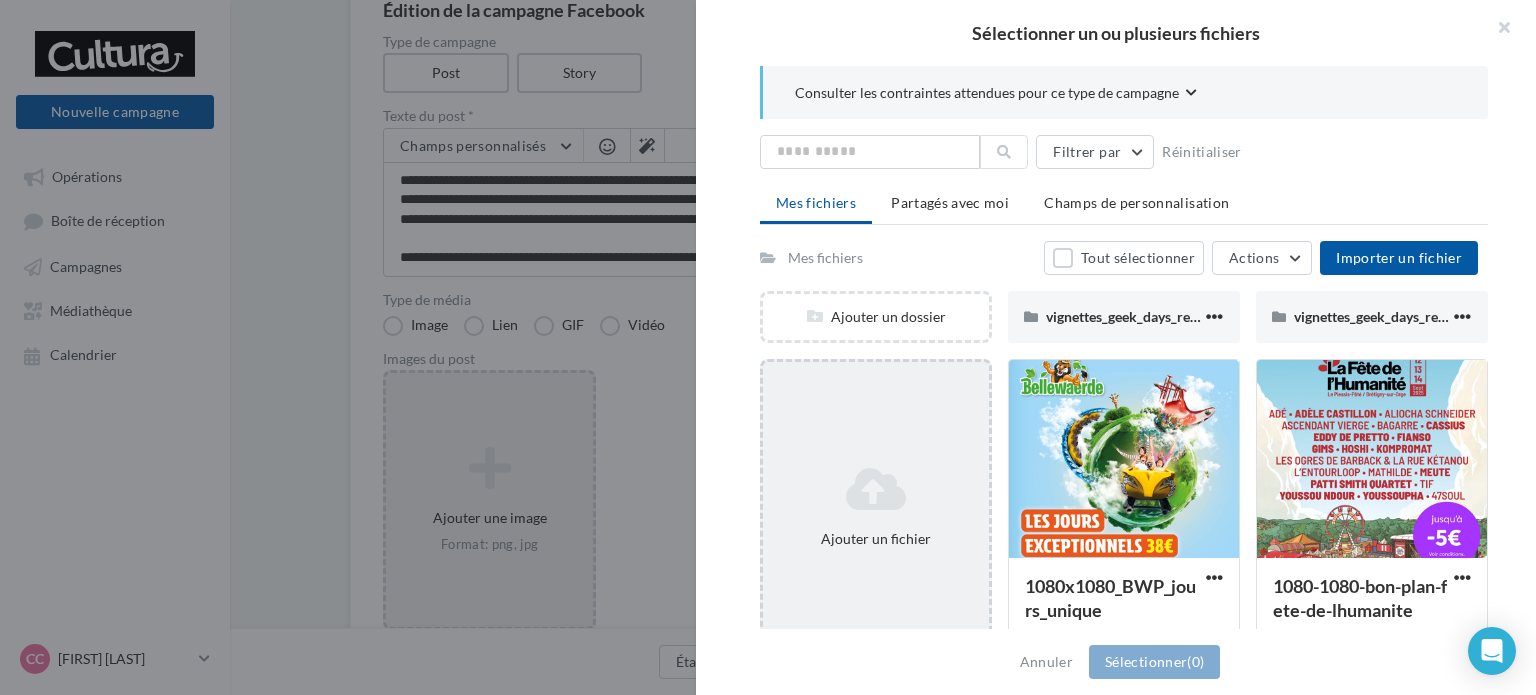 click on "Ajouter un fichier" at bounding box center (876, 507) 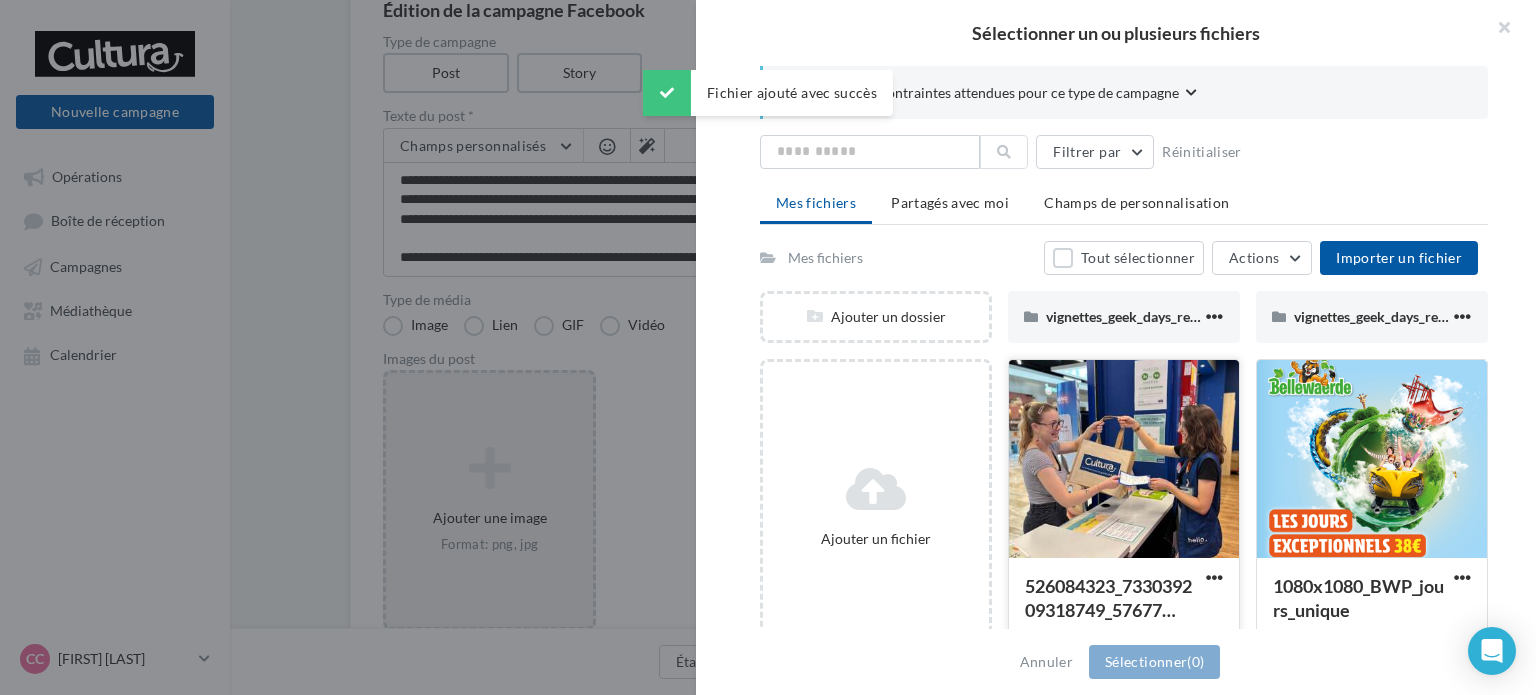 click at bounding box center [1124, 460] 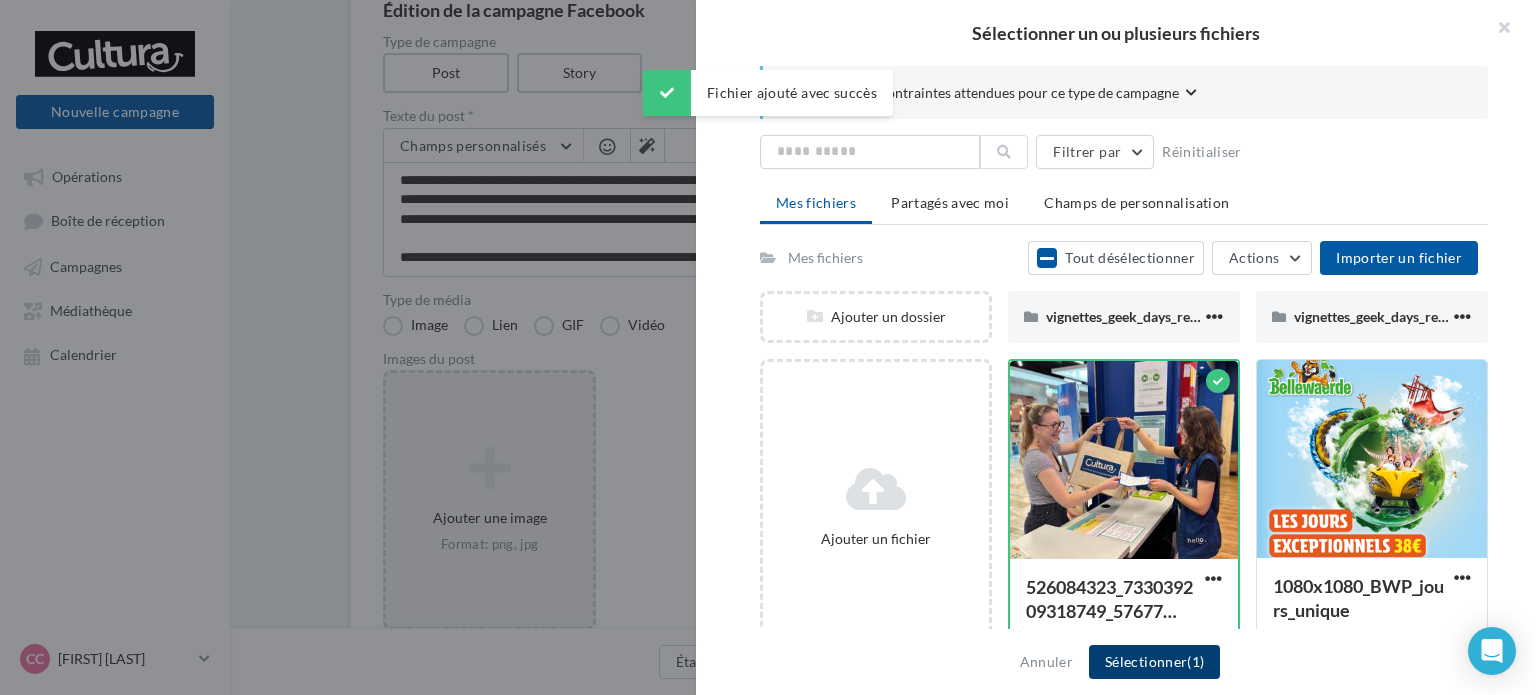 click on "Sélectionner   (1)" at bounding box center [1154, 662] 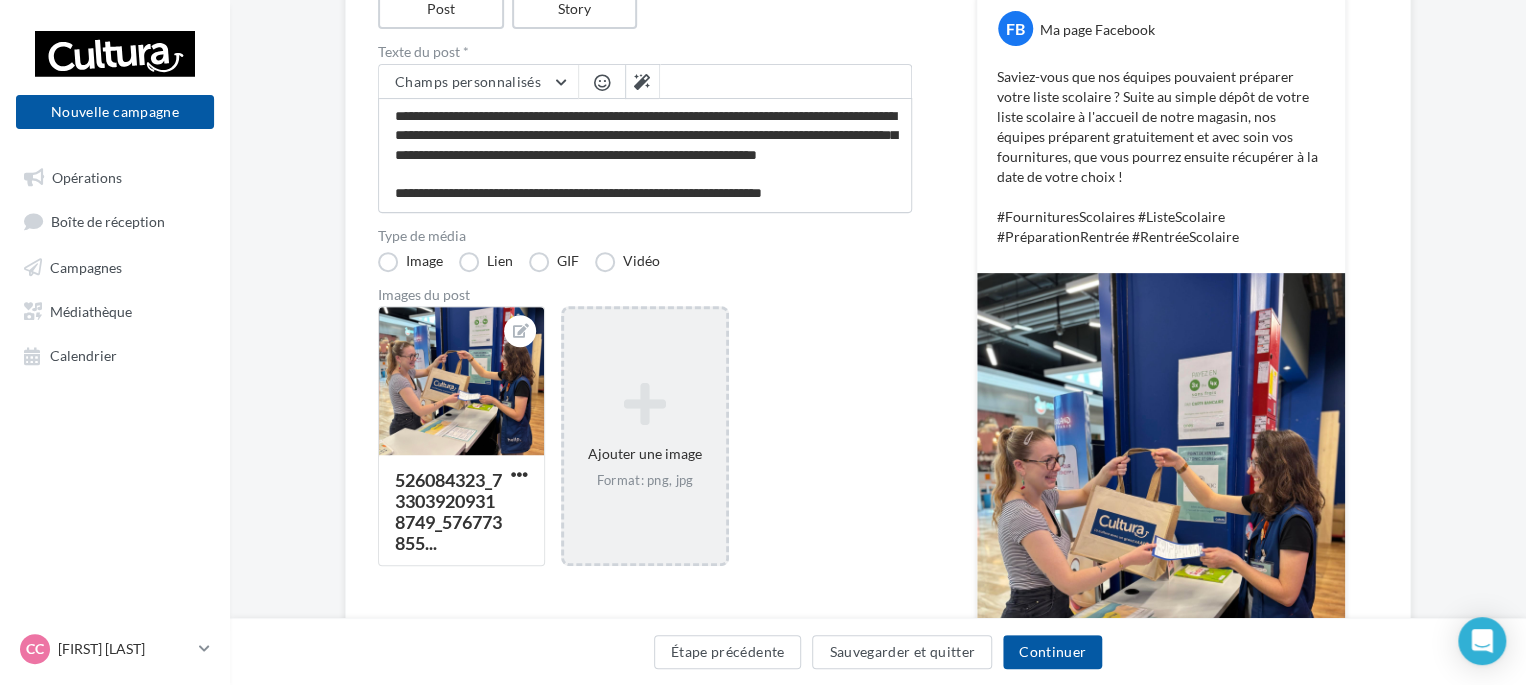 scroll, scrollTop: 236, scrollLeft: 0, axis: vertical 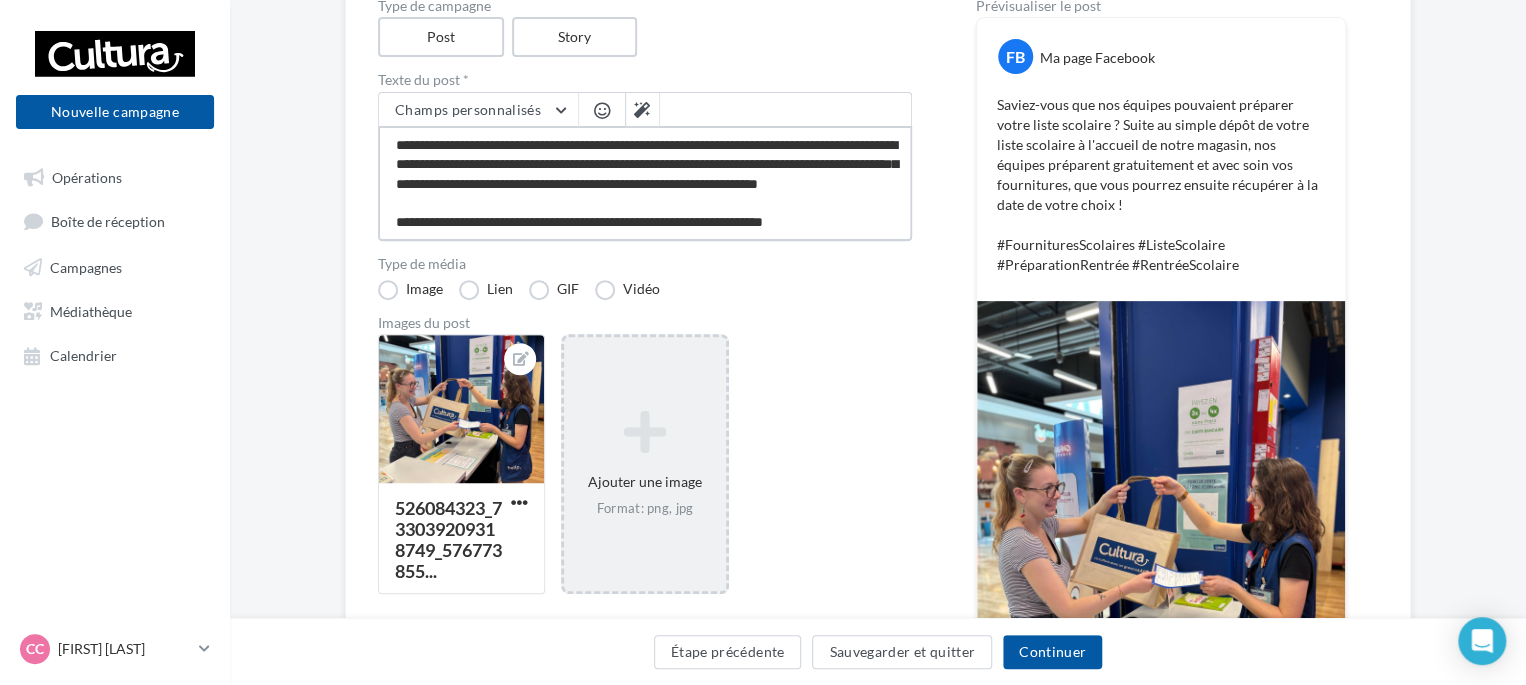 click on "**********" at bounding box center [645, 183] 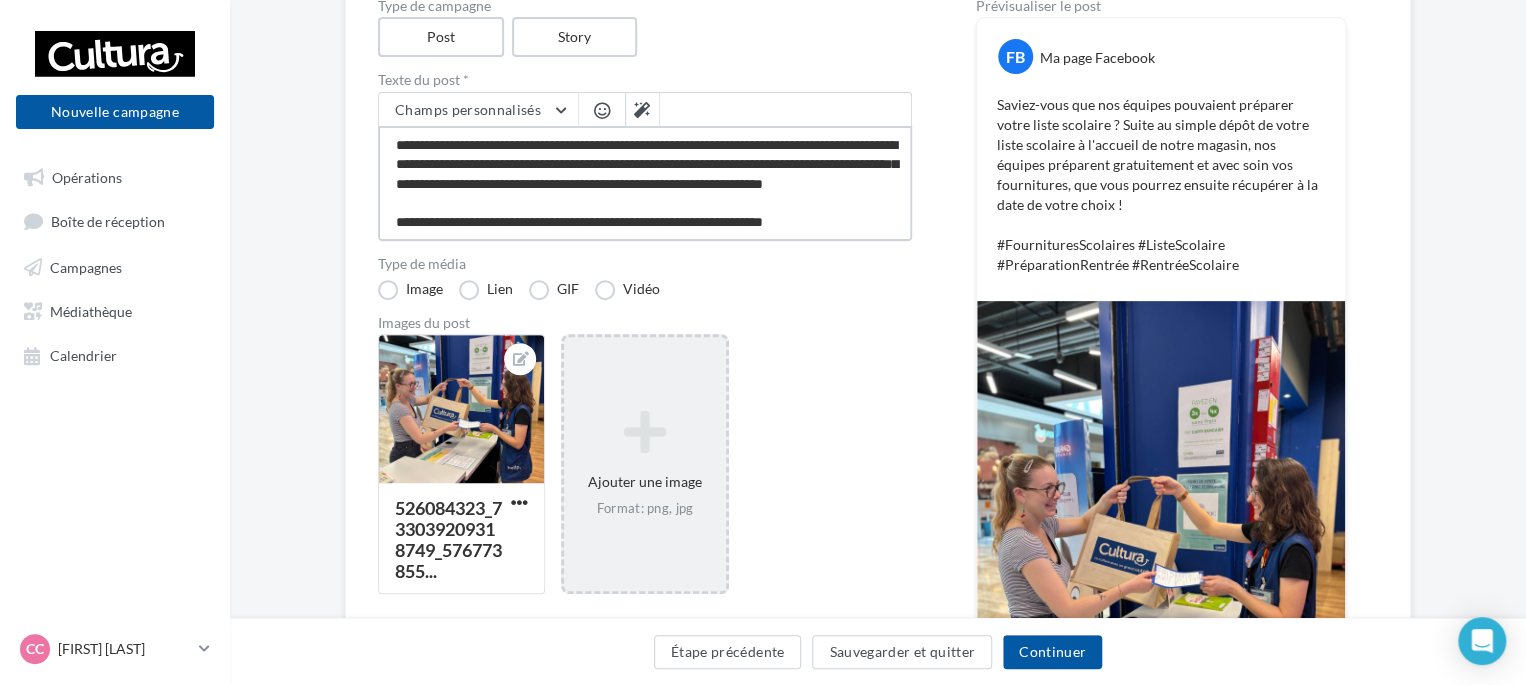 type on "**********" 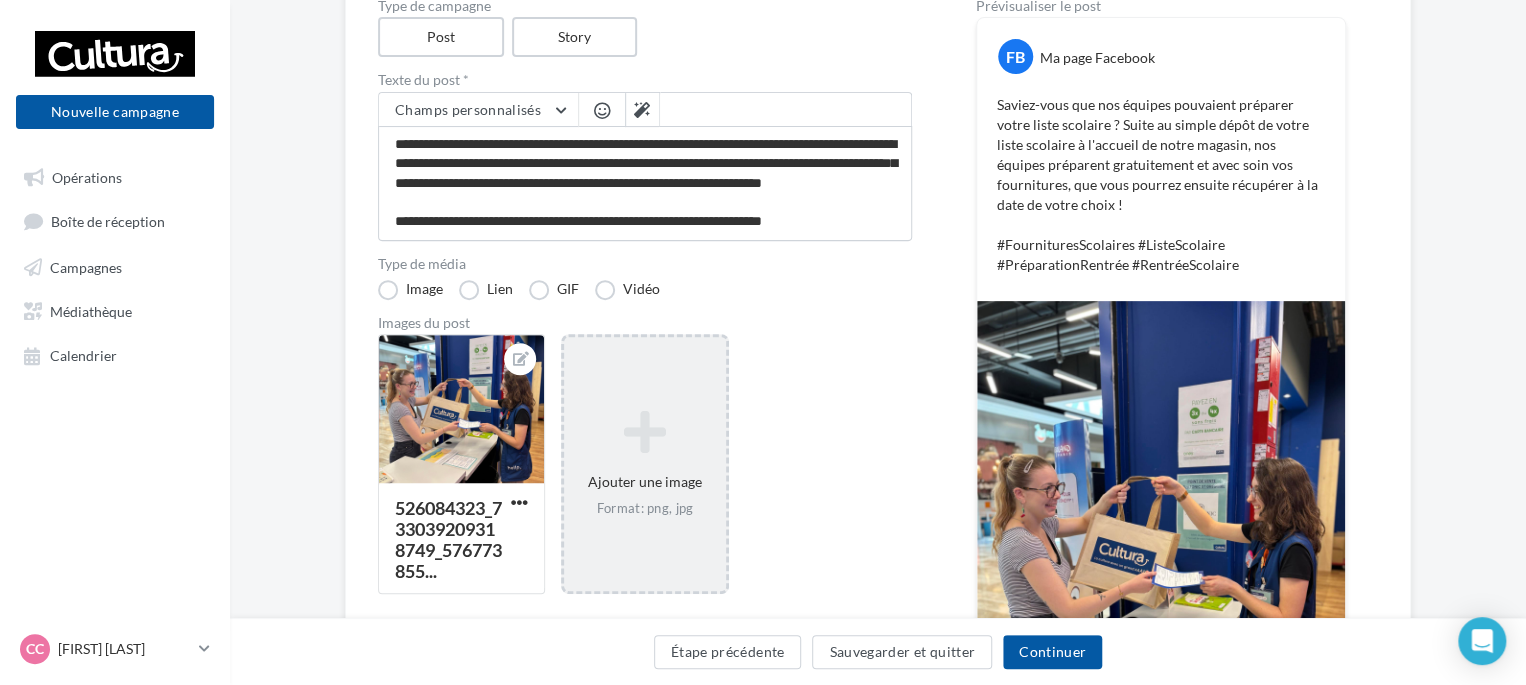 click at bounding box center (602, 112) 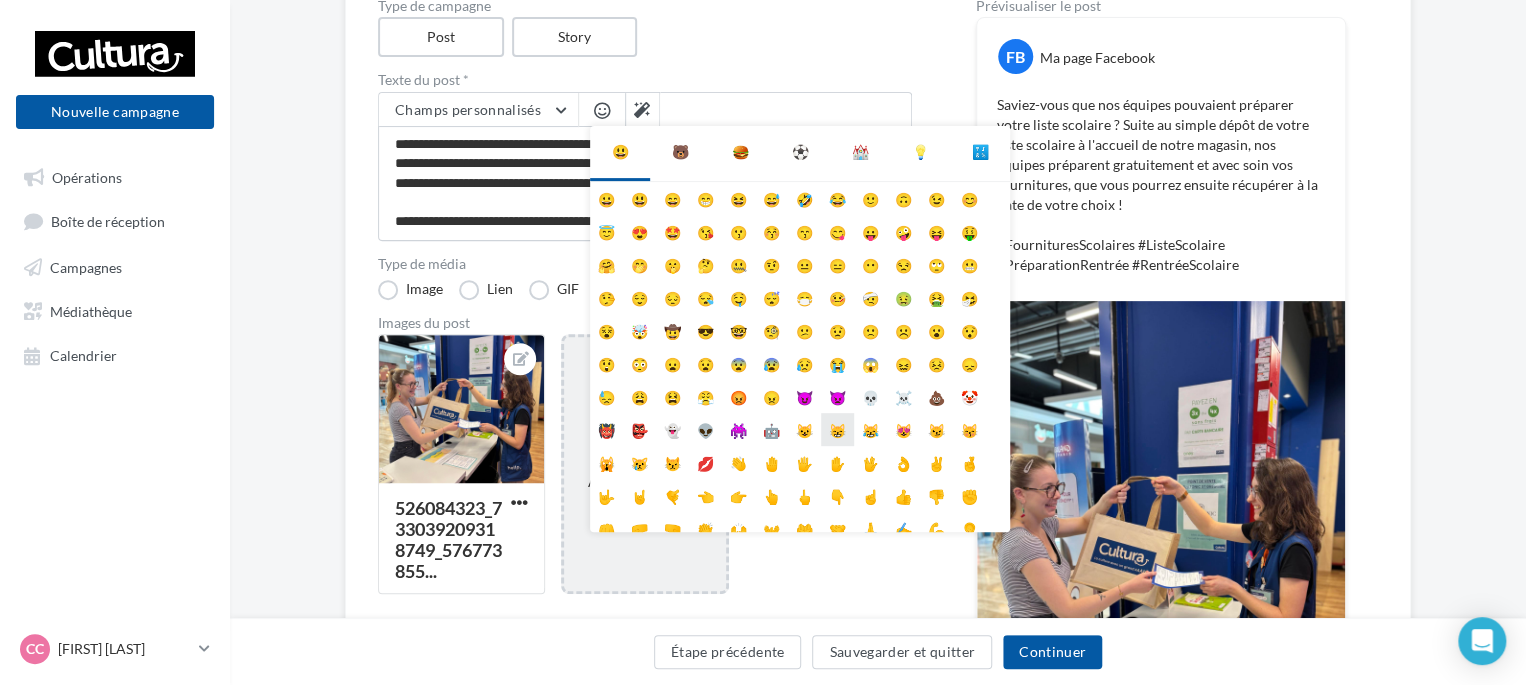 scroll, scrollTop: 78, scrollLeft: 0, axis: vertical 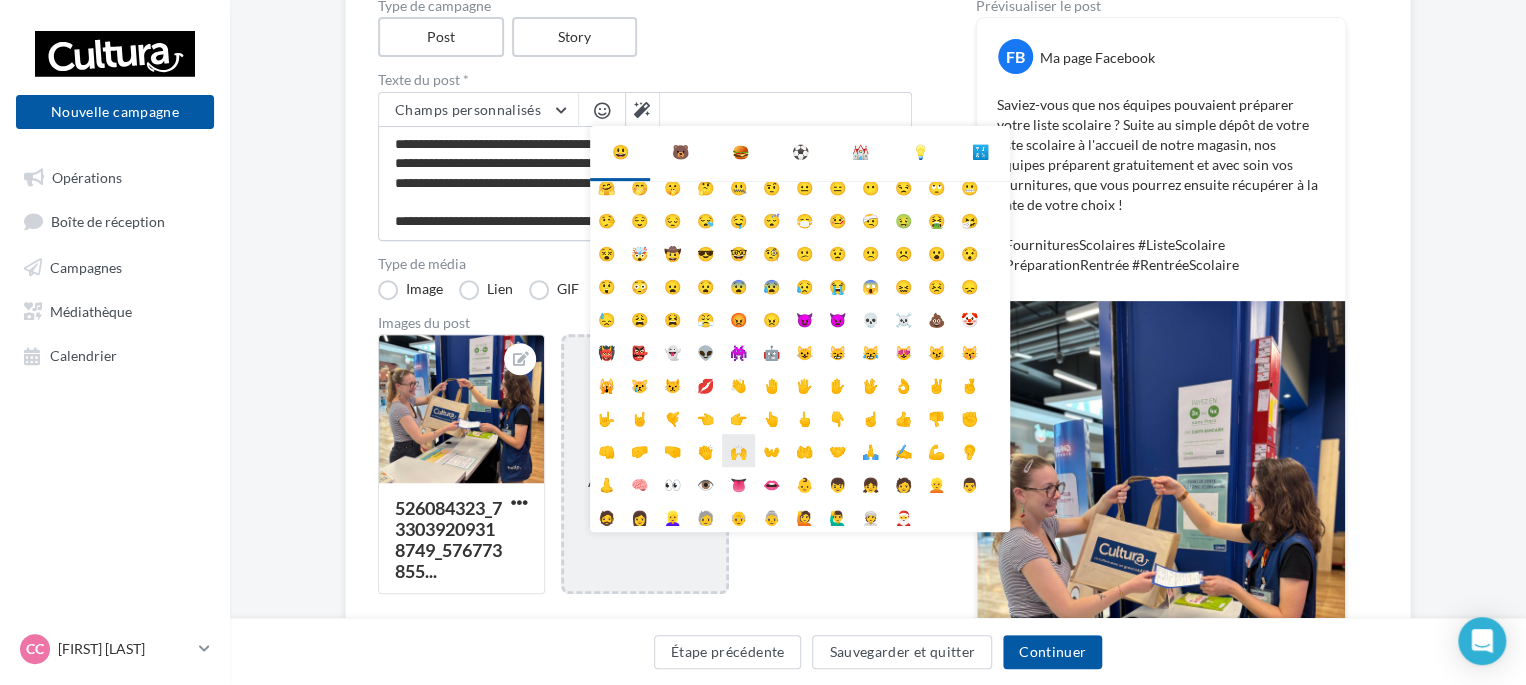 click on "🙌" at bounding box center (738, 450) 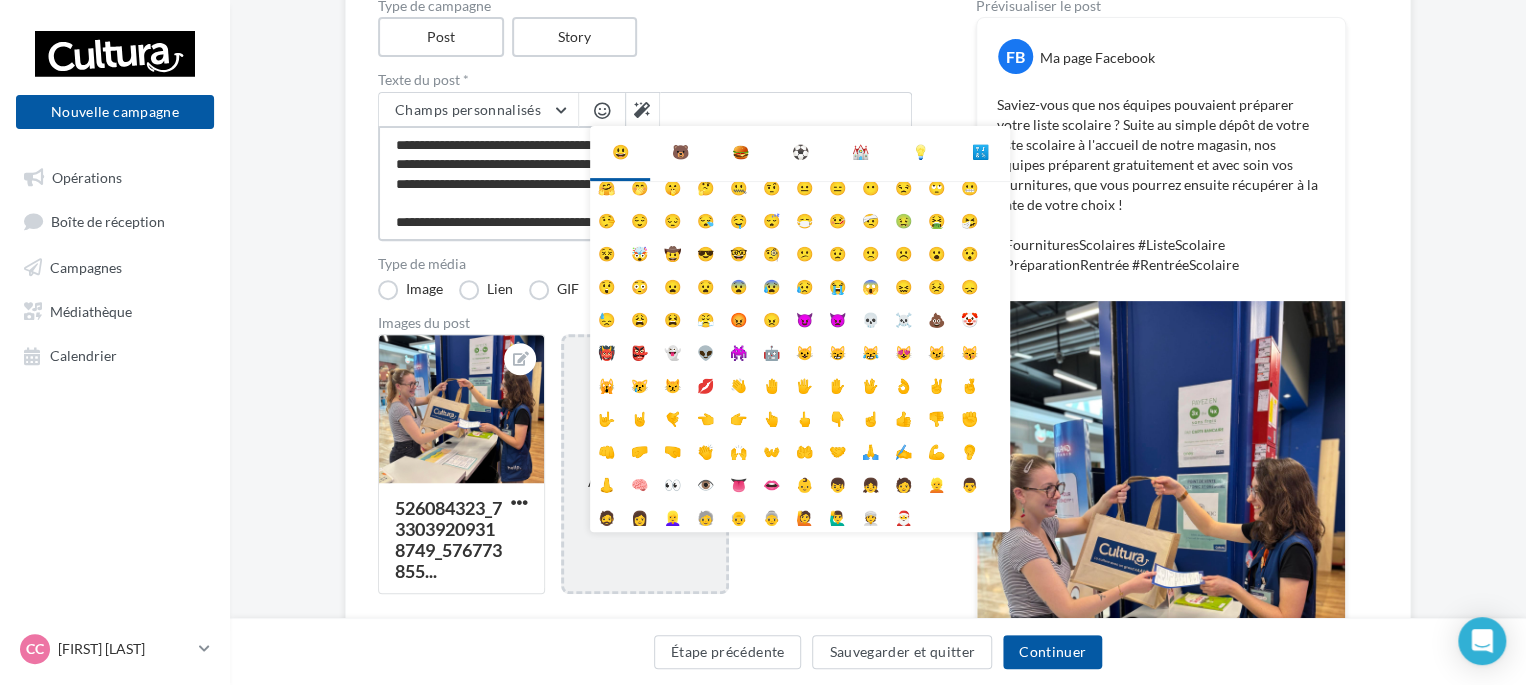 type on "**********" 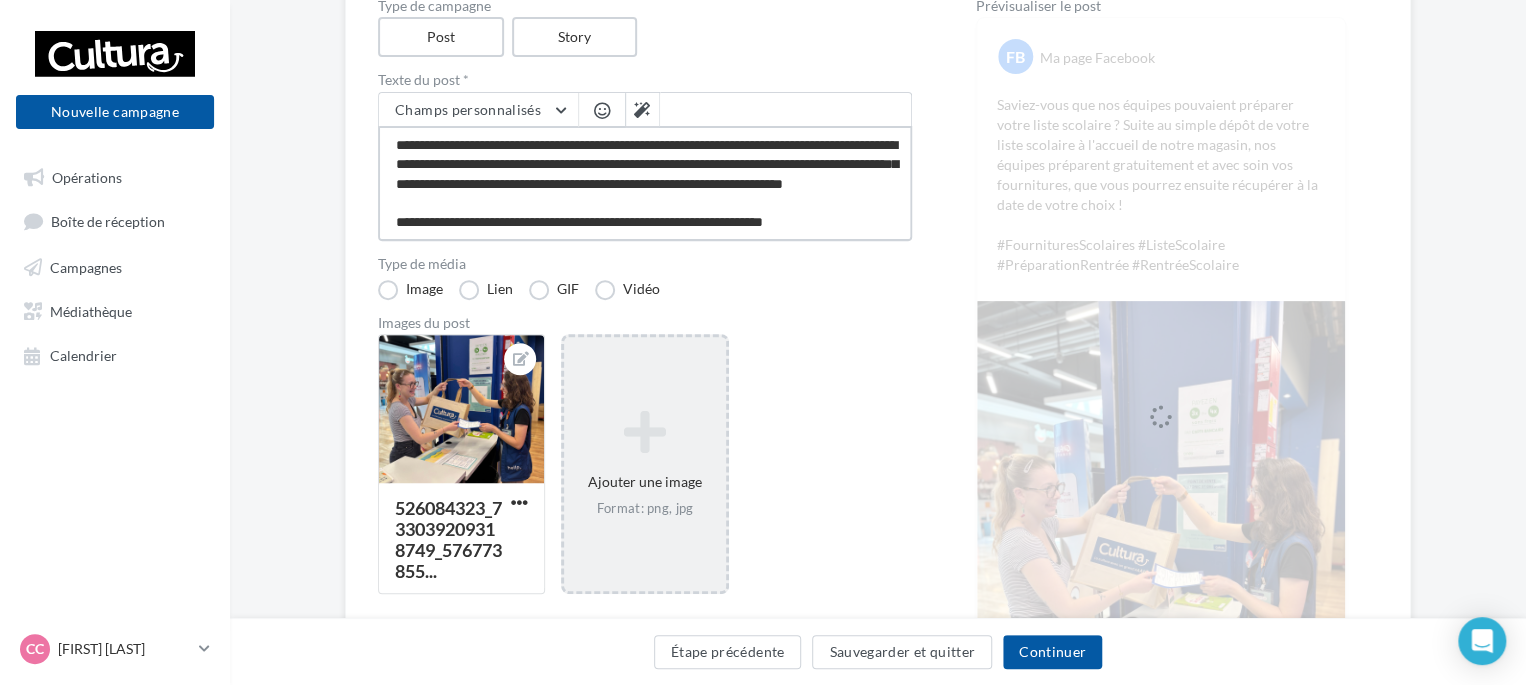 type on "**********" 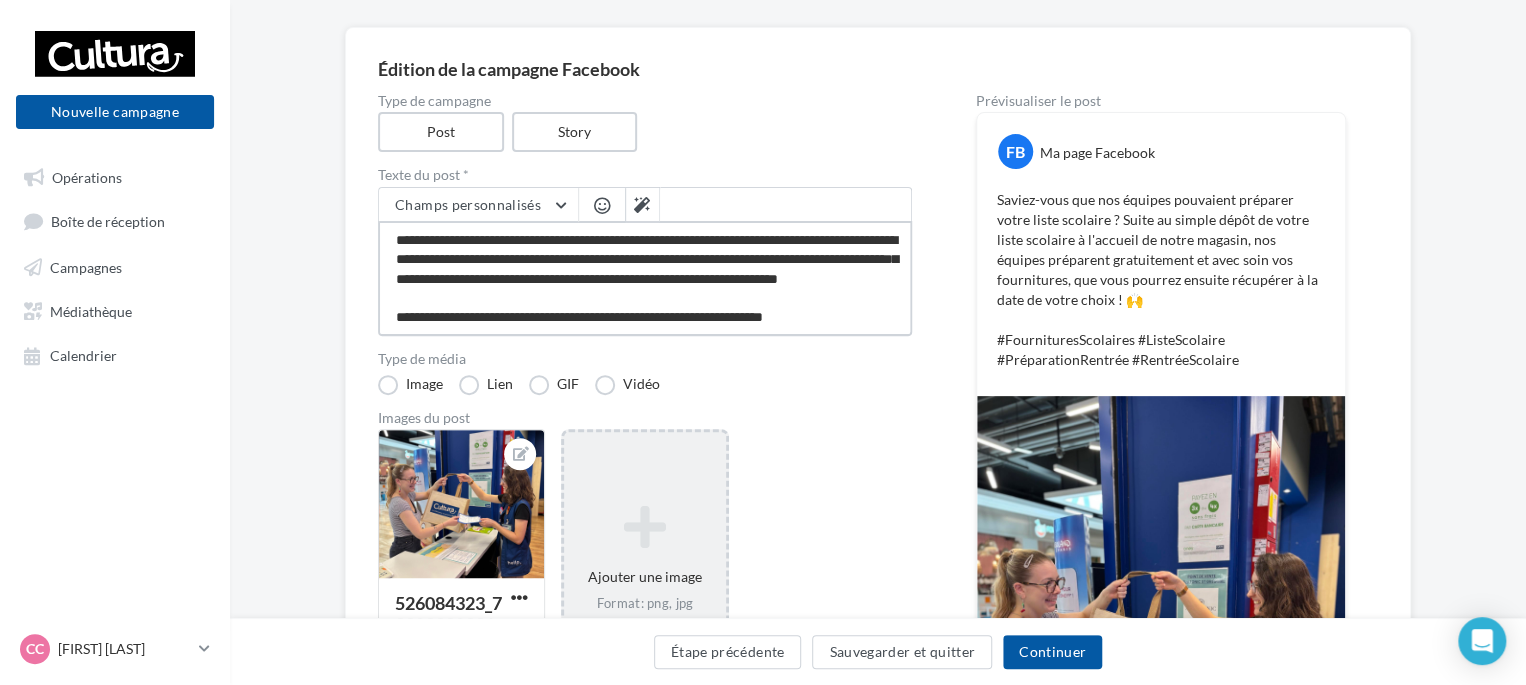 scroll, scrollTop: 136, scrollLeft: 0, axis: vertical 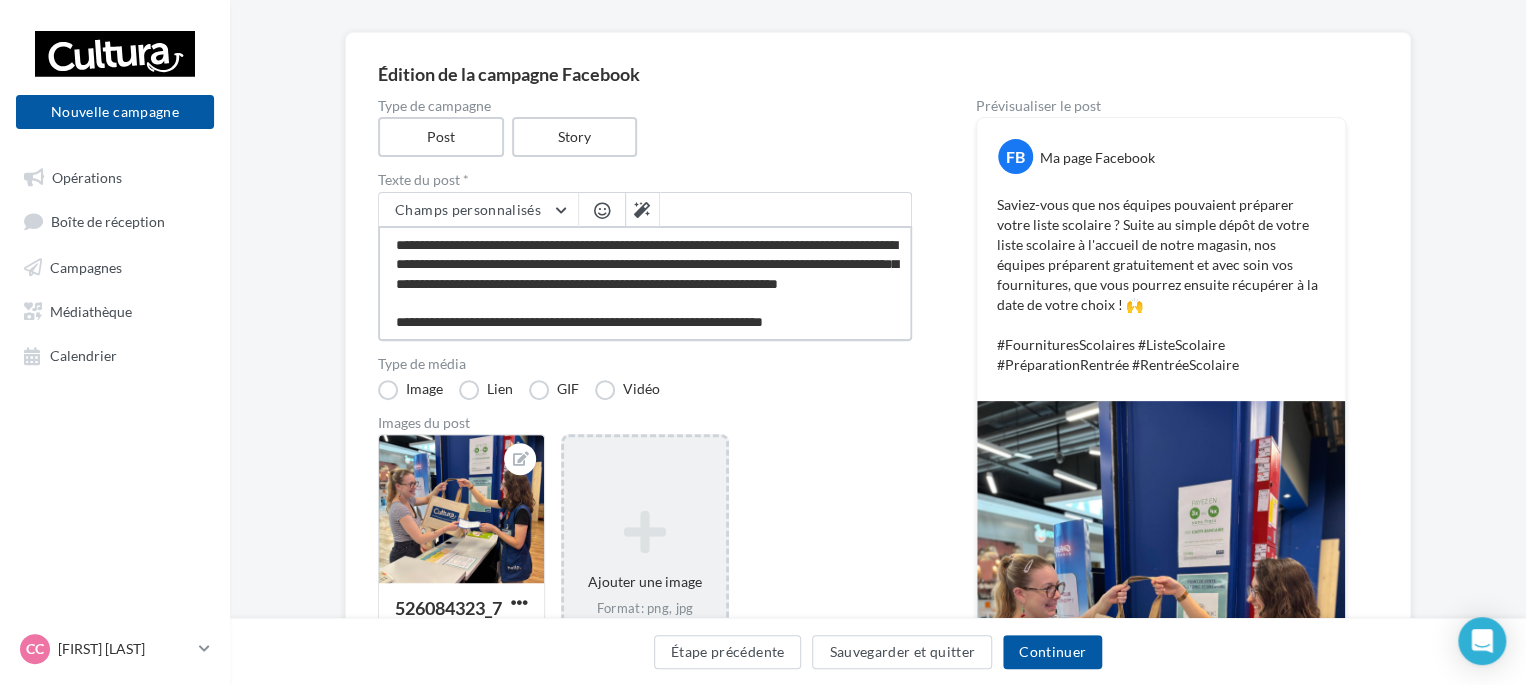 click on "**********" at bounding box center [645, 283] 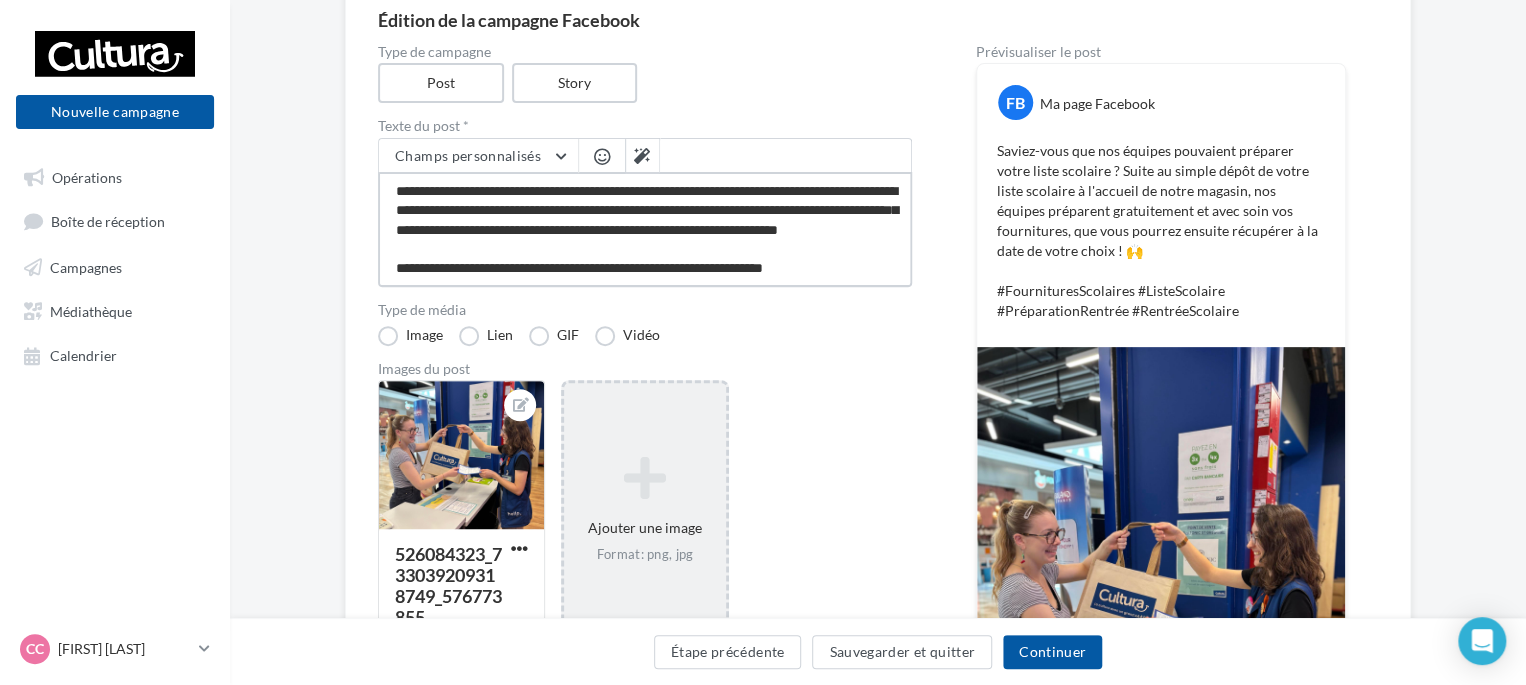 scroll, scrollTop: 236, scrollLeft: 0, axis: vertical 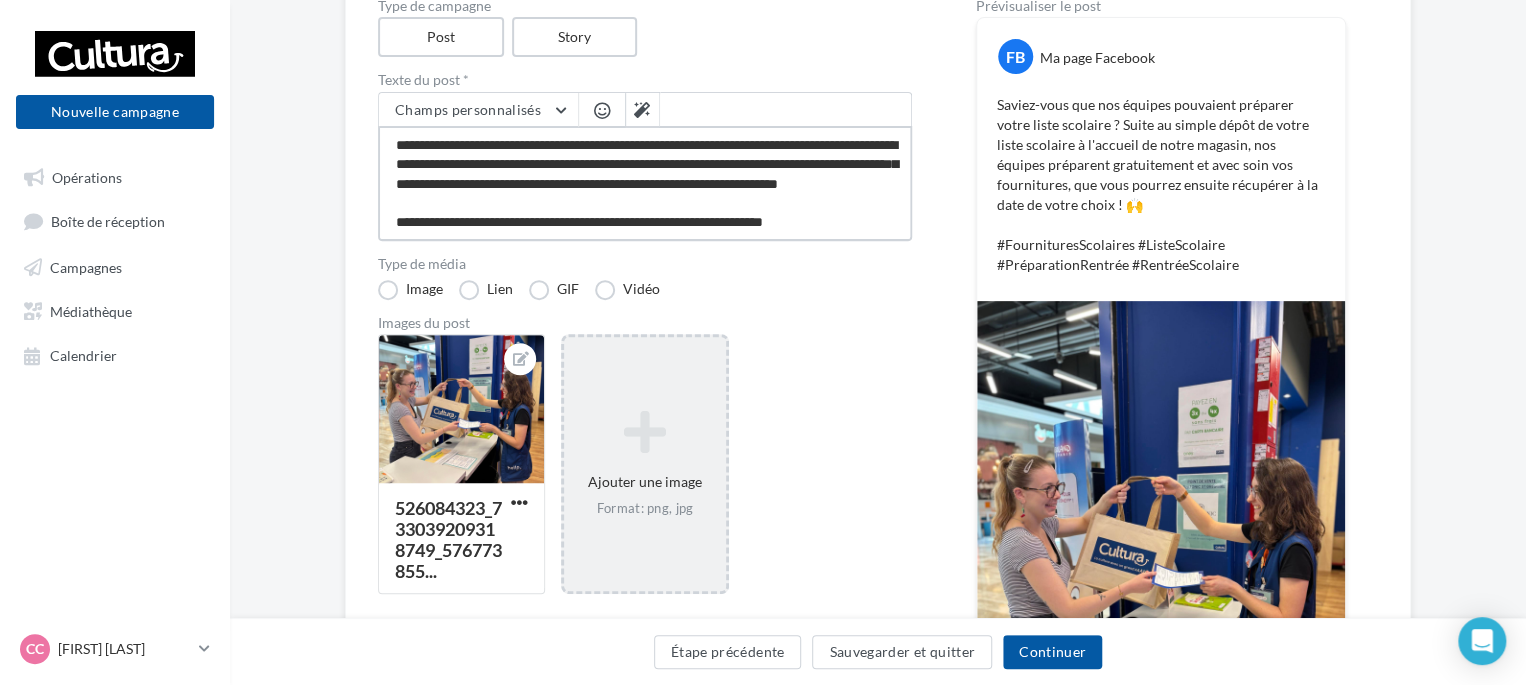 drag, startPoint x: 500, startPoint y: 141, endPoint x: 796, endPoint y: 144, distance: 296.0152 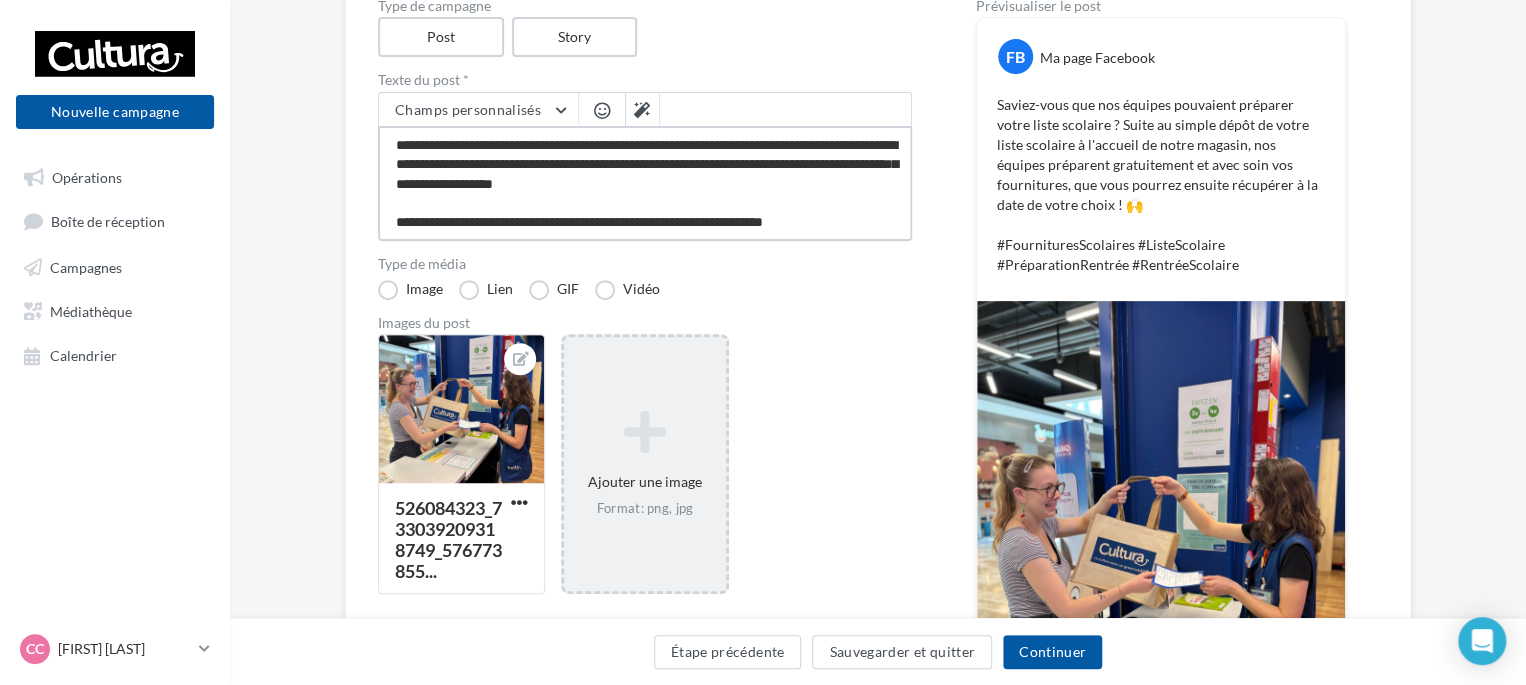 type on "**********" 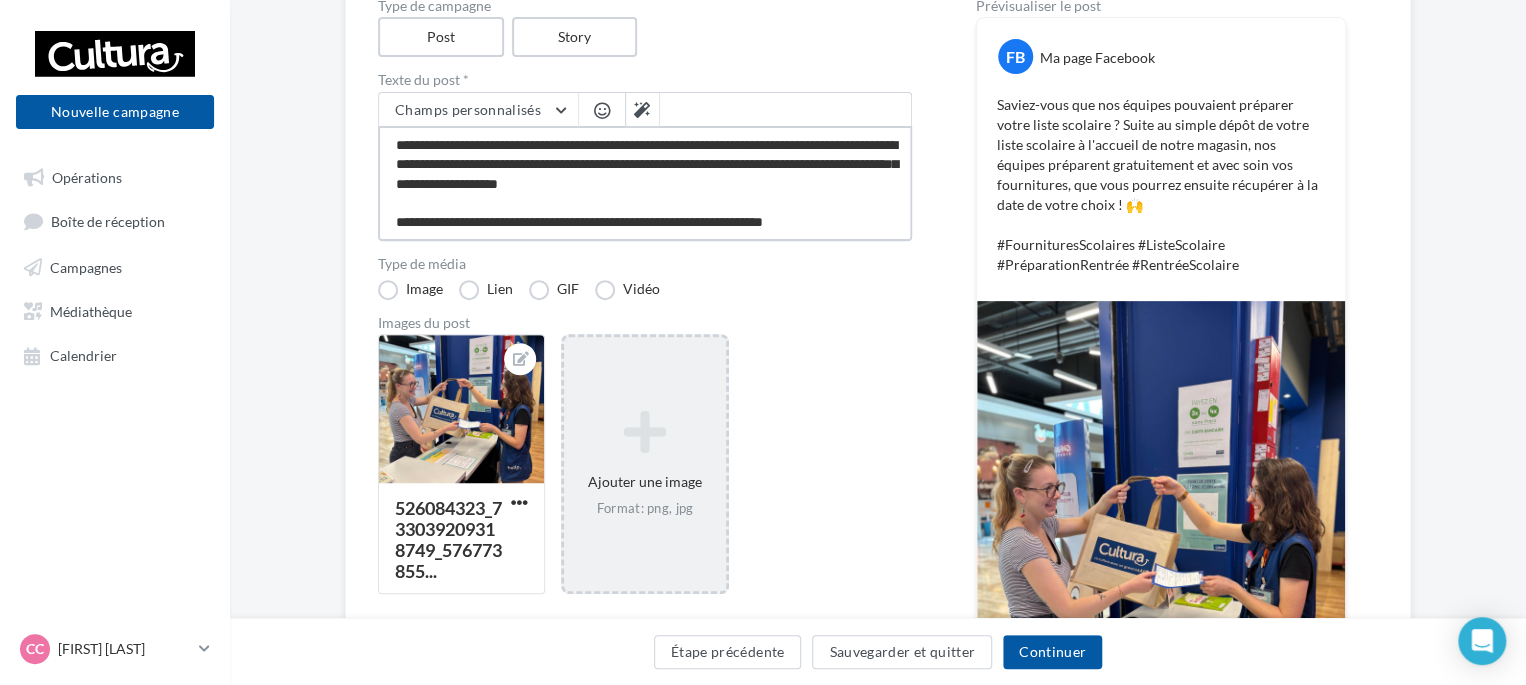click on "**********" at bounding box center [645, 183] 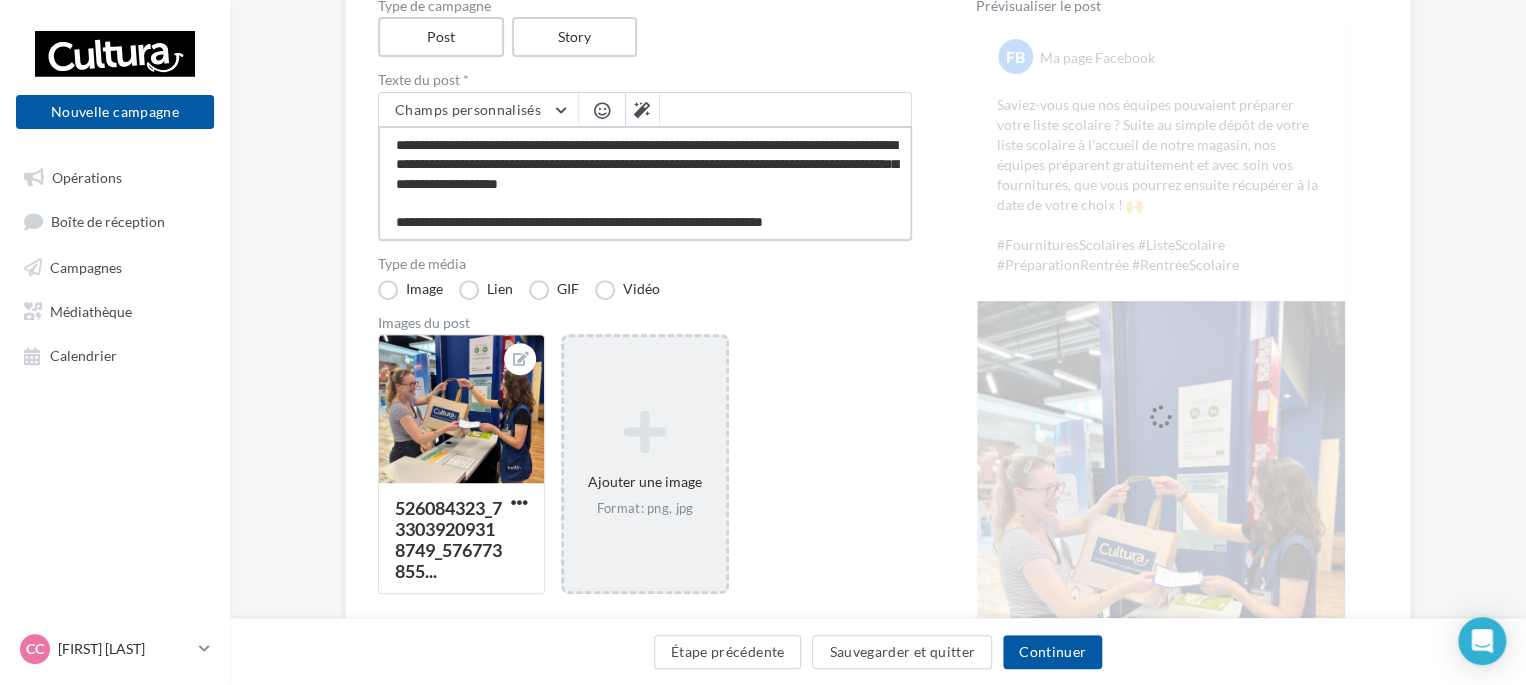 type on "**********" 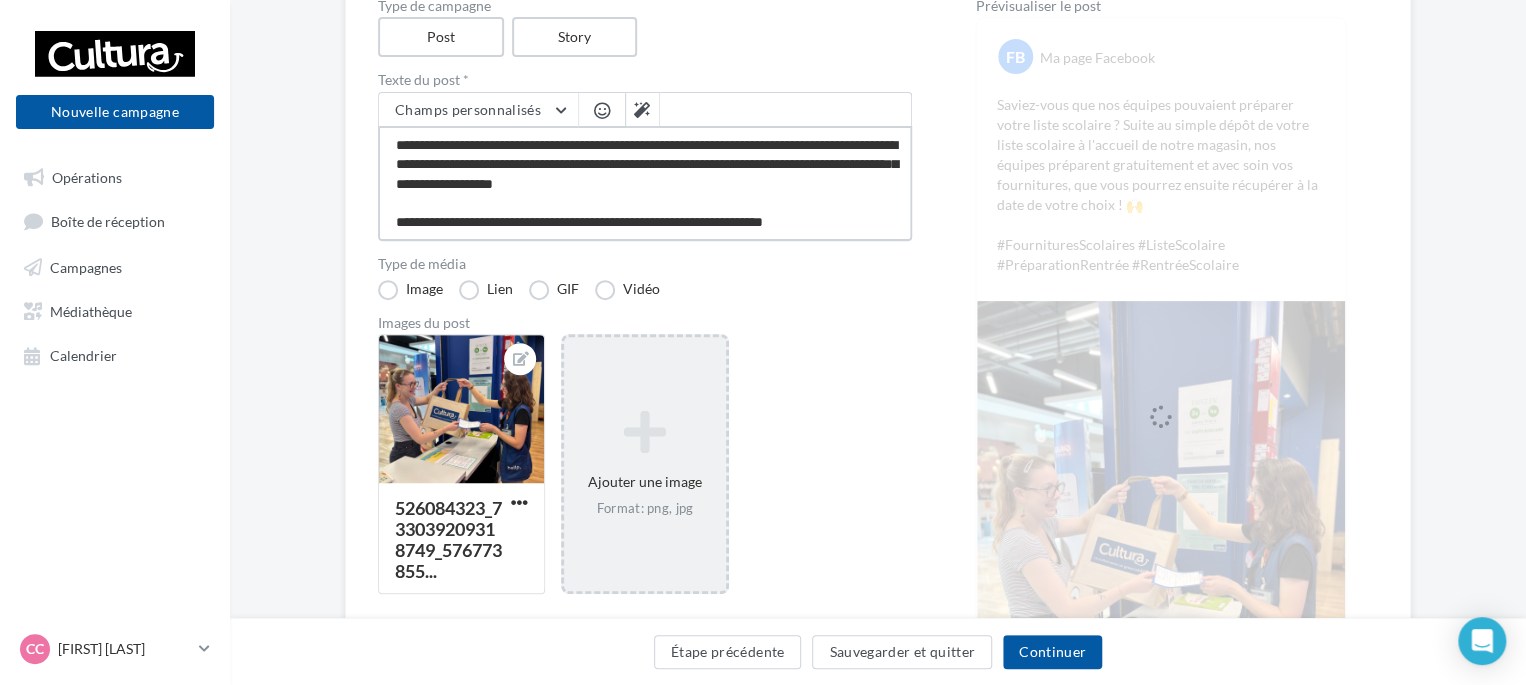 type on "**********" 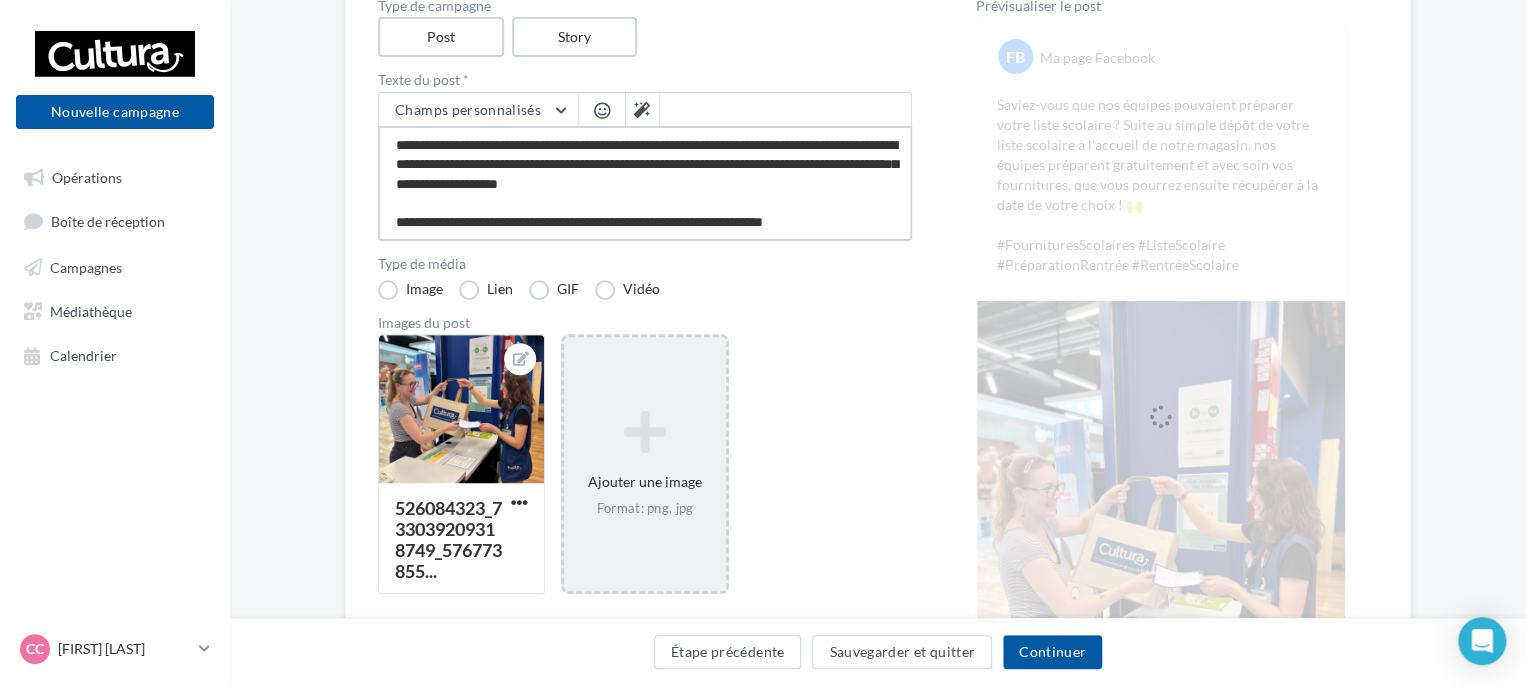 type on "**********" 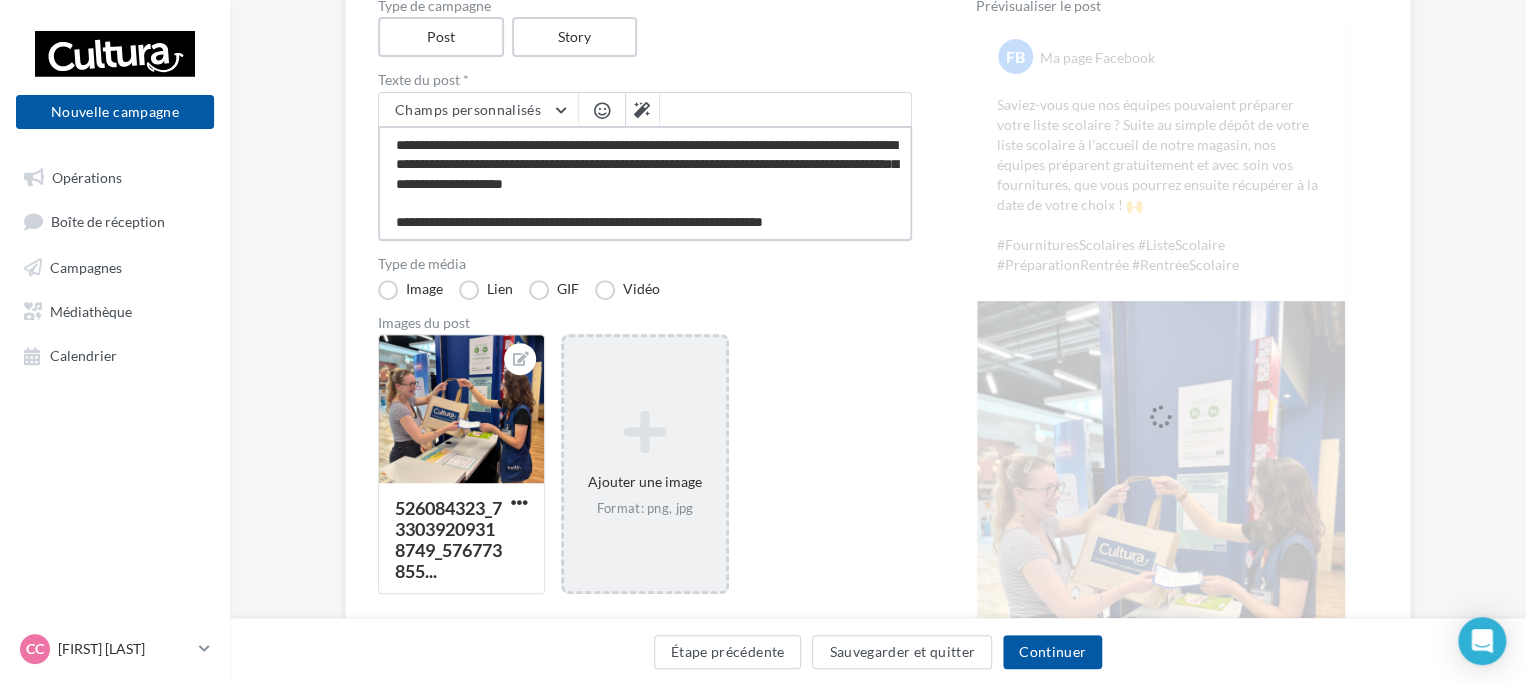 type on "**********" 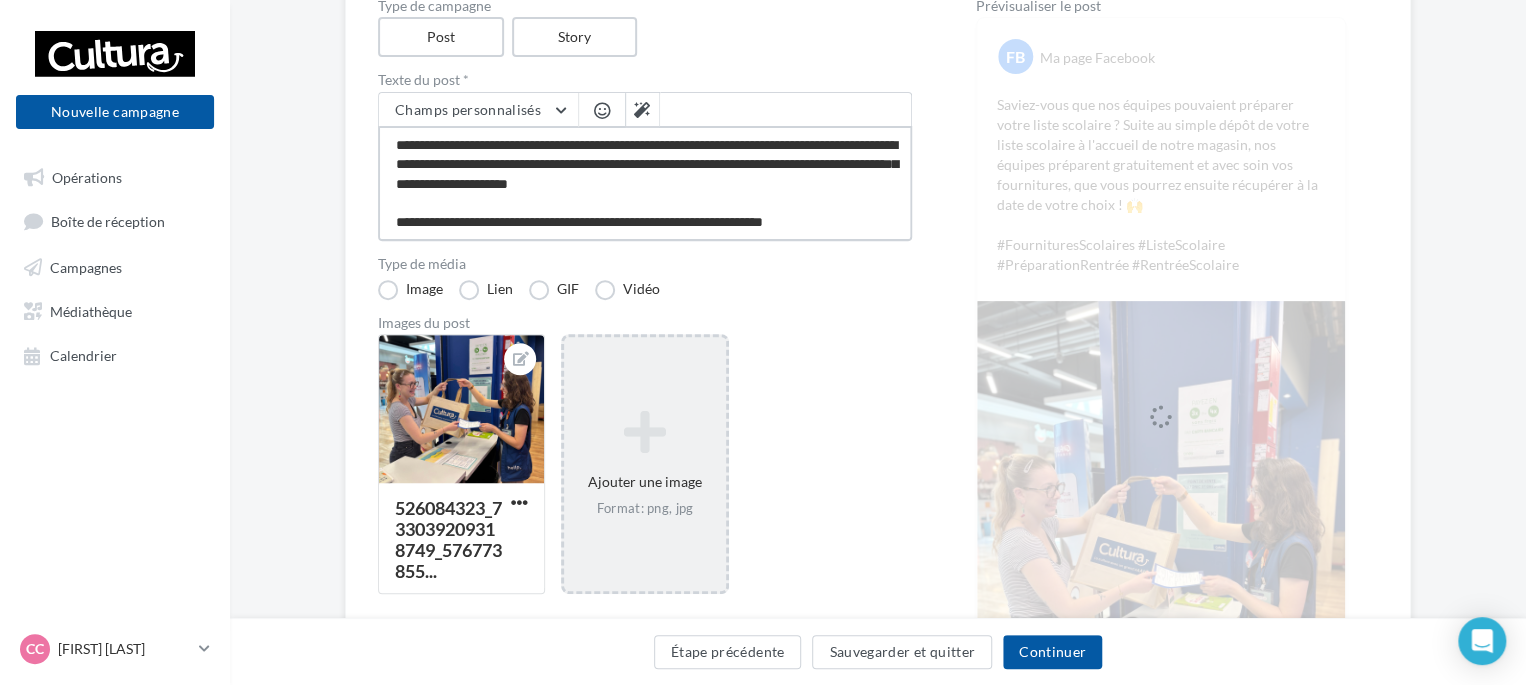 type on "**********" 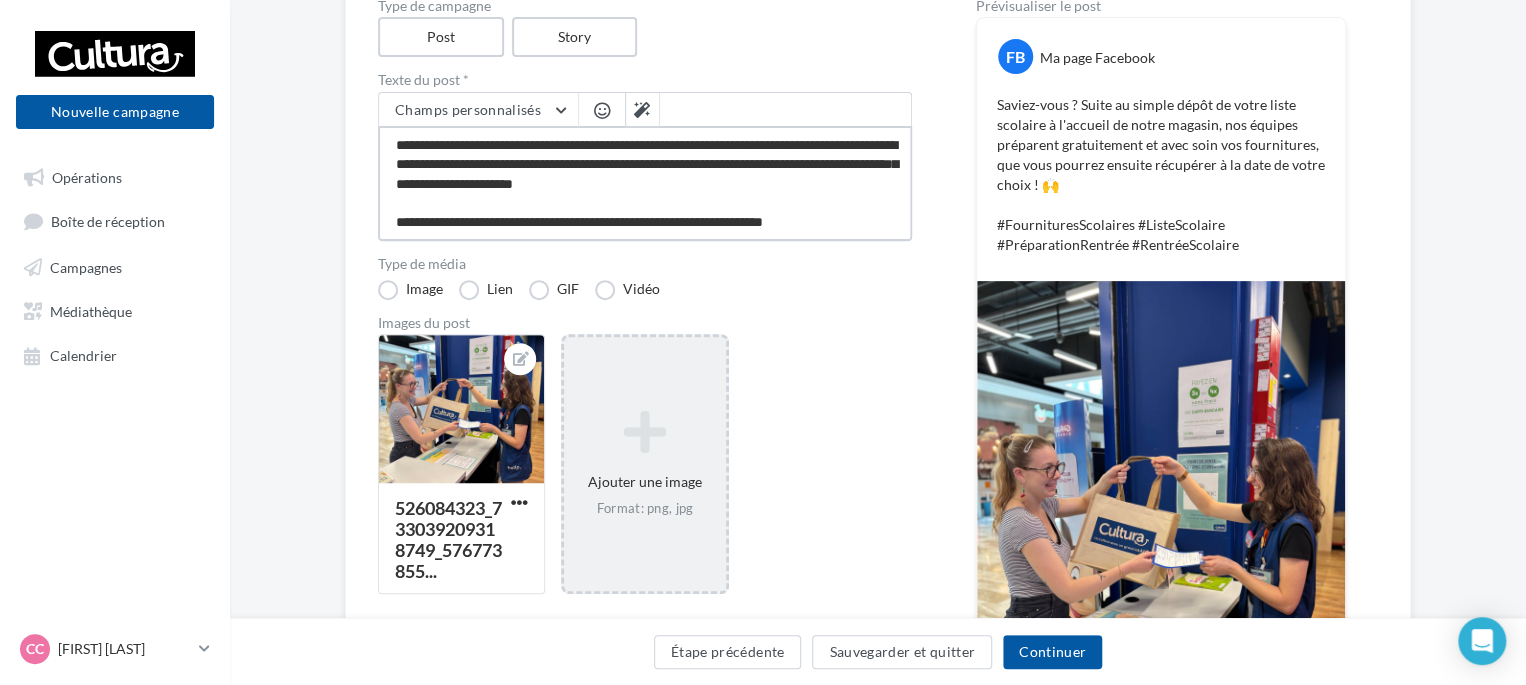 click on "**********" at bounding box center (645, 183) 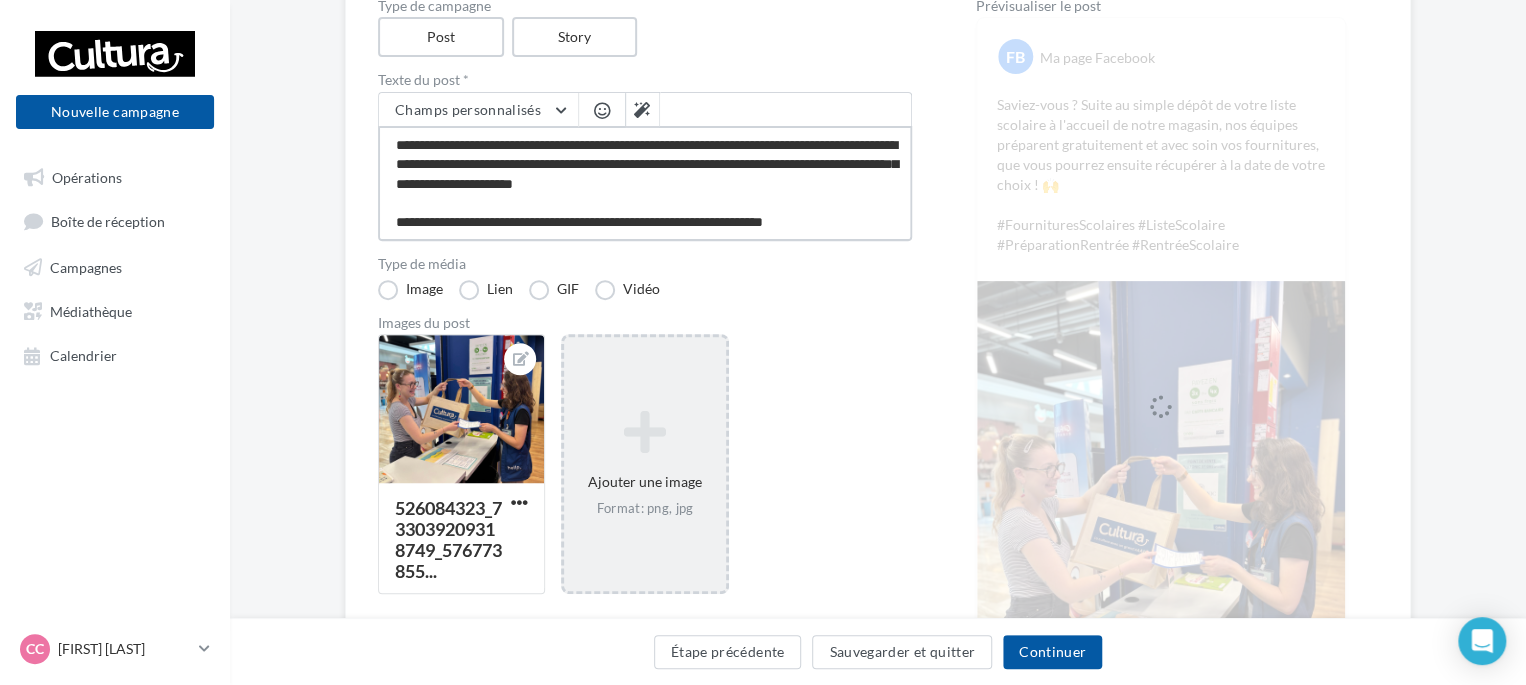 type on "**********" 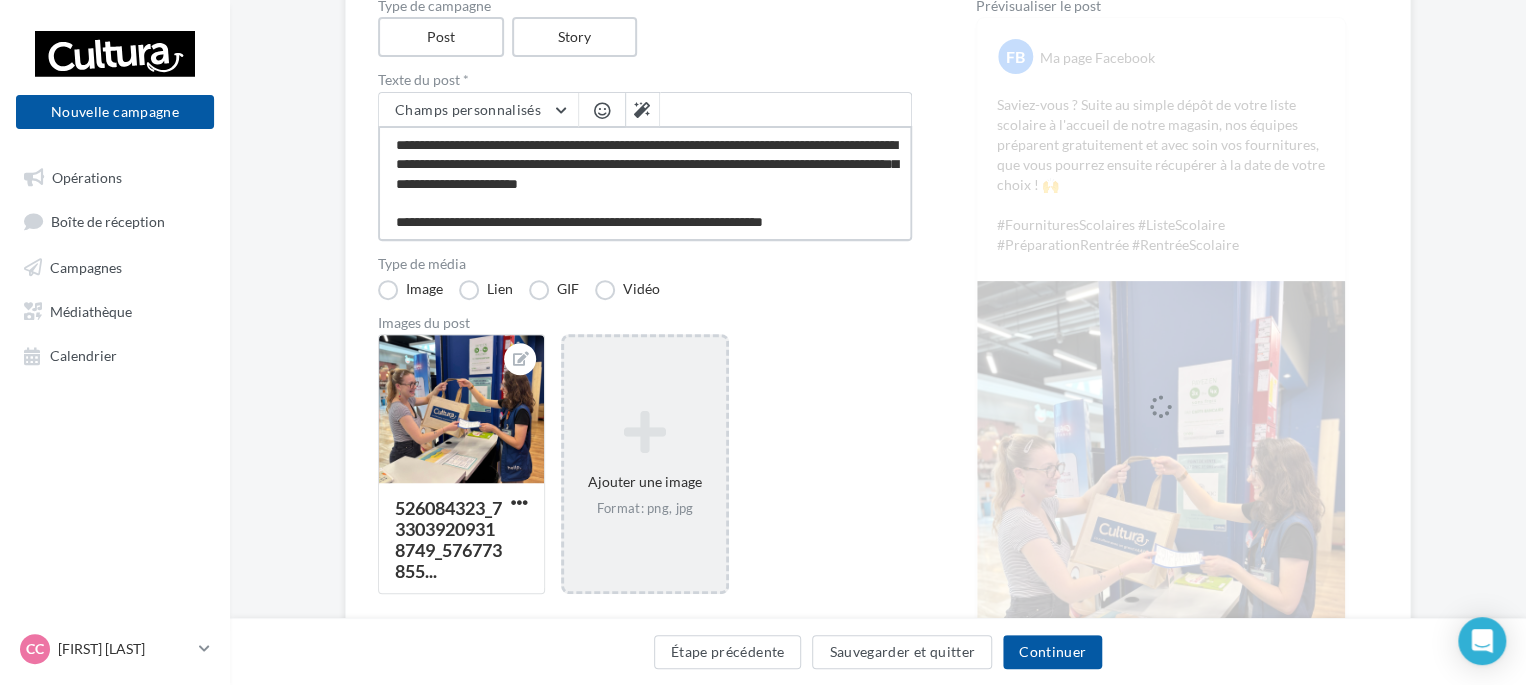 type on "**********" 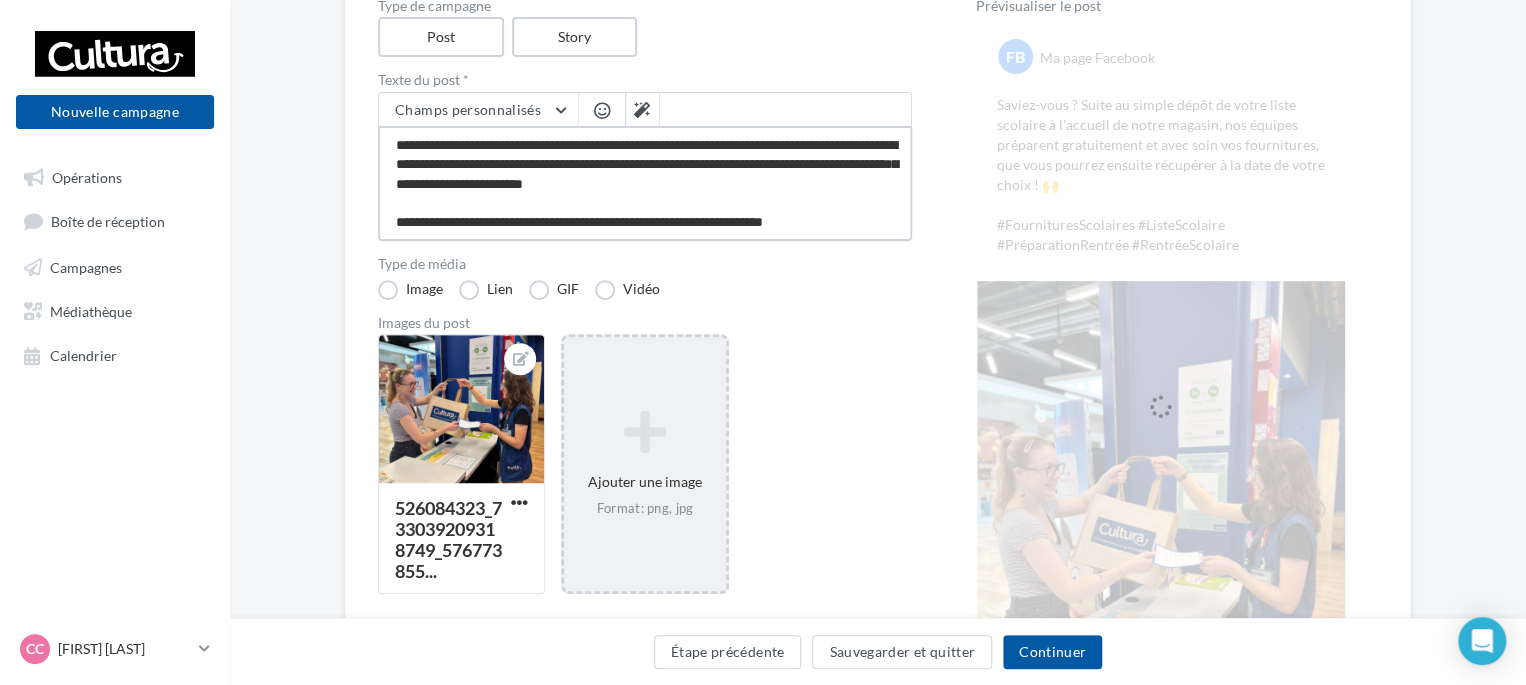 type on "**********" 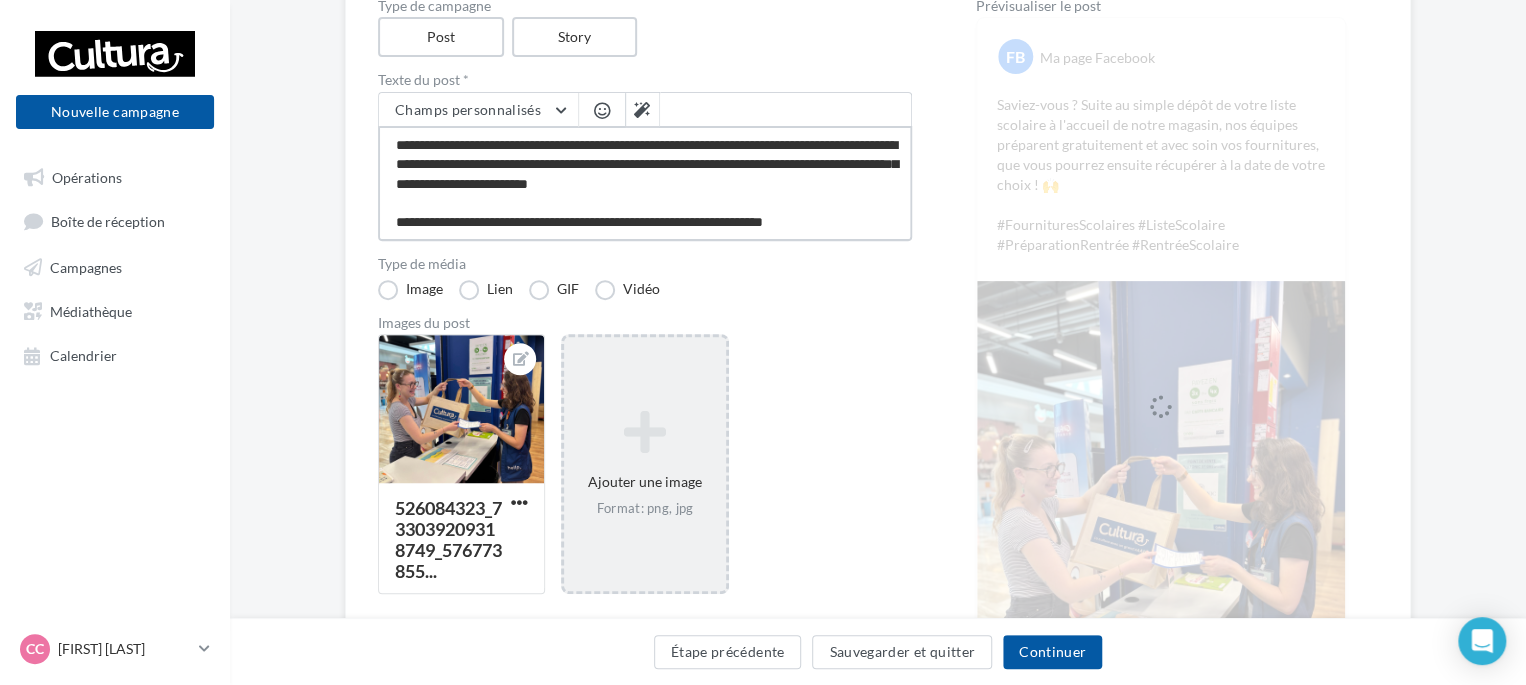 type on "**********" 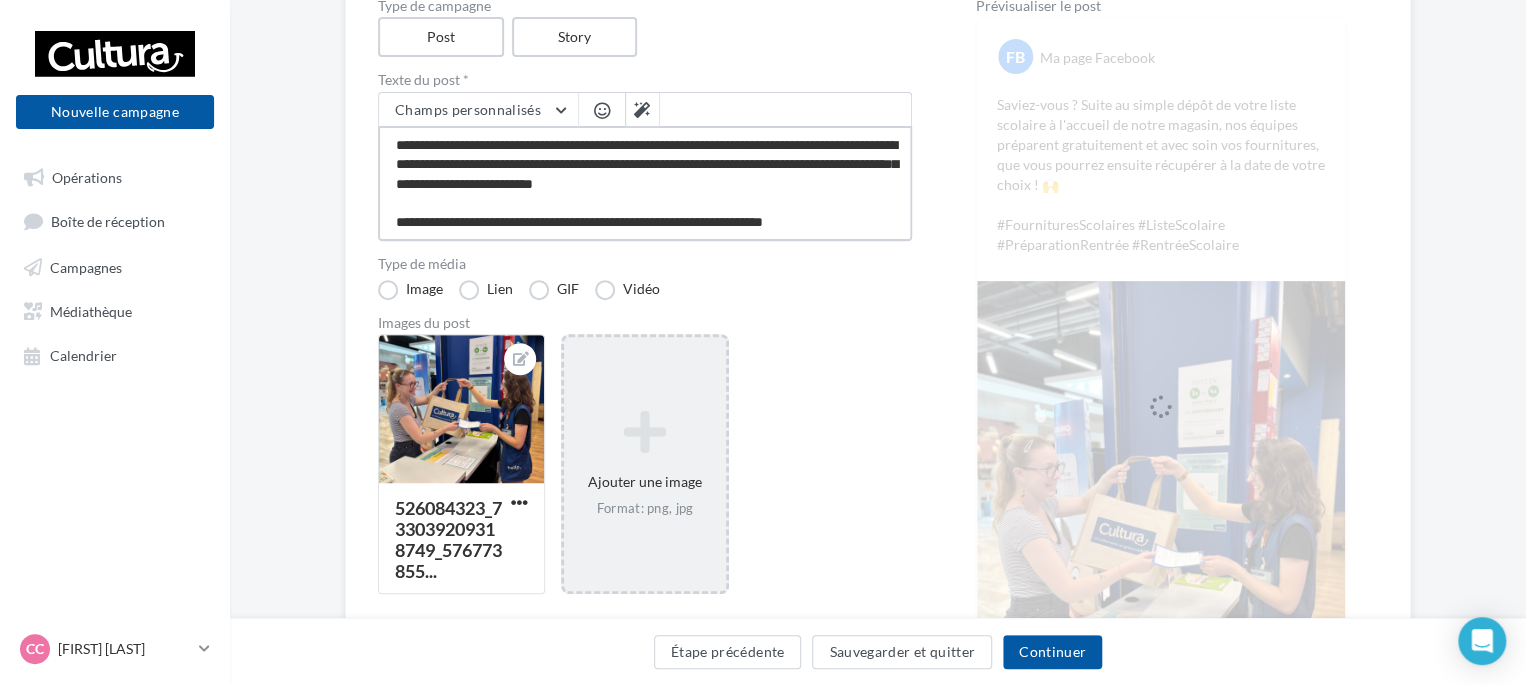 type on "**********" 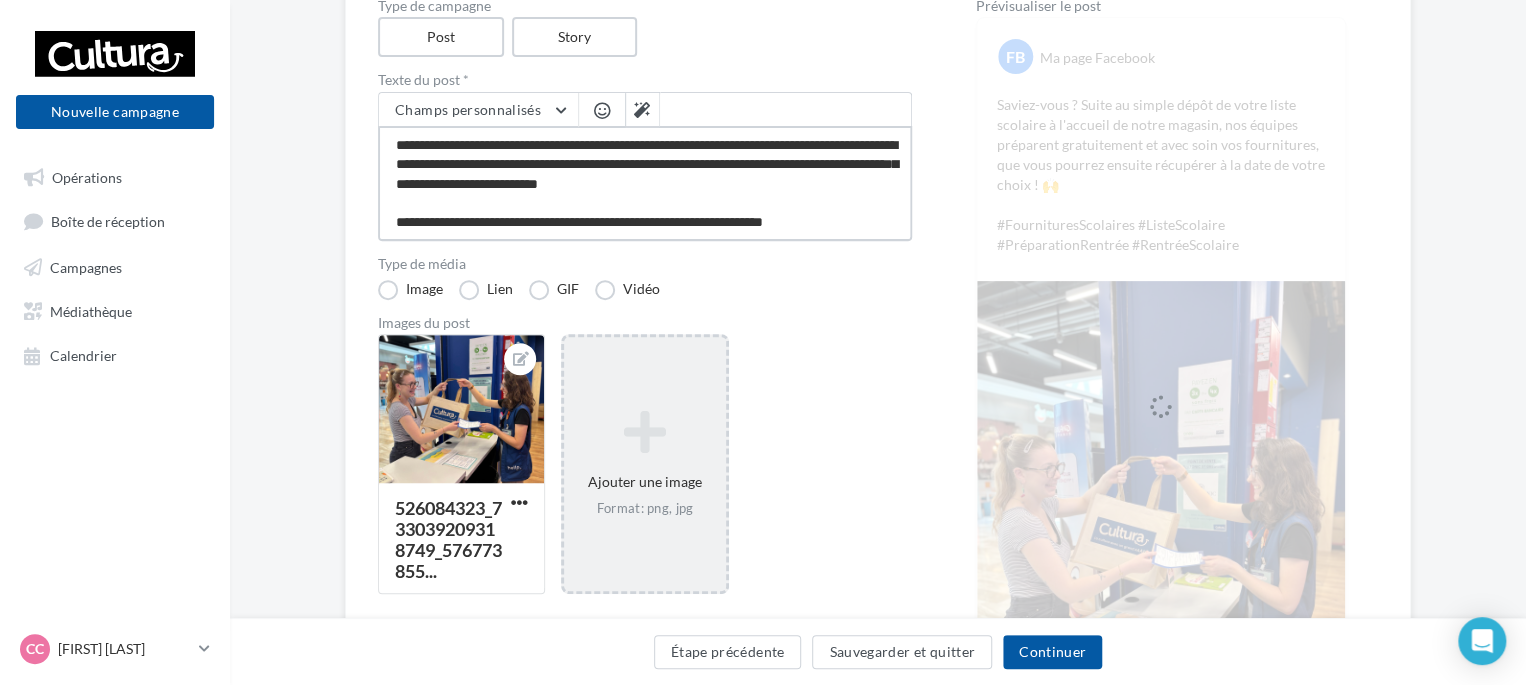 type on "**********" 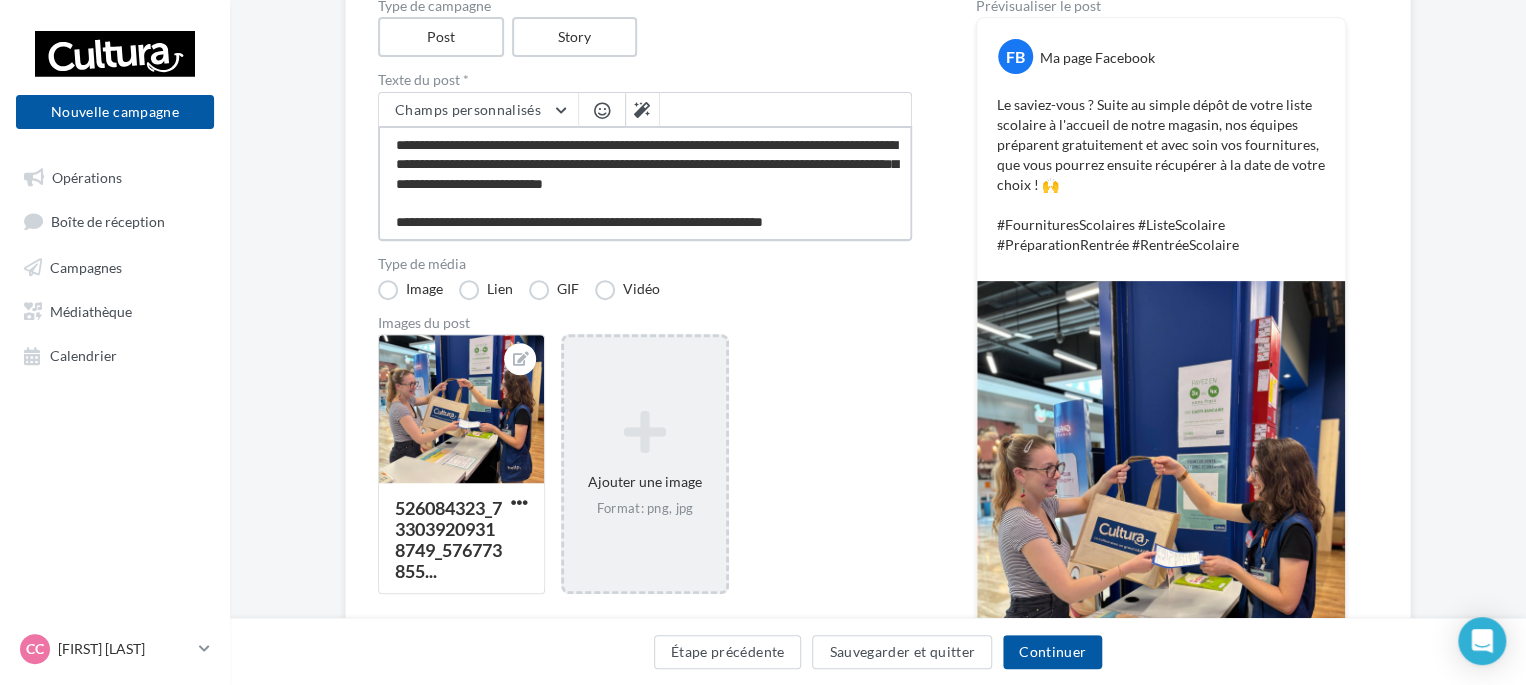 type on "**********" 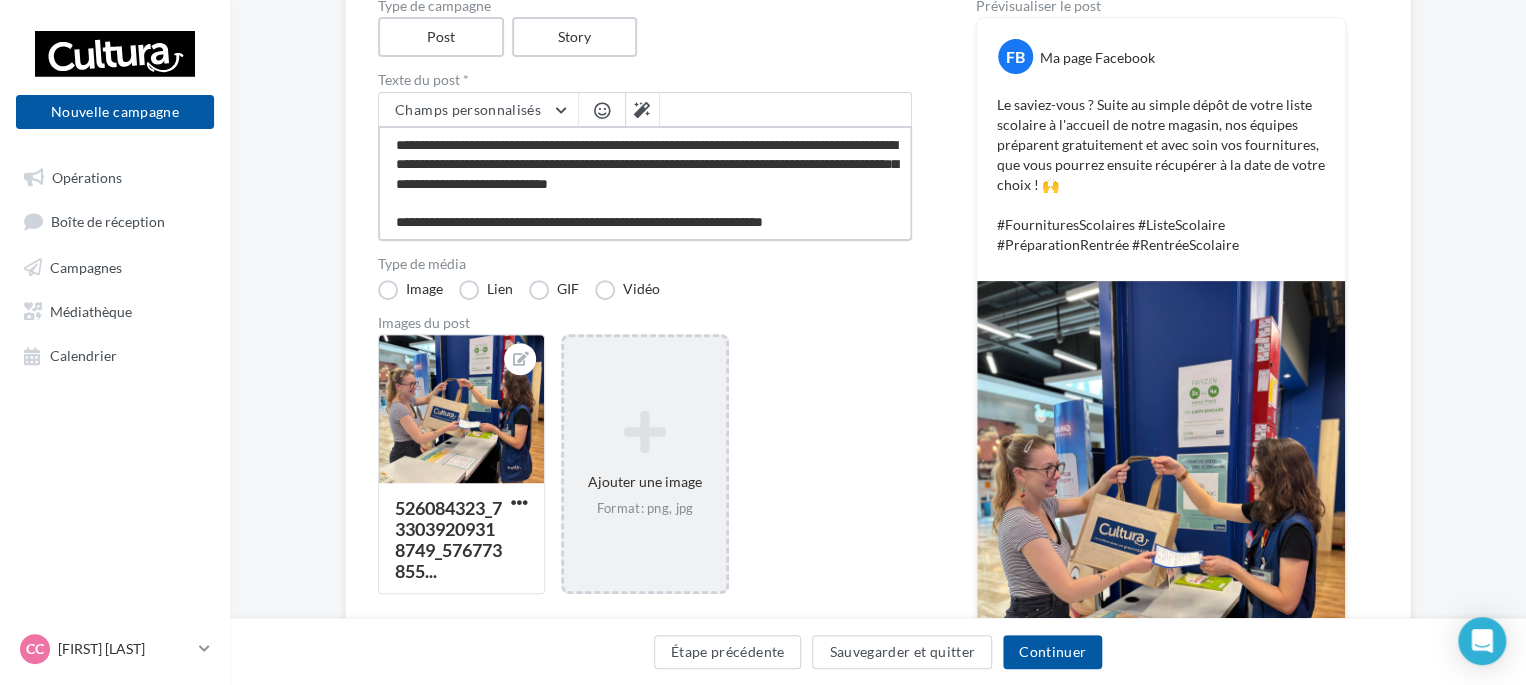type on "**********" 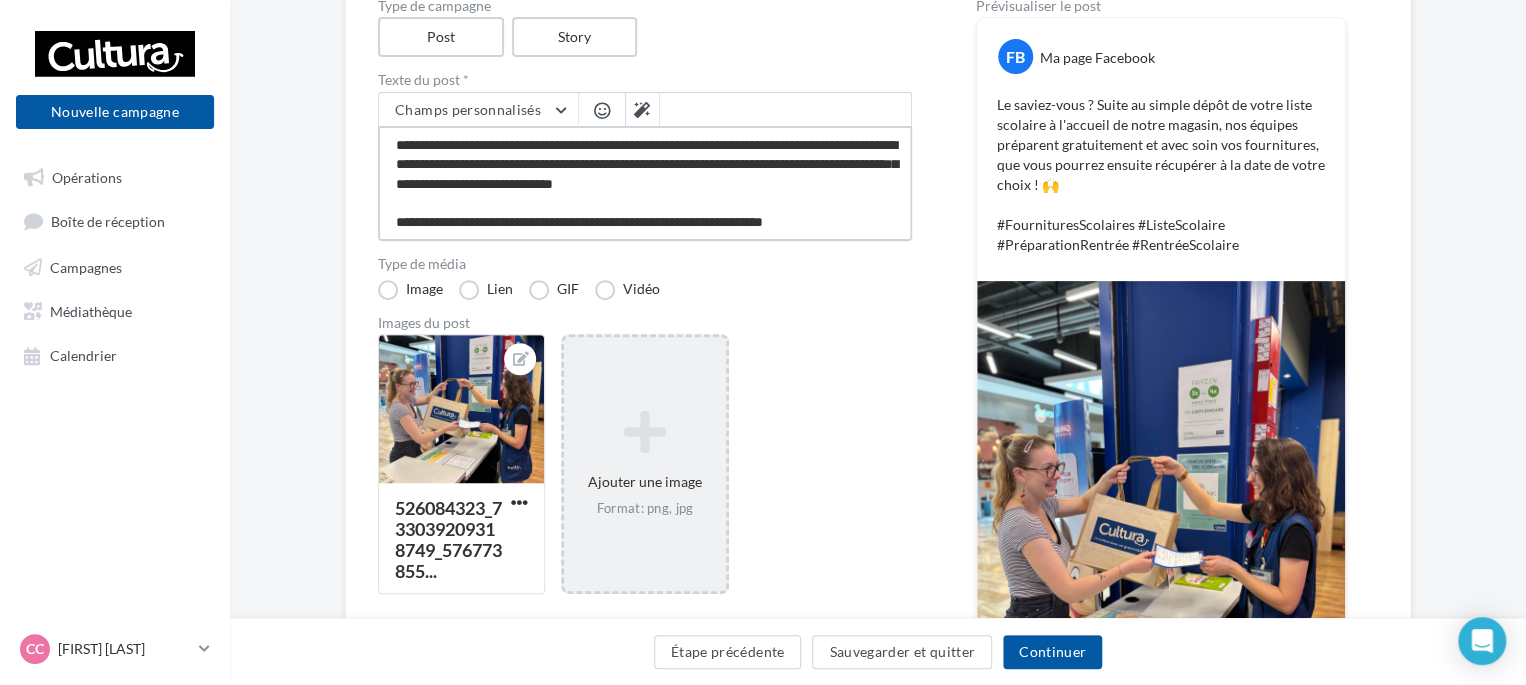 type on "**********" 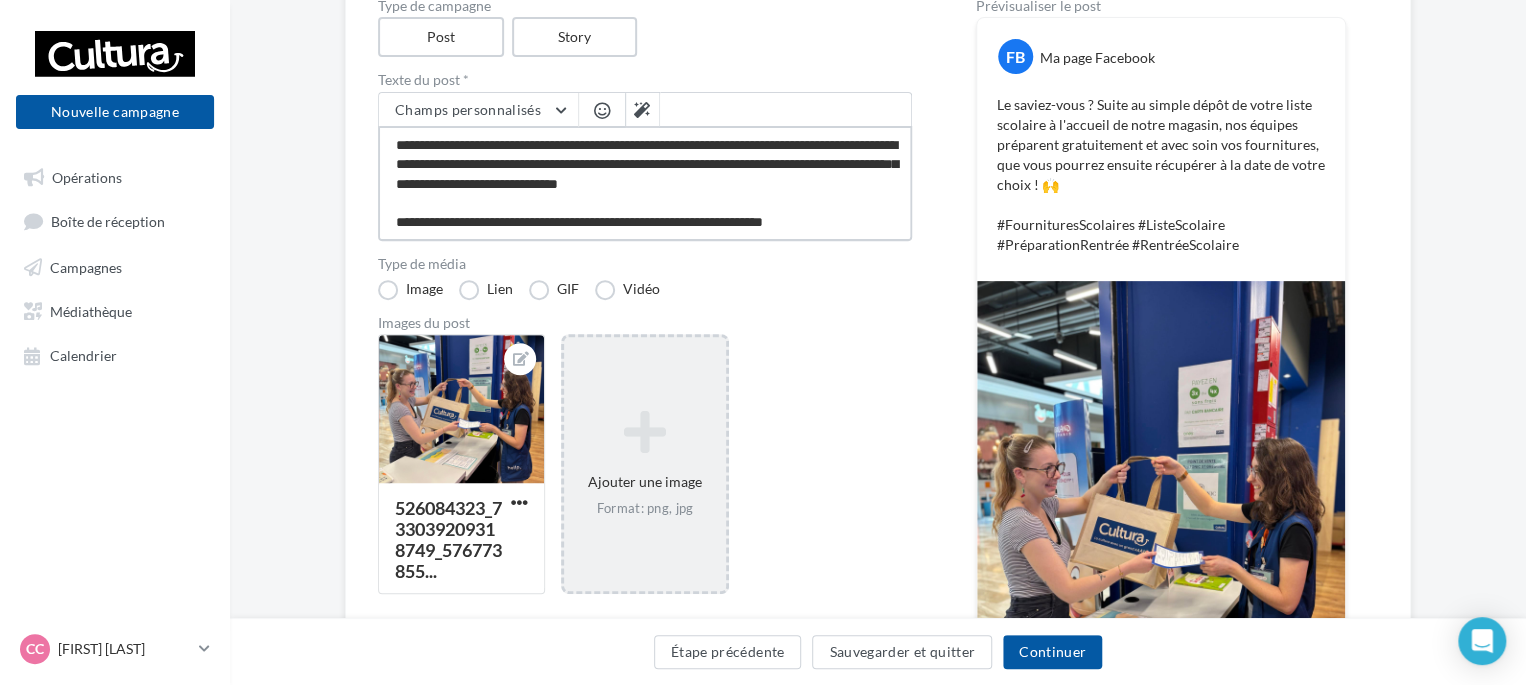 type on "**********" 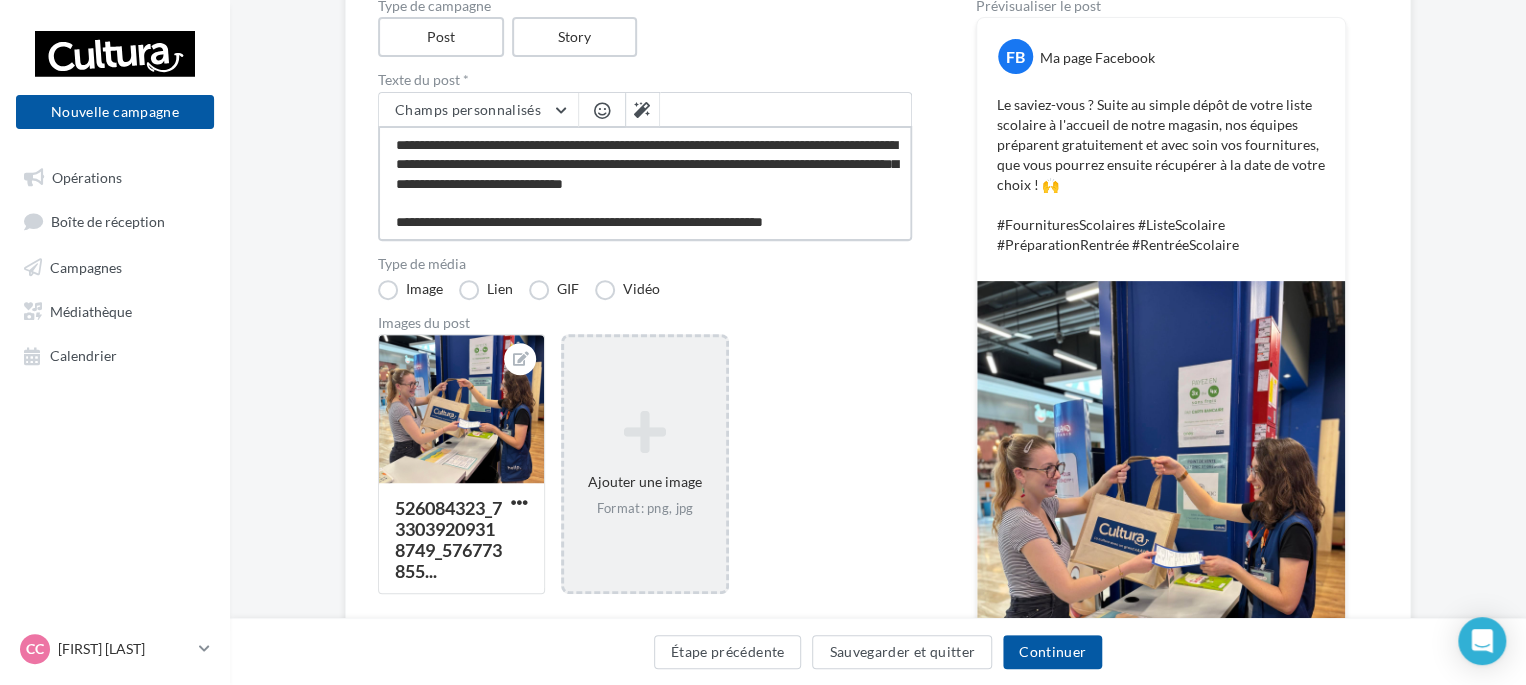 type on "**********" 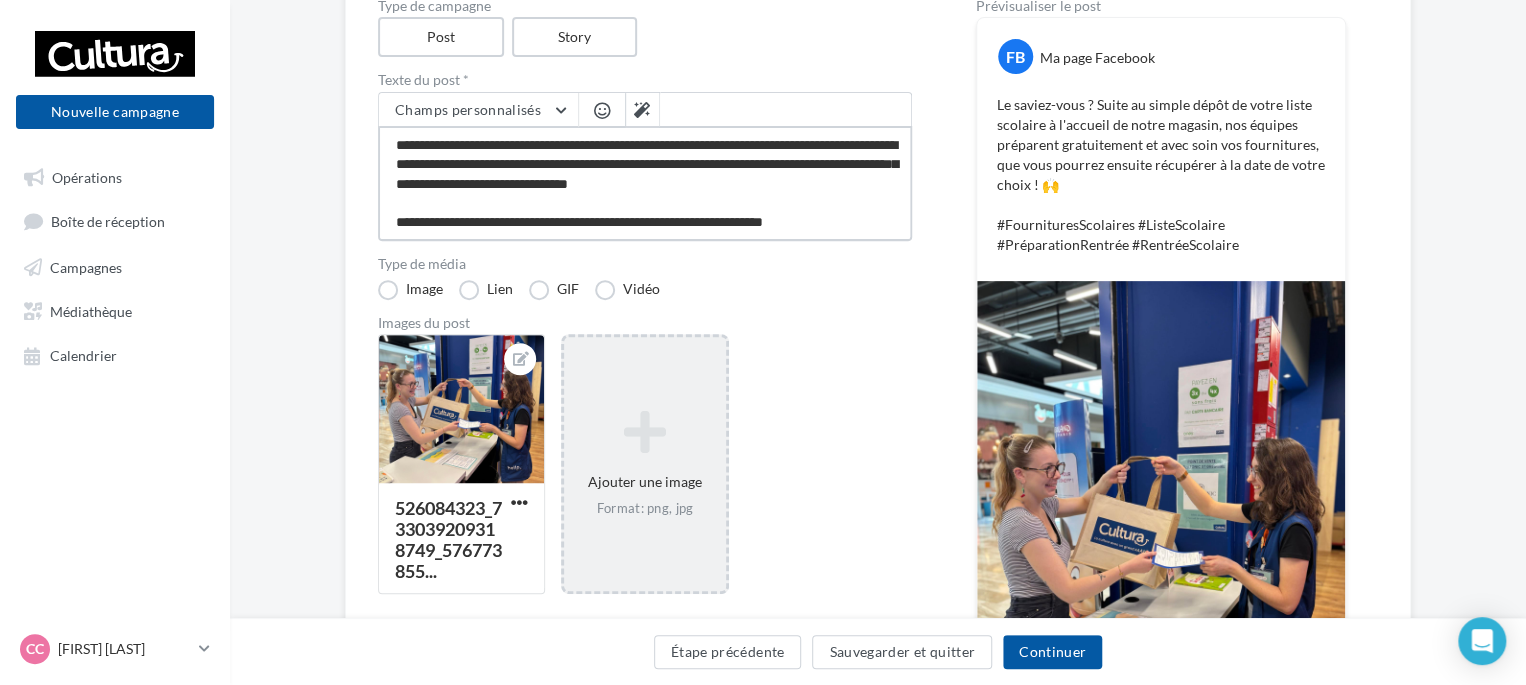 type on "**********" 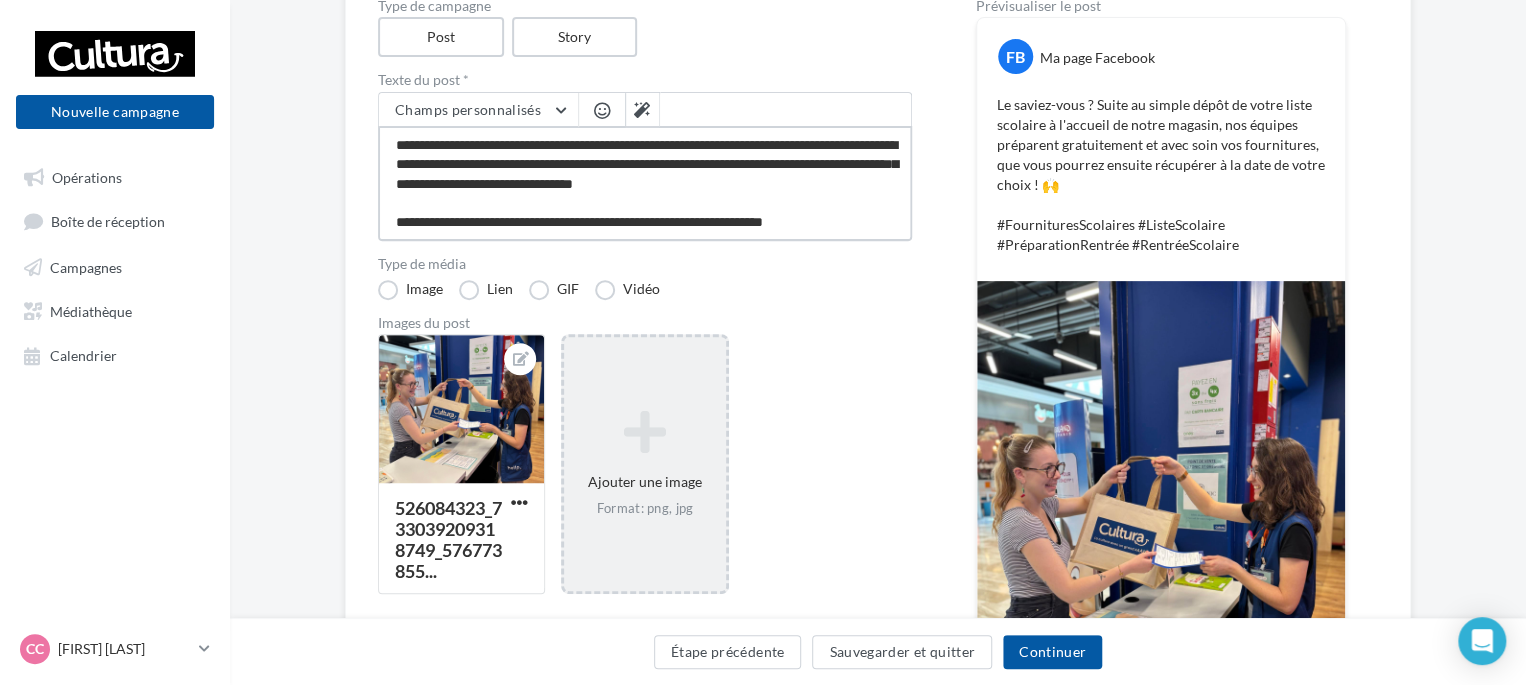 type on "**********" 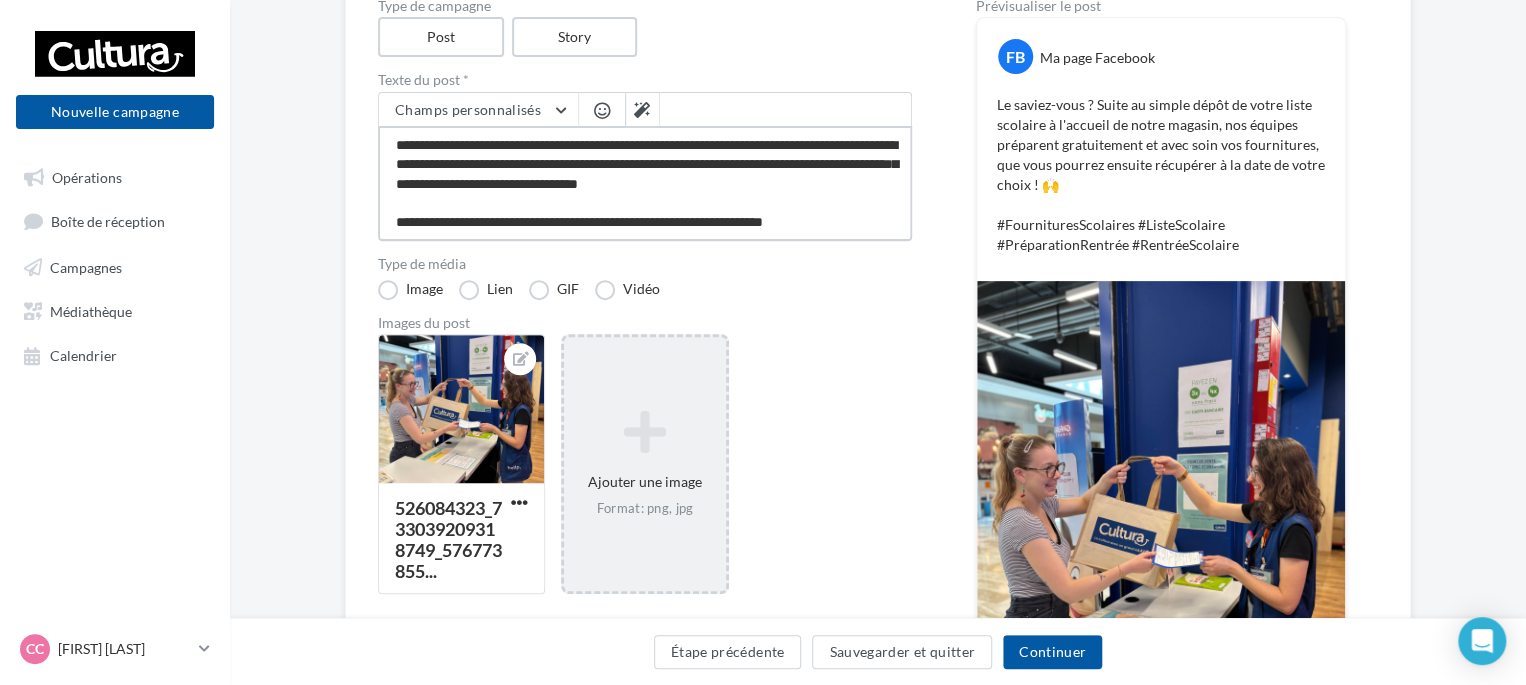 type on "**********" 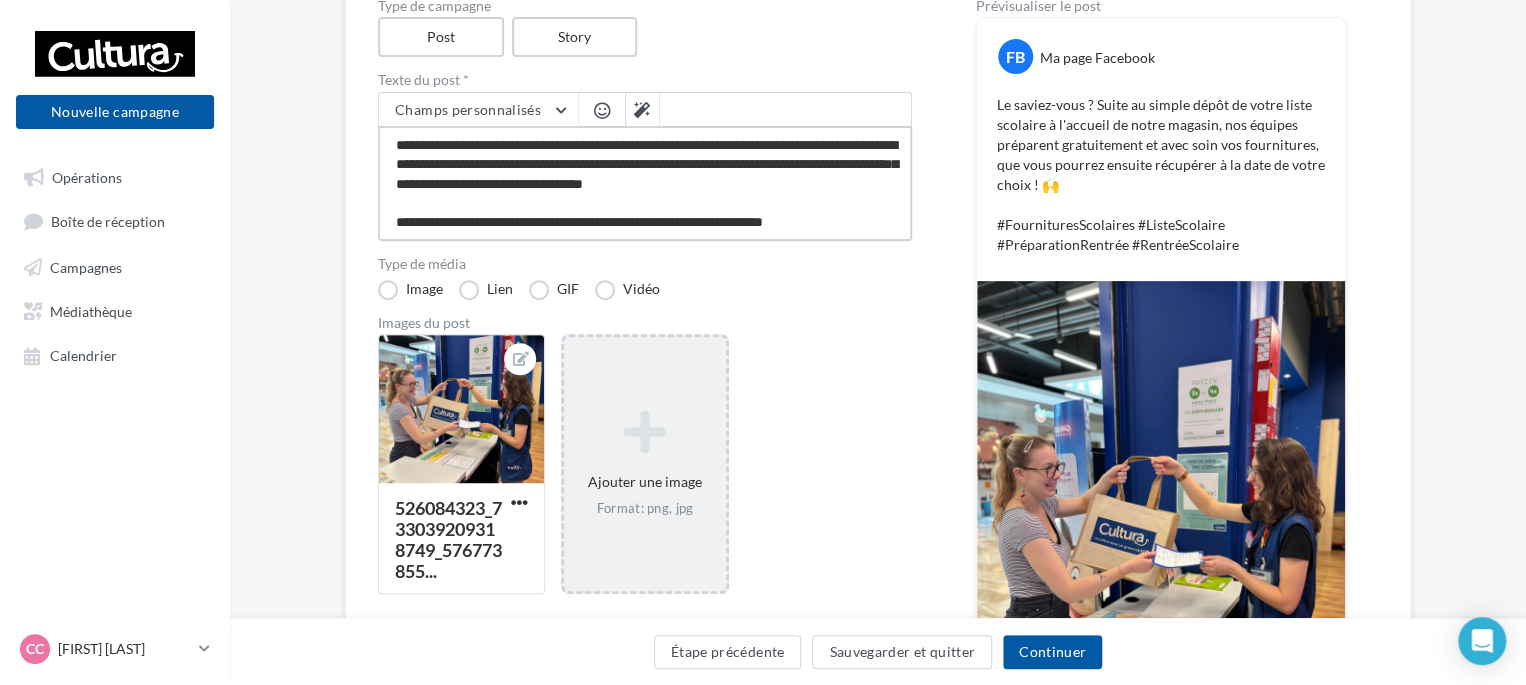 type on "**********" 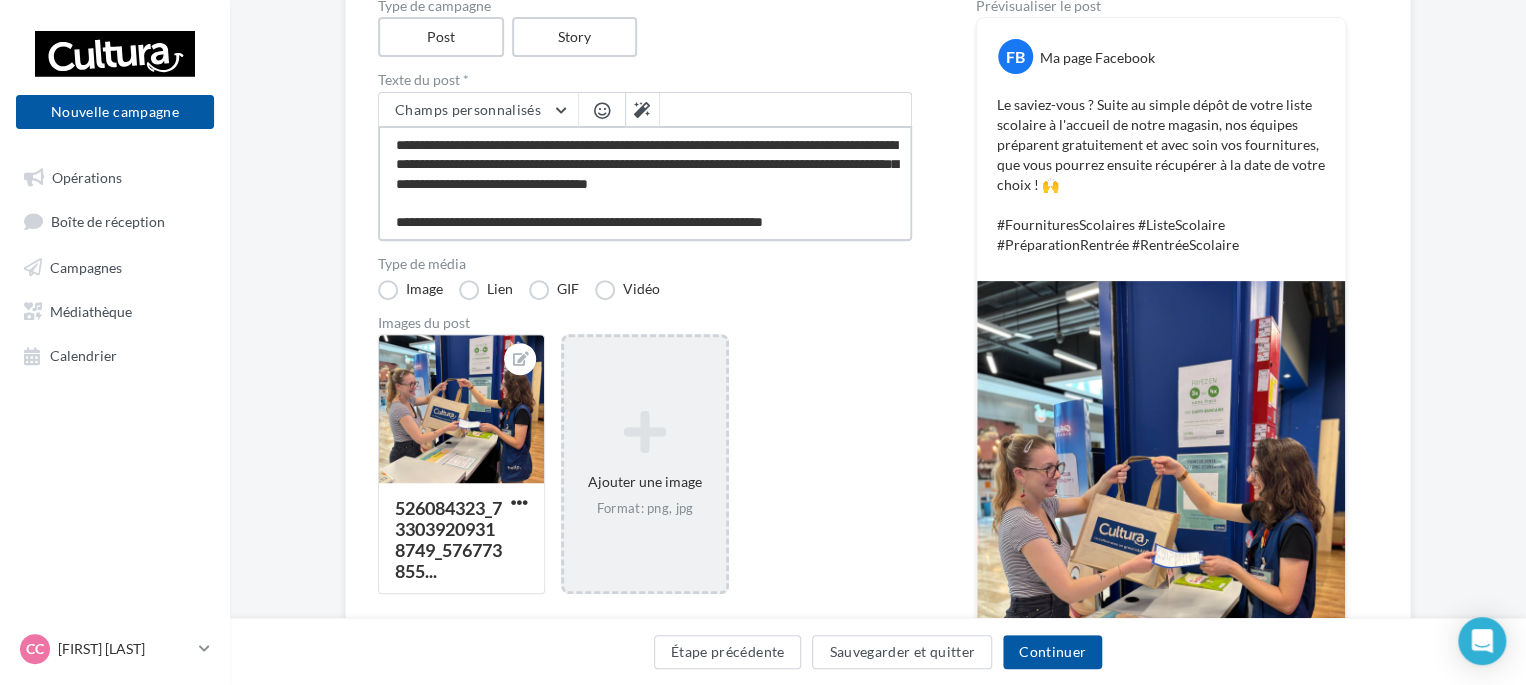 type on "**********" 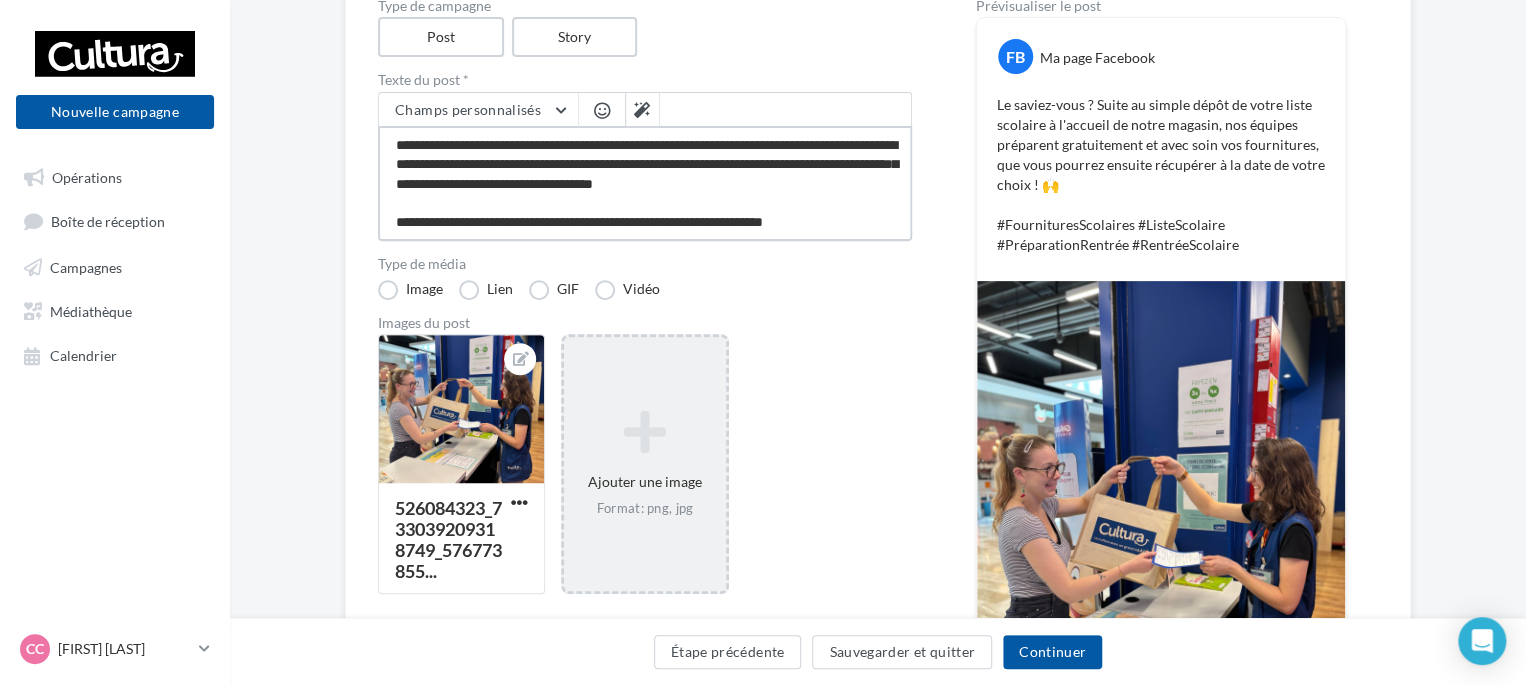 type on "**********" 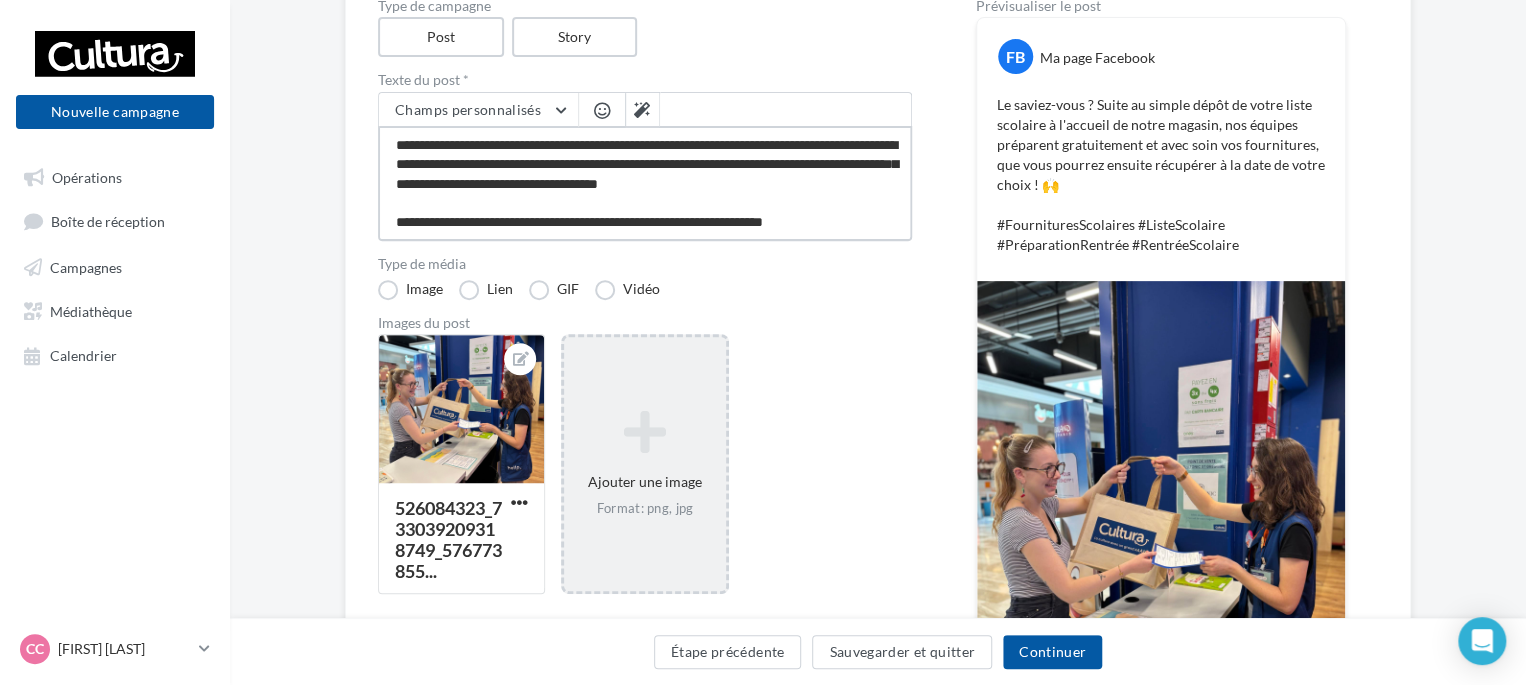 type on "**********" 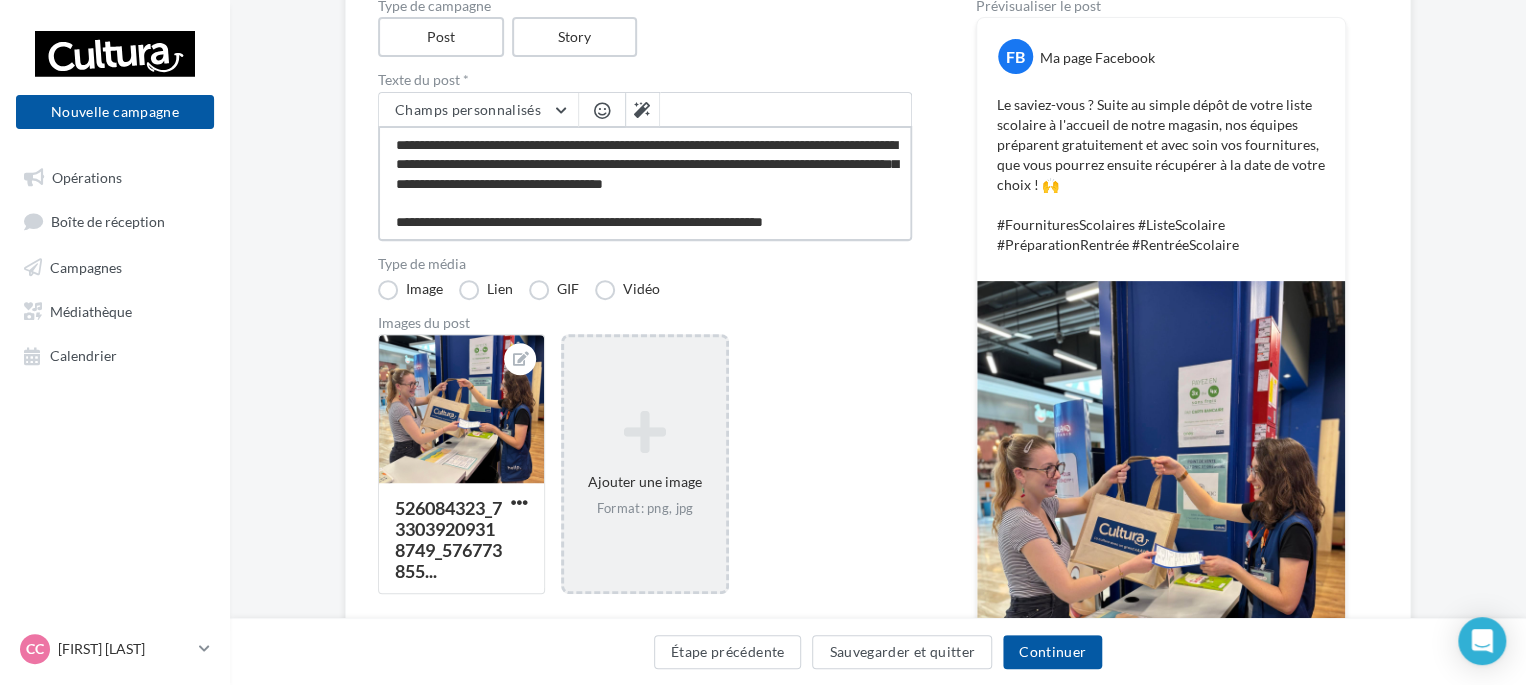 type on "**********" 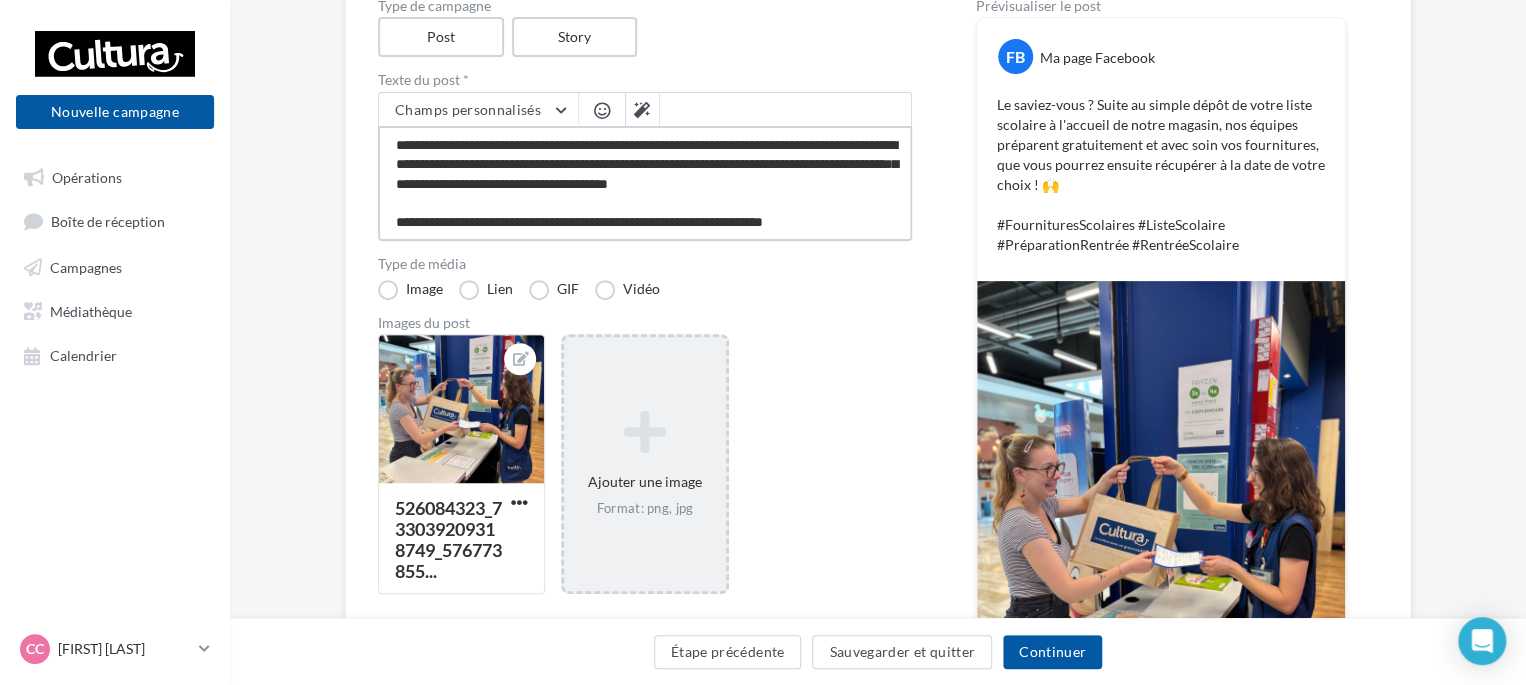 type on "**********" 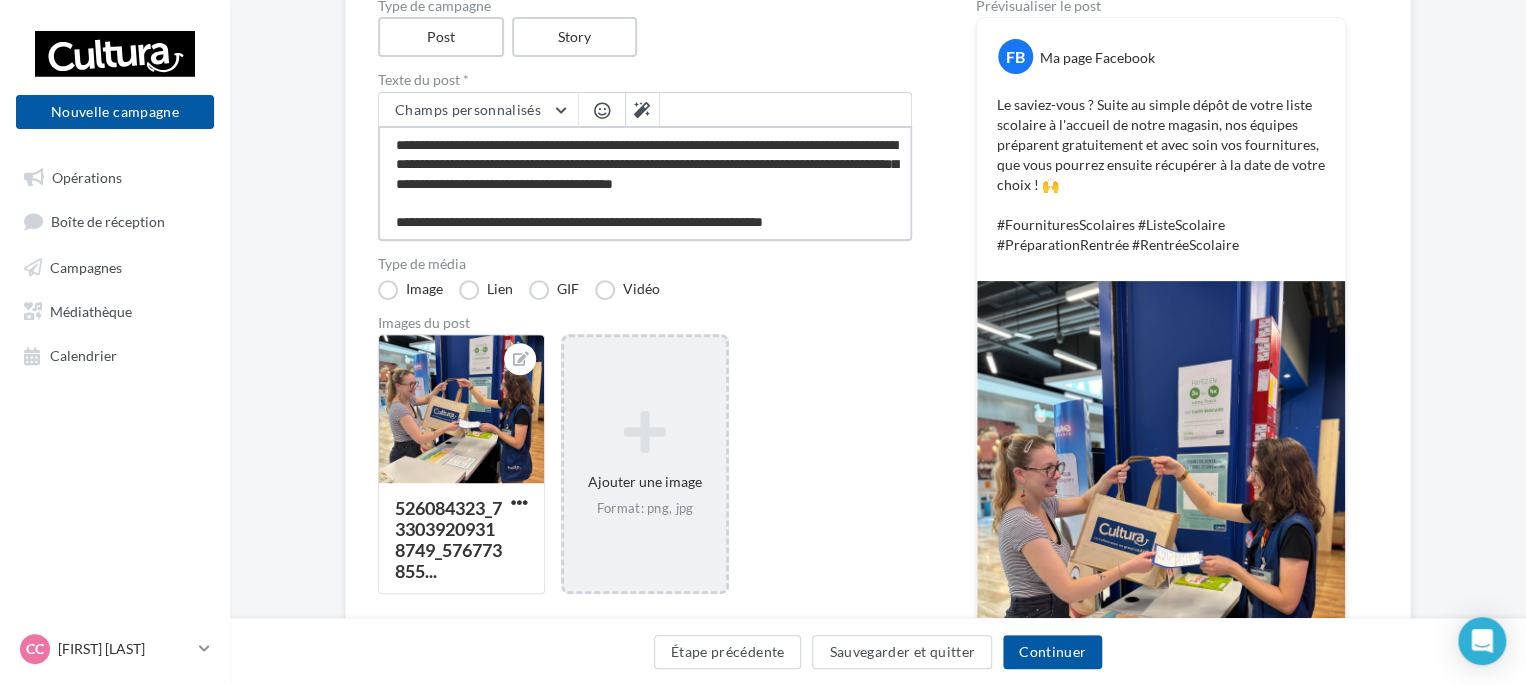 type on "**********" 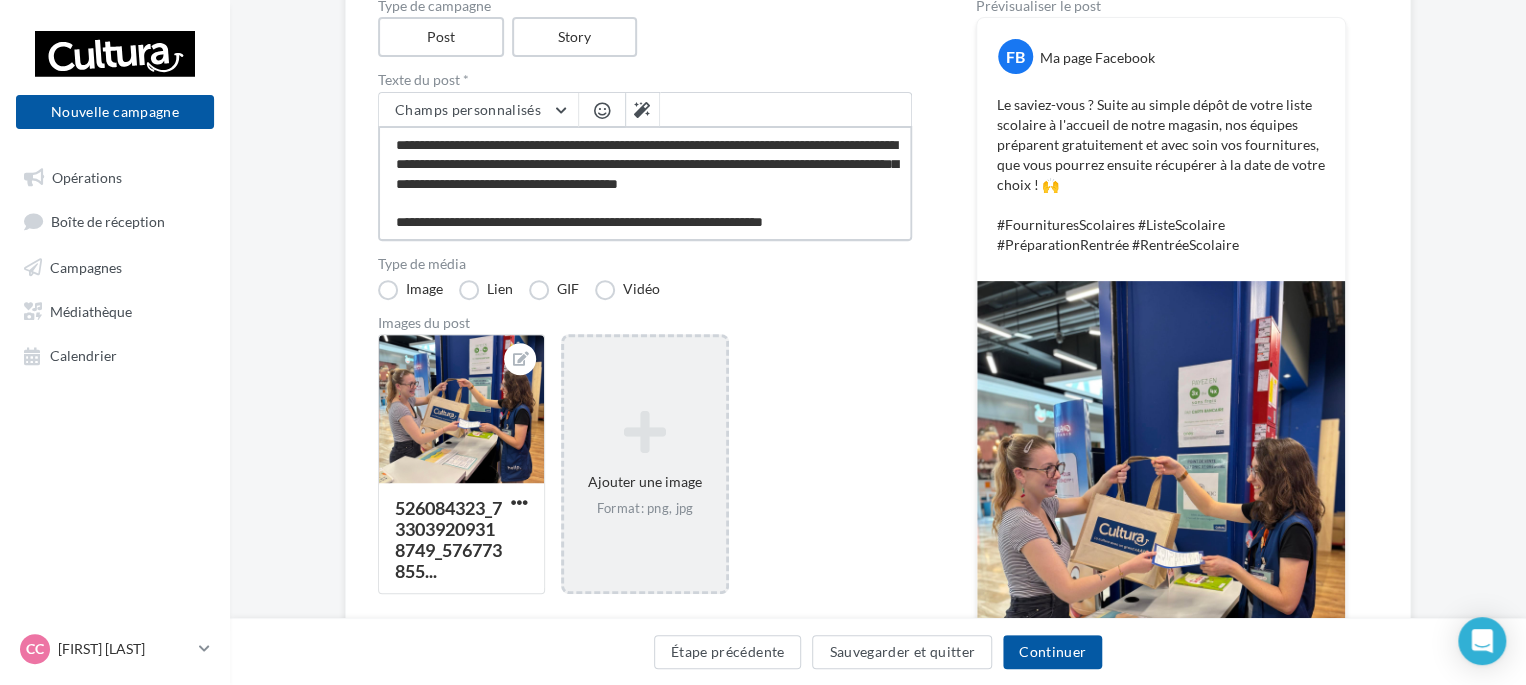 type on "**********" 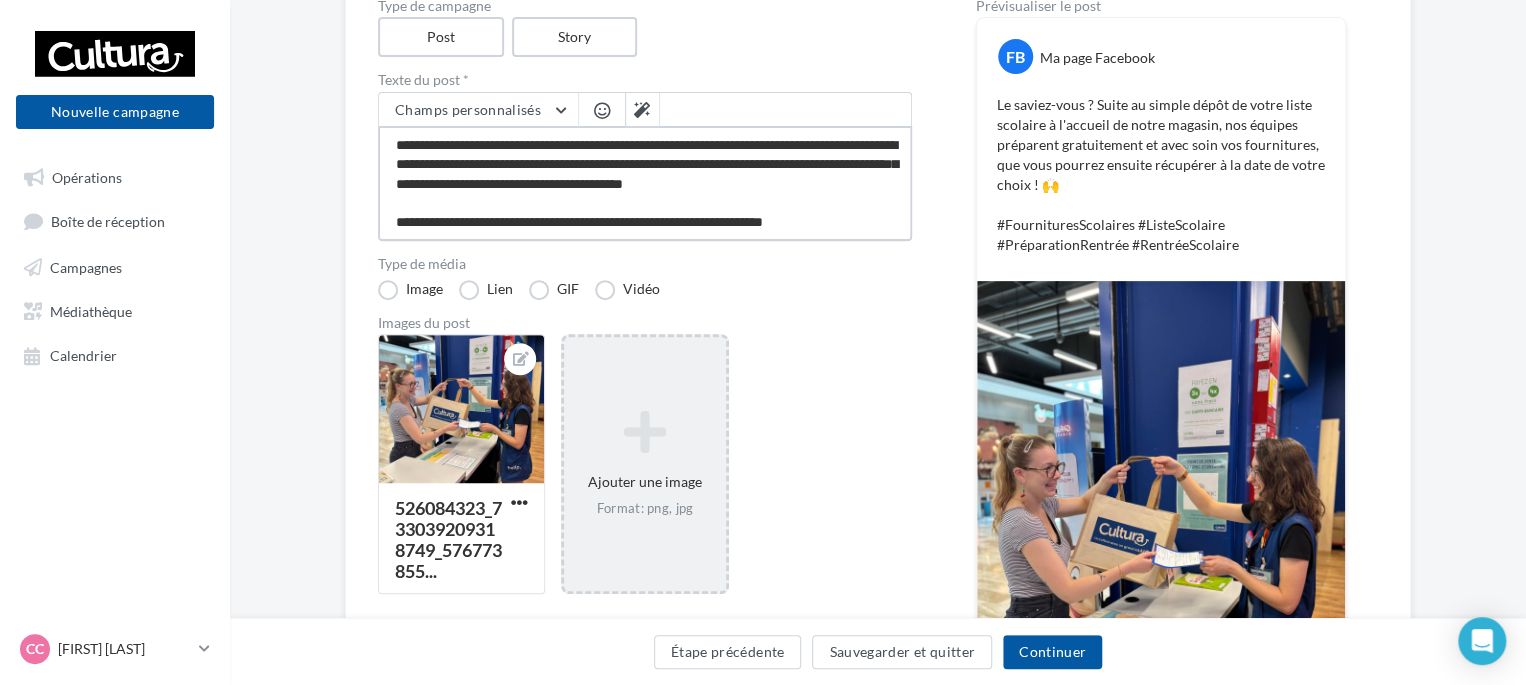 type on "**********" 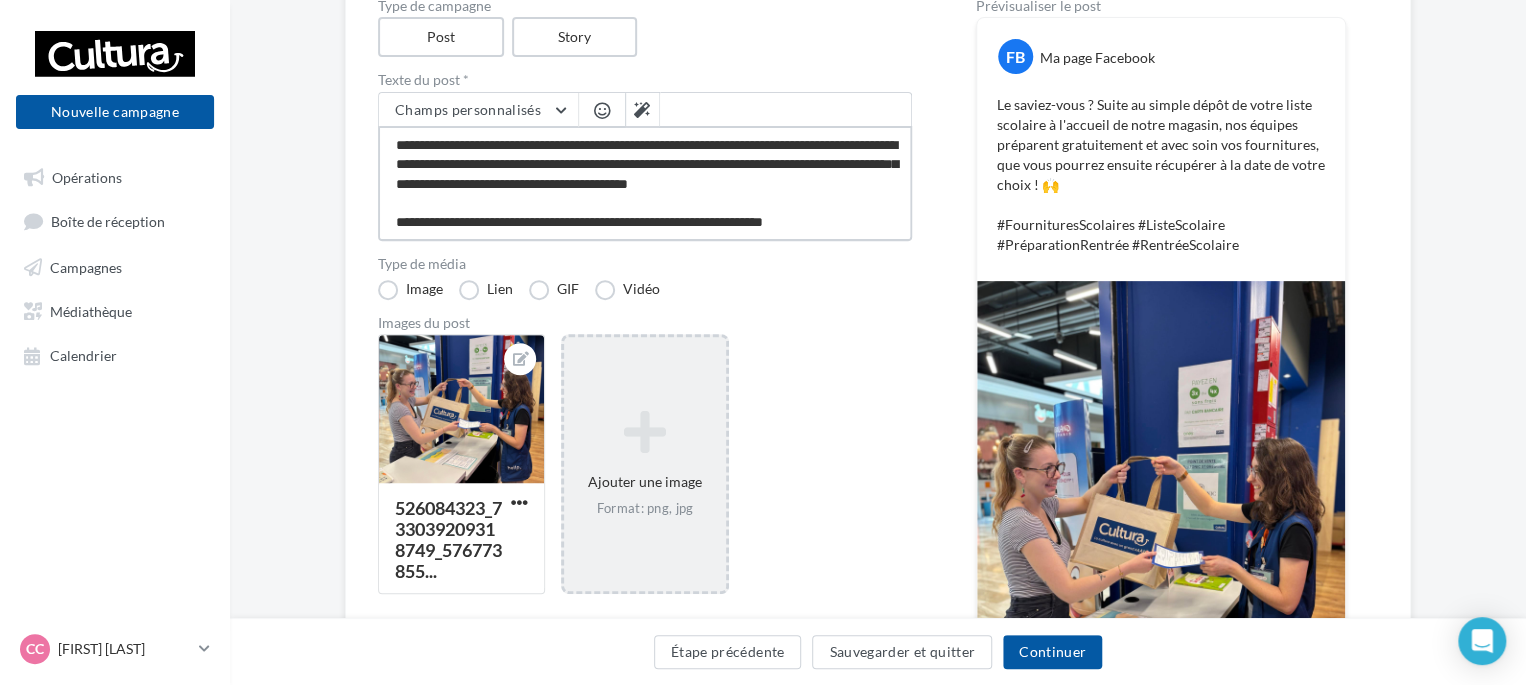 type on "**********" 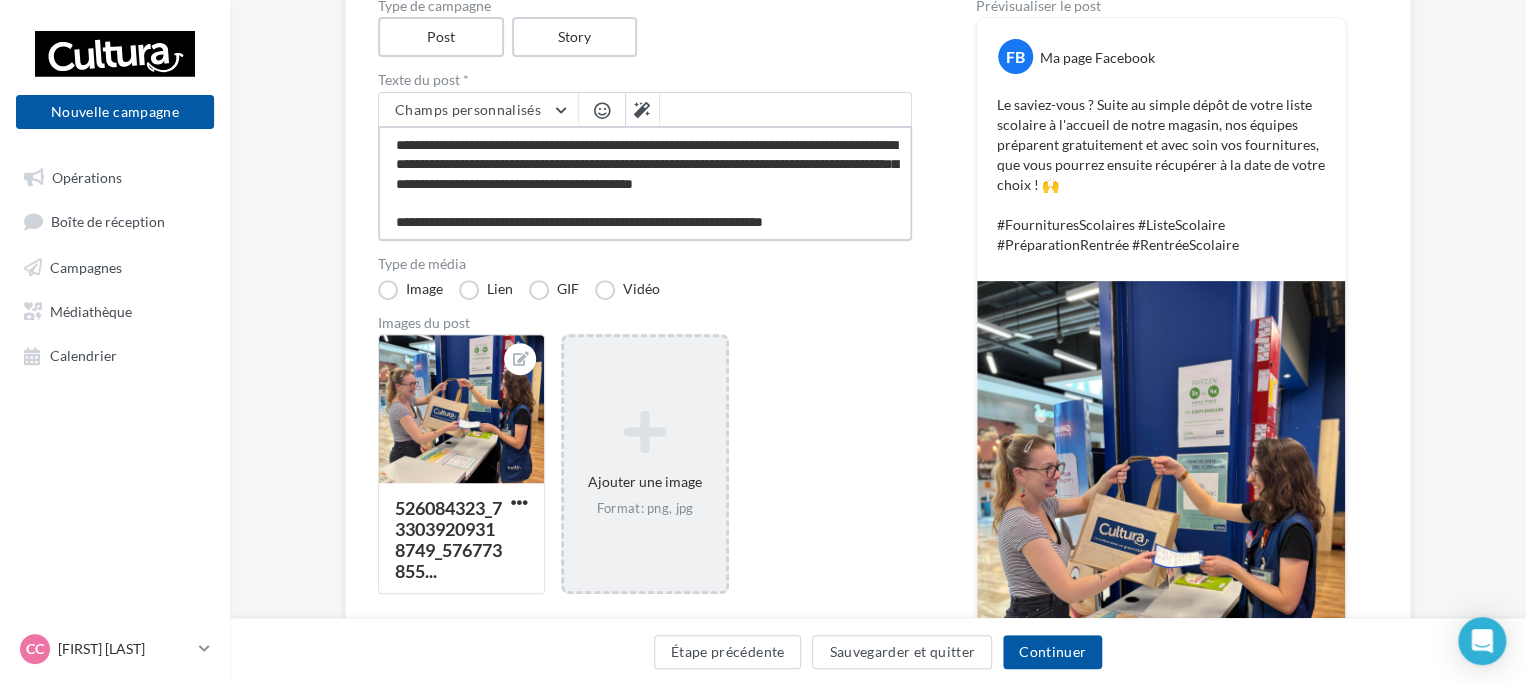 type on "**********" 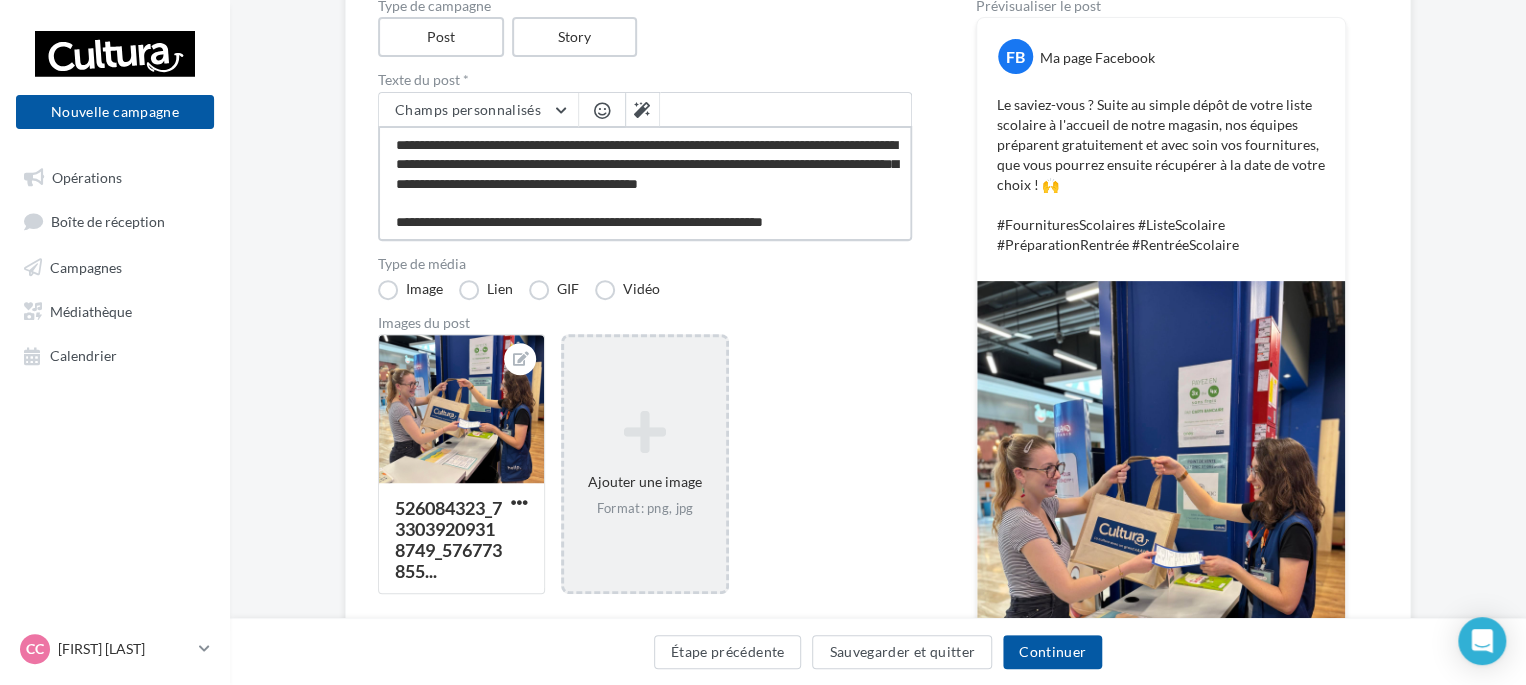 type on "**********" 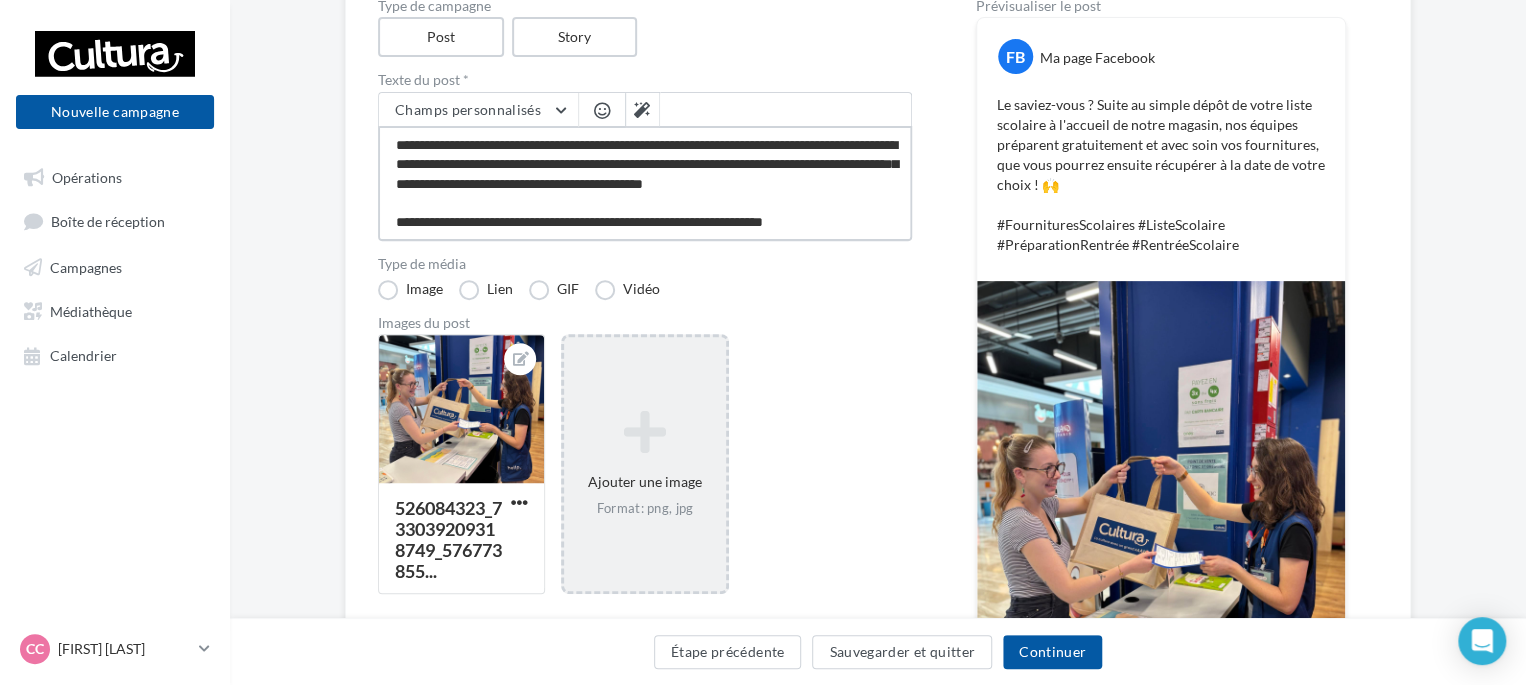 type on "**********" 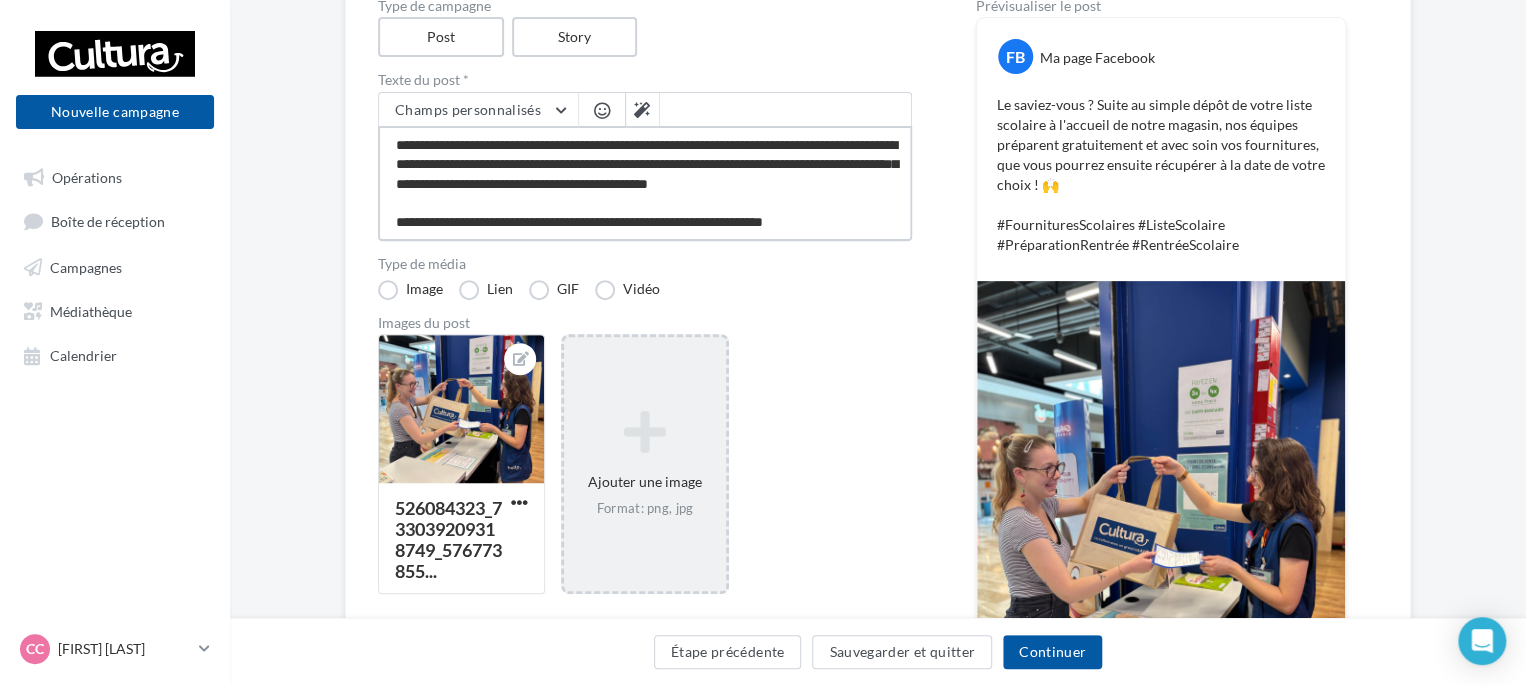 type on "**********" 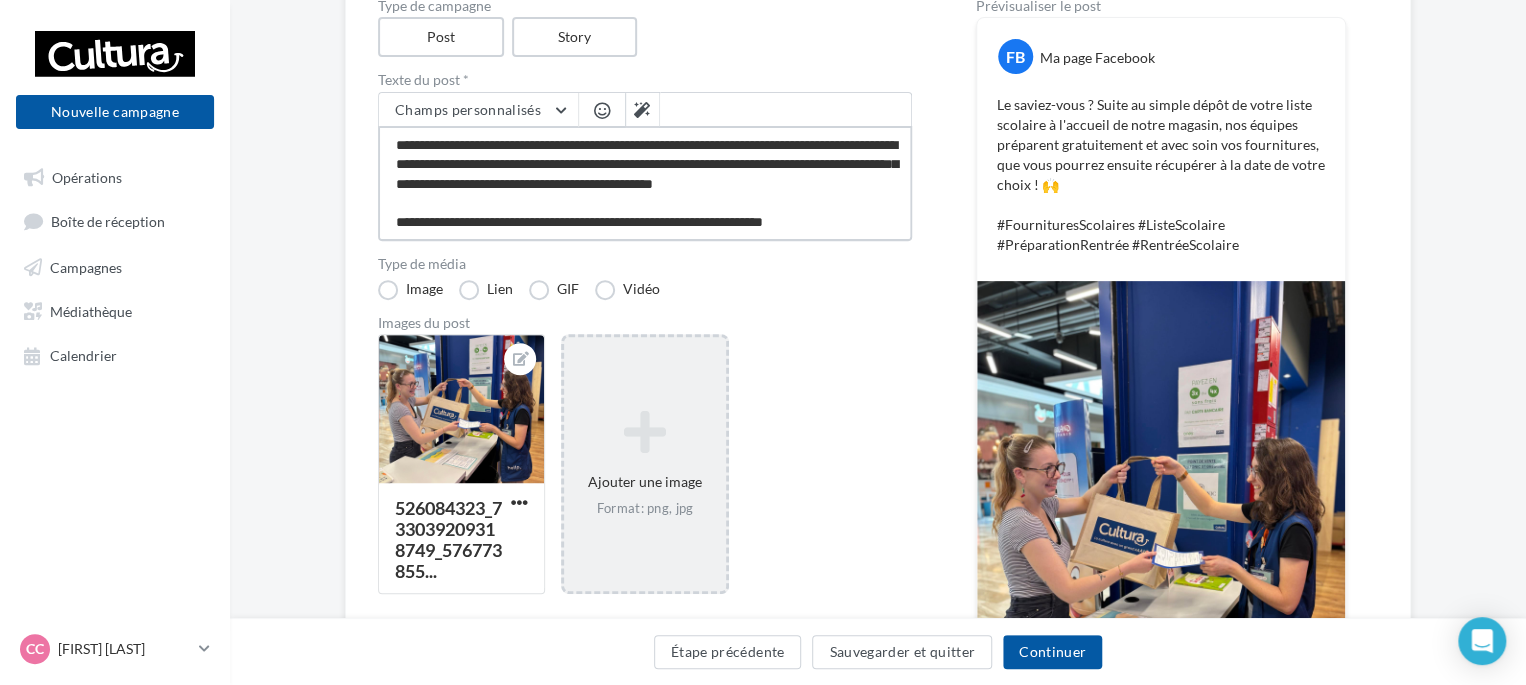 type on "**********" 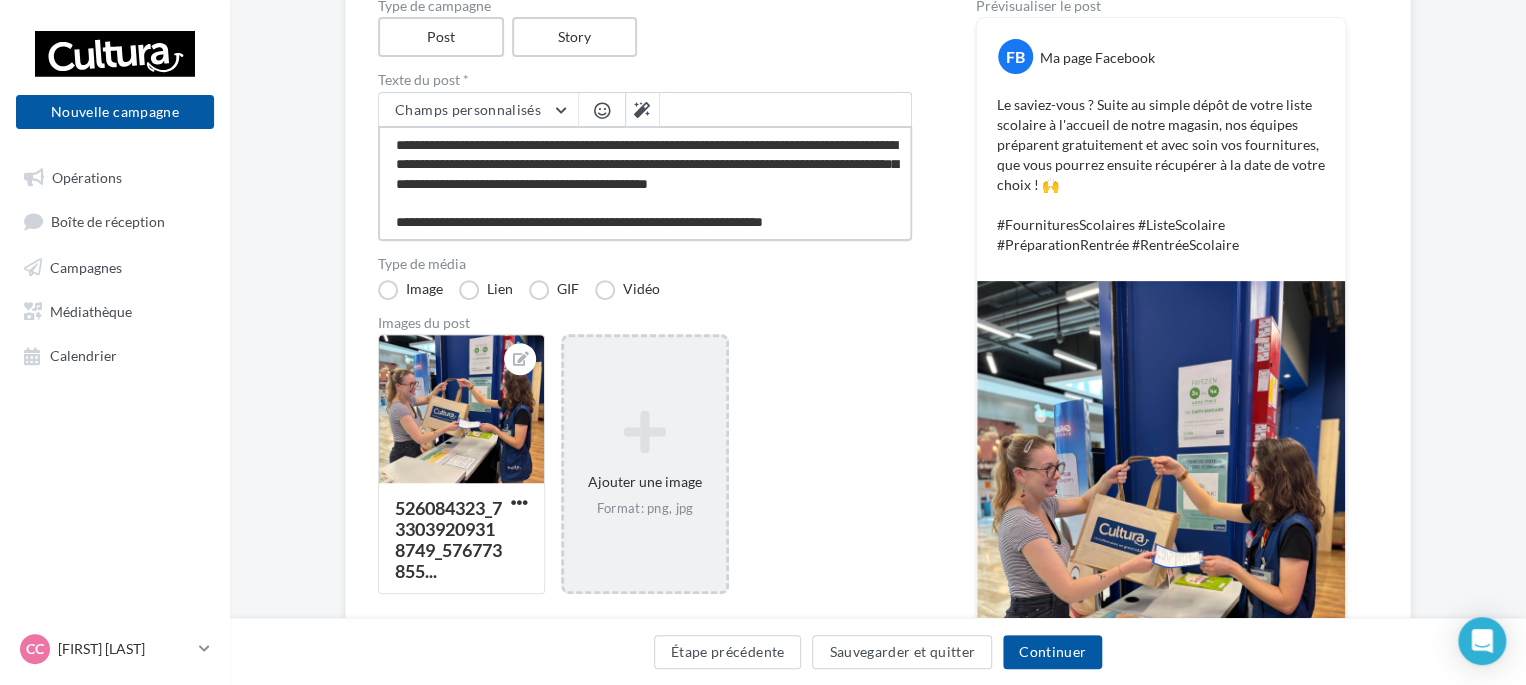 type on "**********" 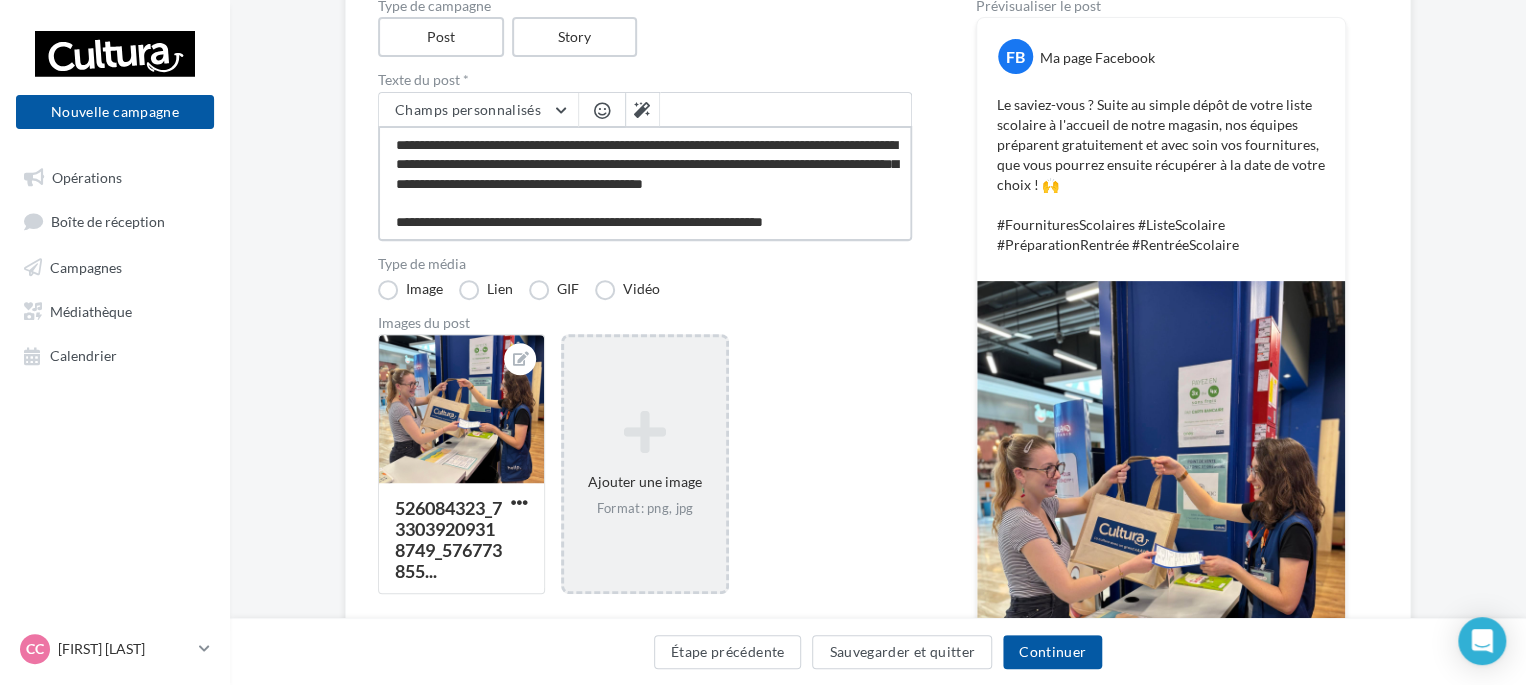 type on "**********" 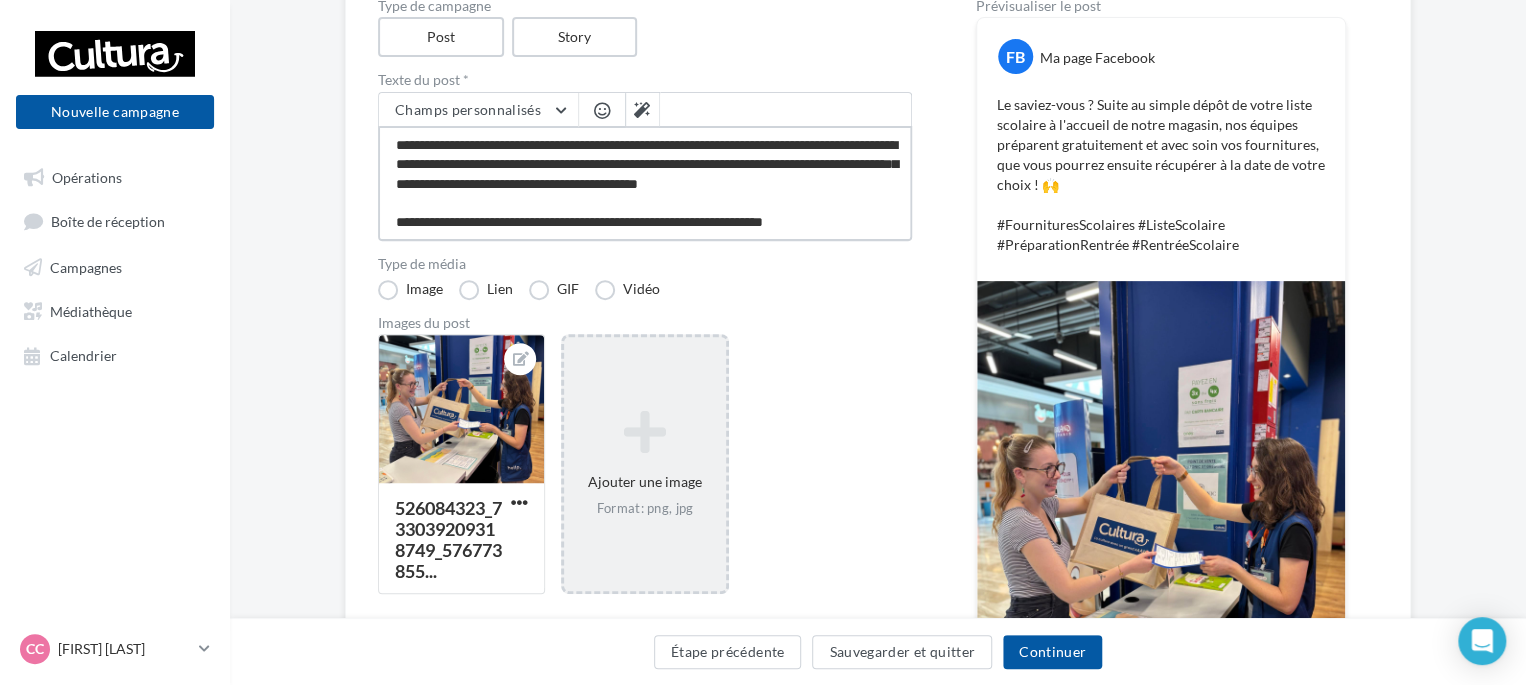 type on "**********" 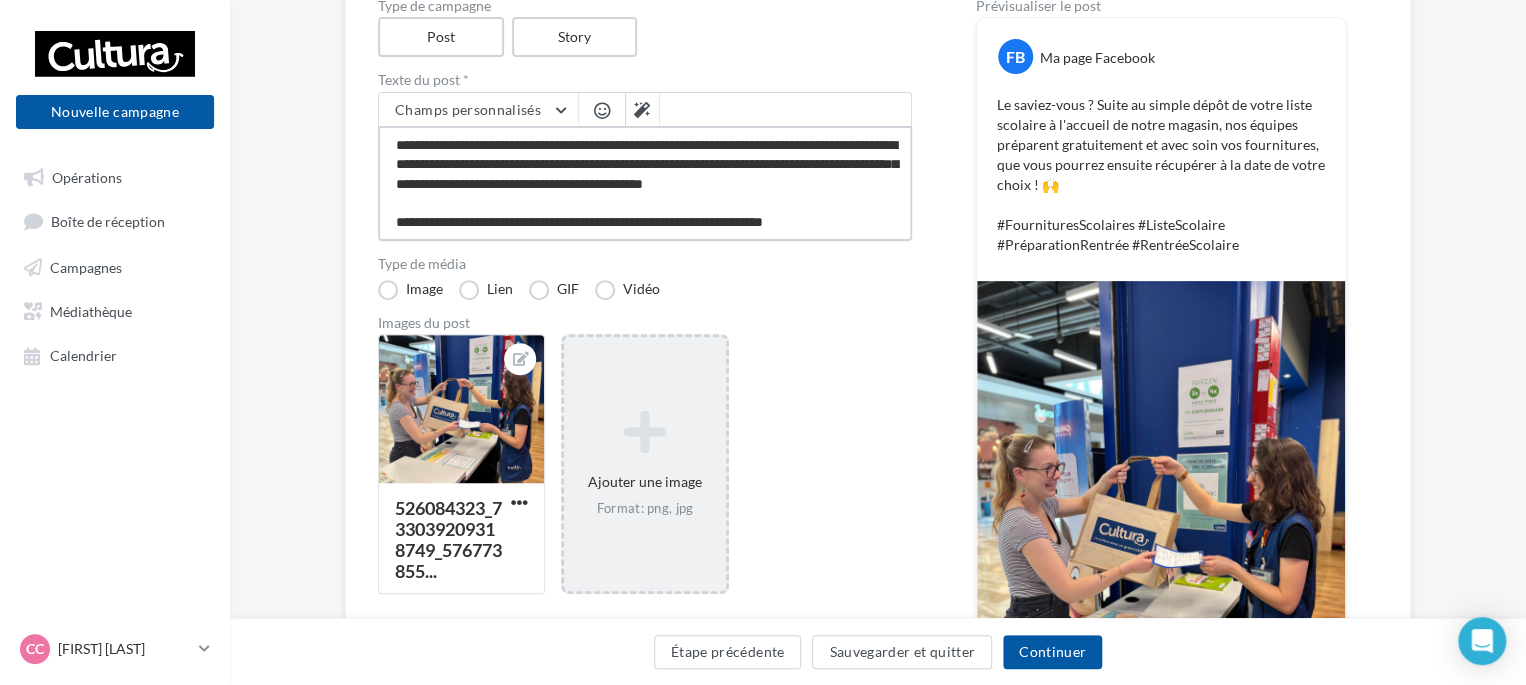 type on "**********" 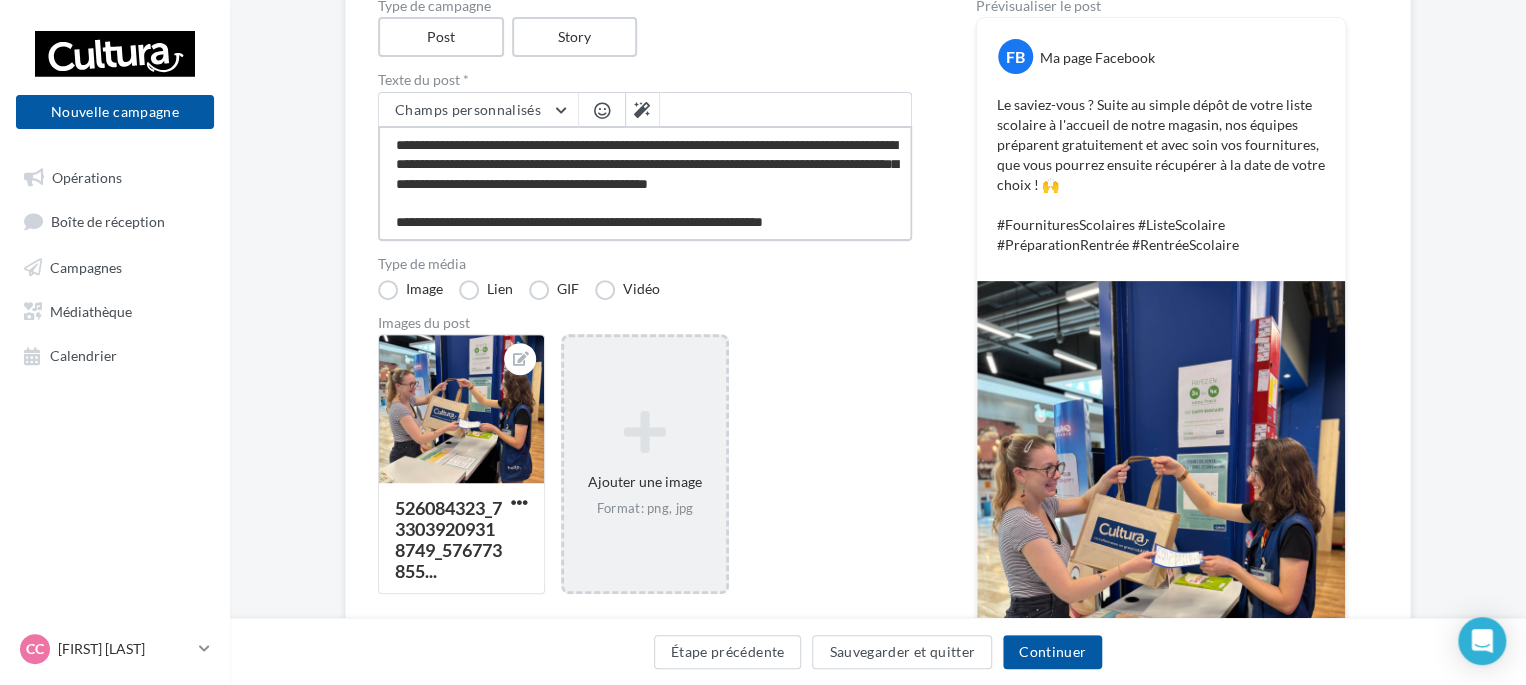 type on "**********" 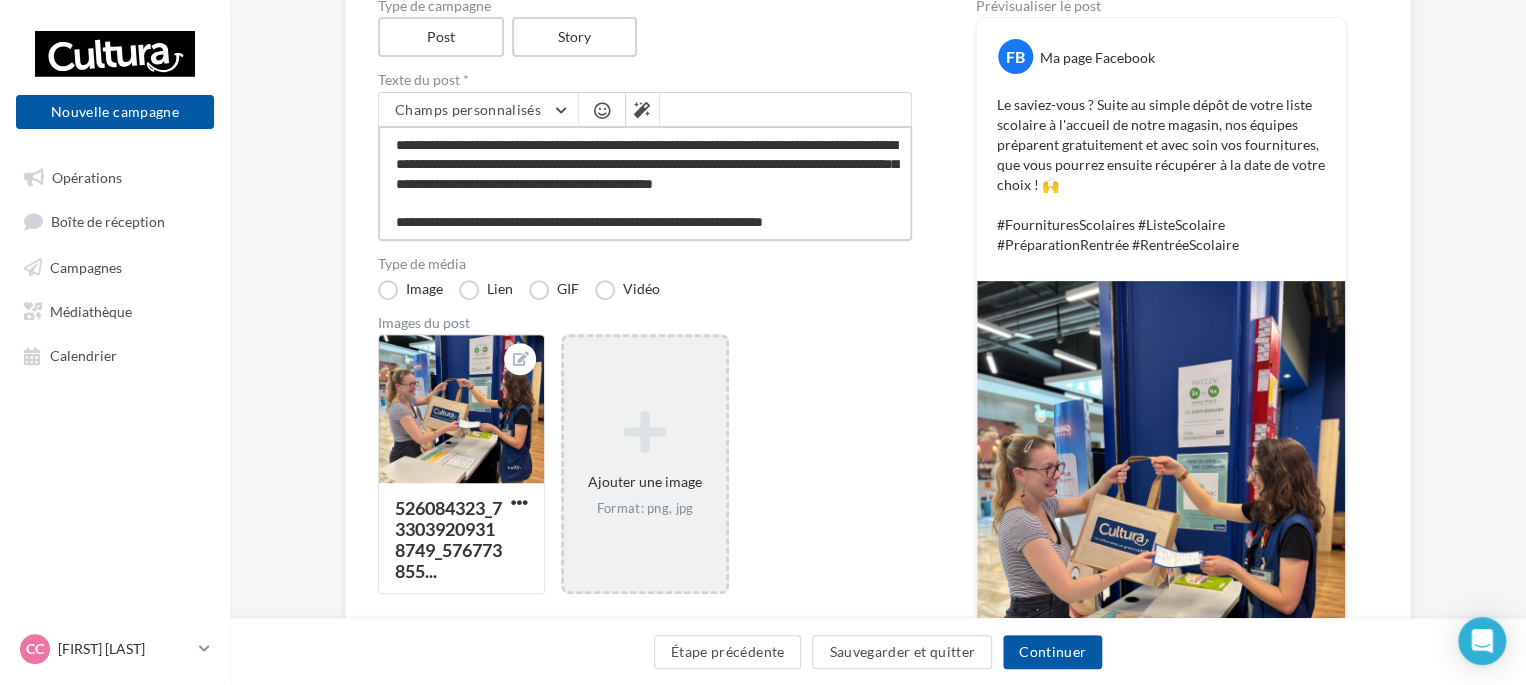 type on "**********" 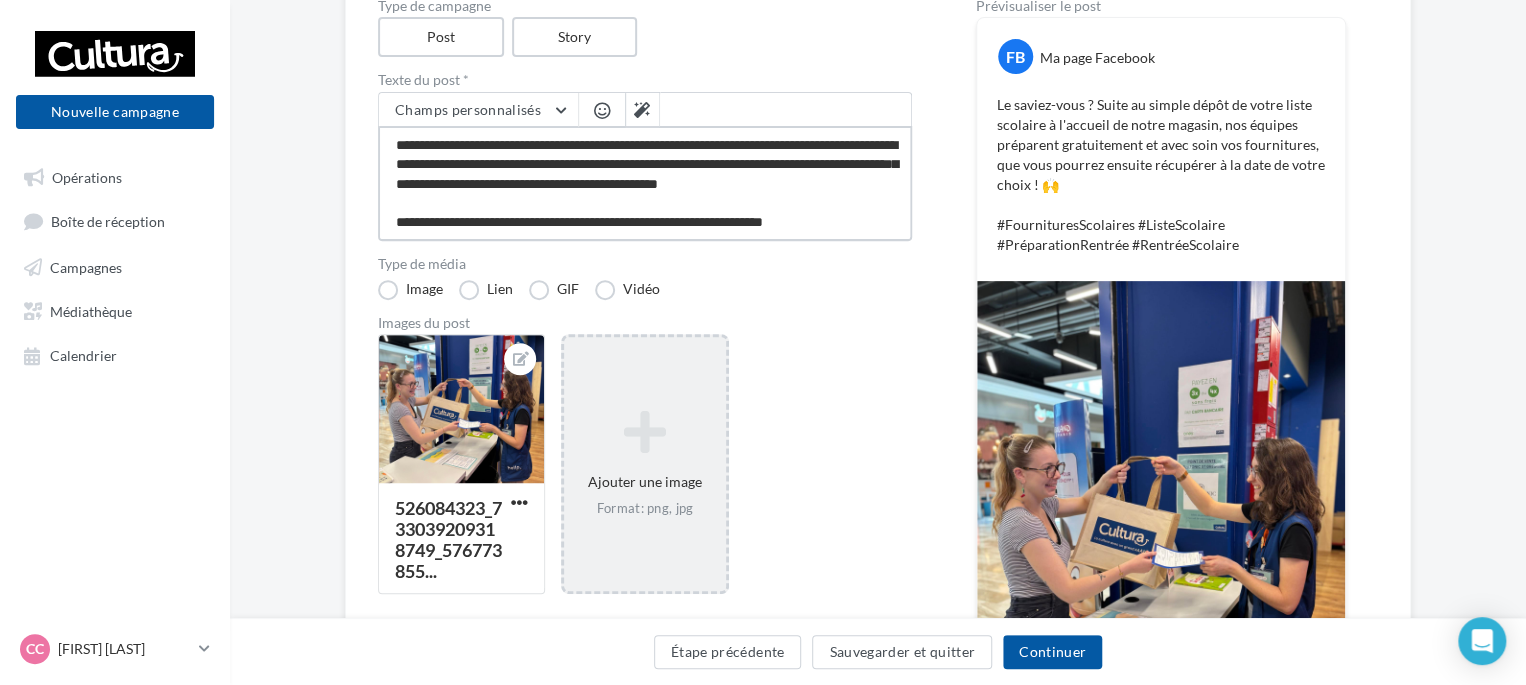 type on "**********" 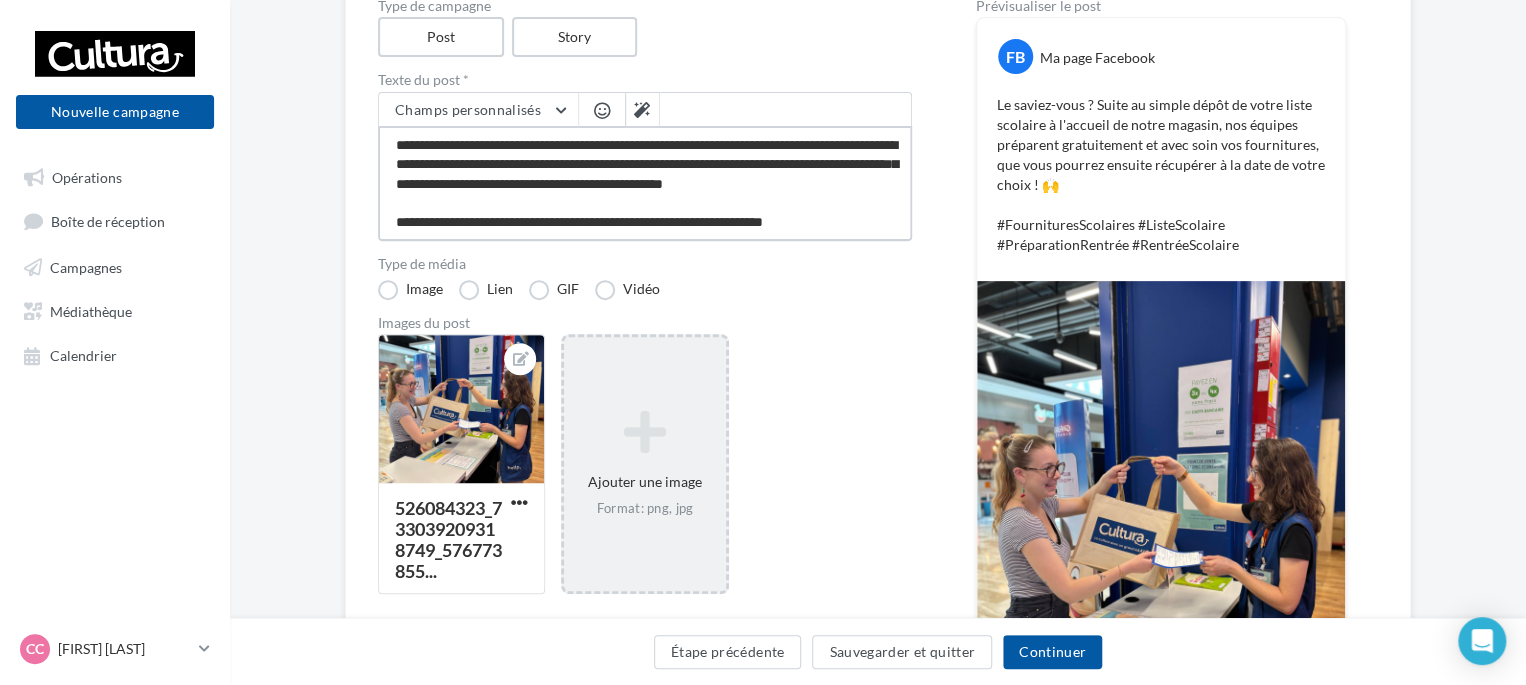 type on "**********" 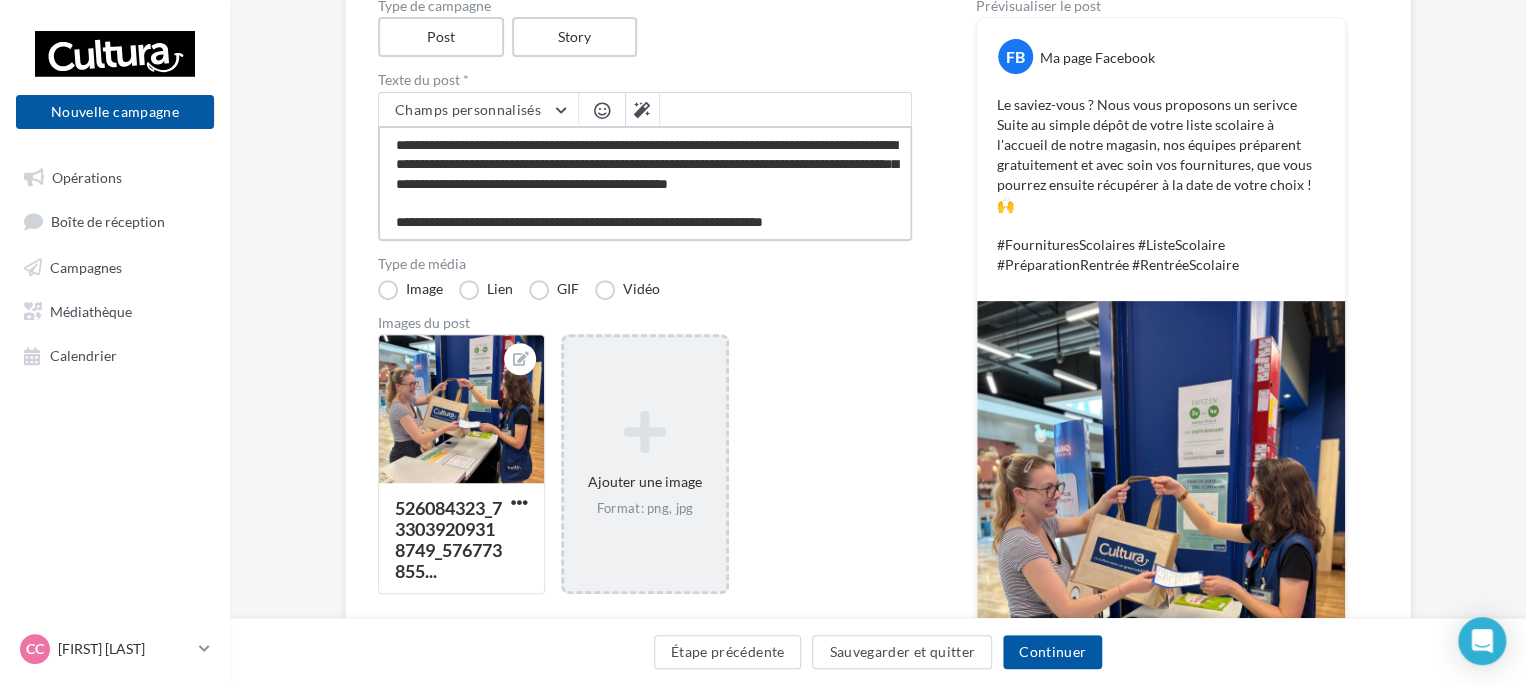 type on "**********" 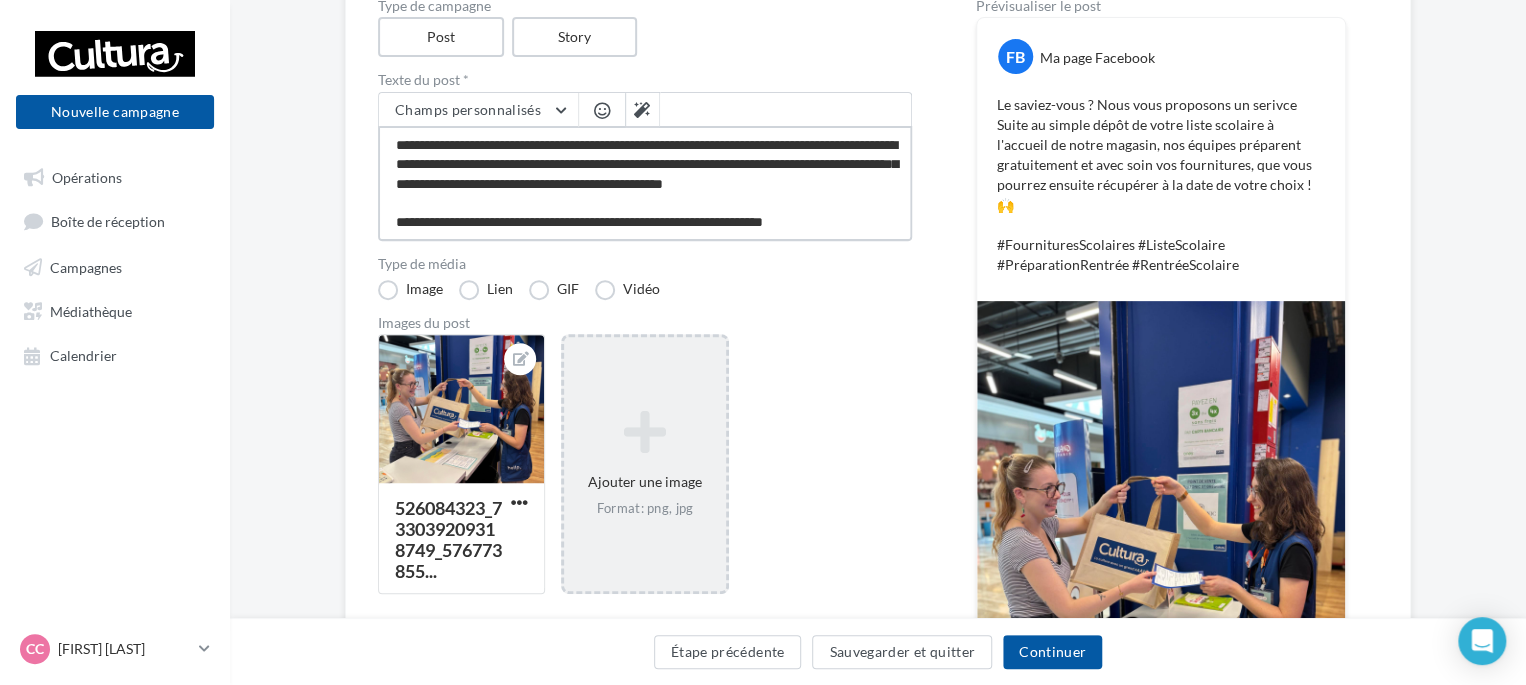 type on "**********" 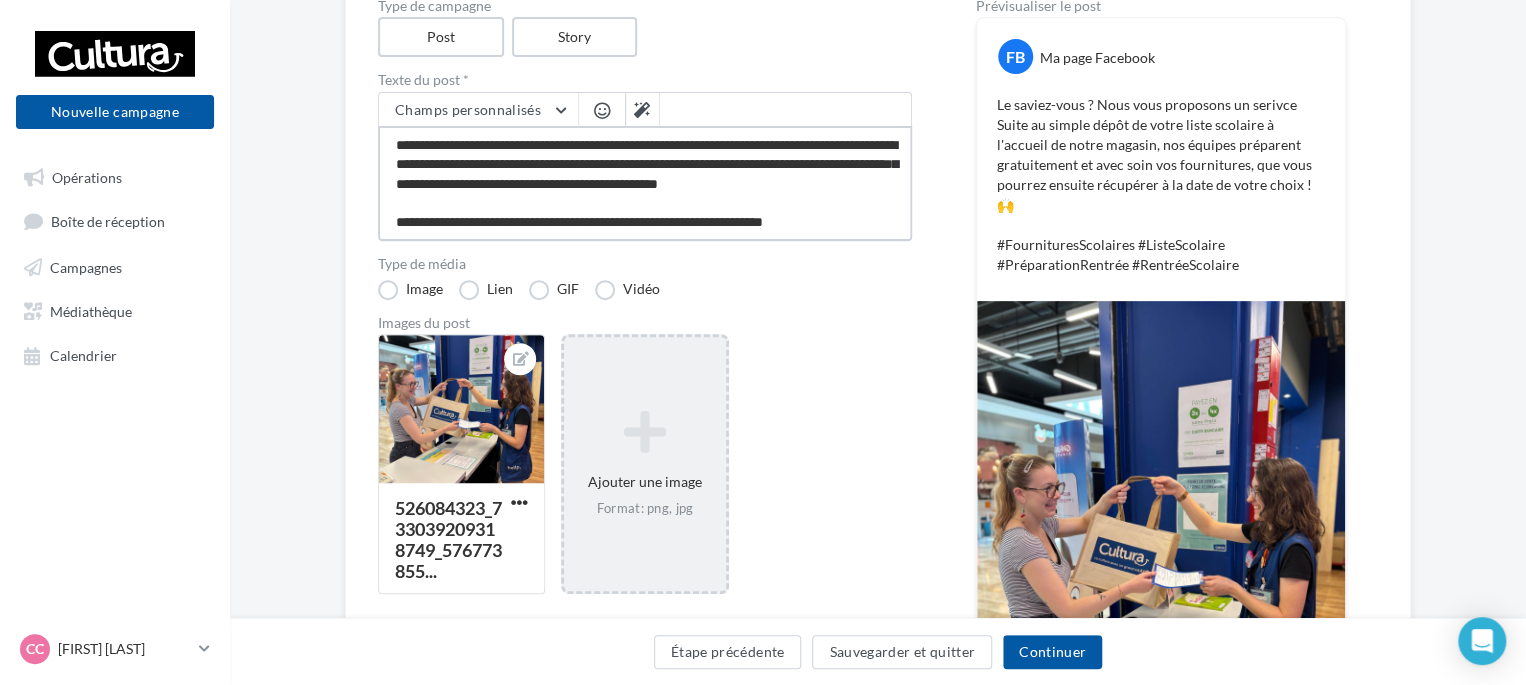 type on "**********" 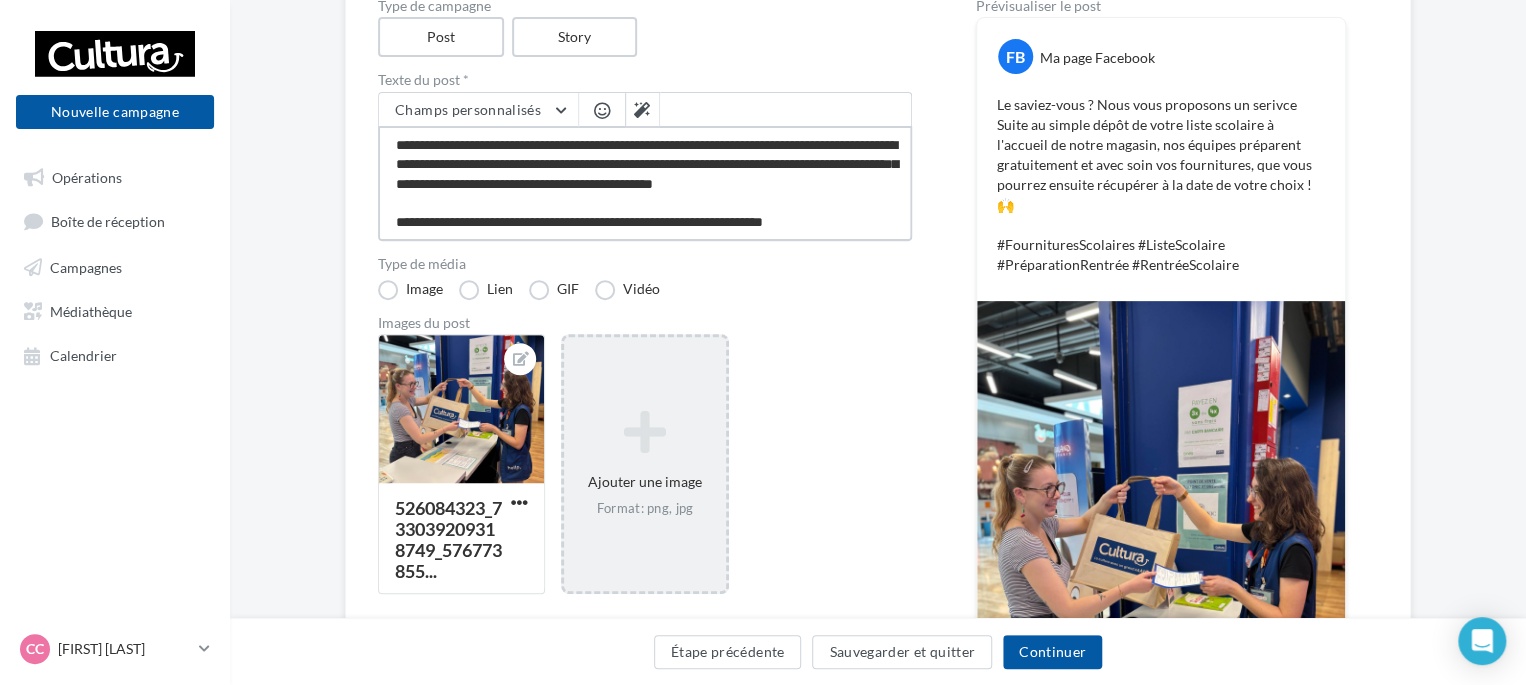 type on "**********" 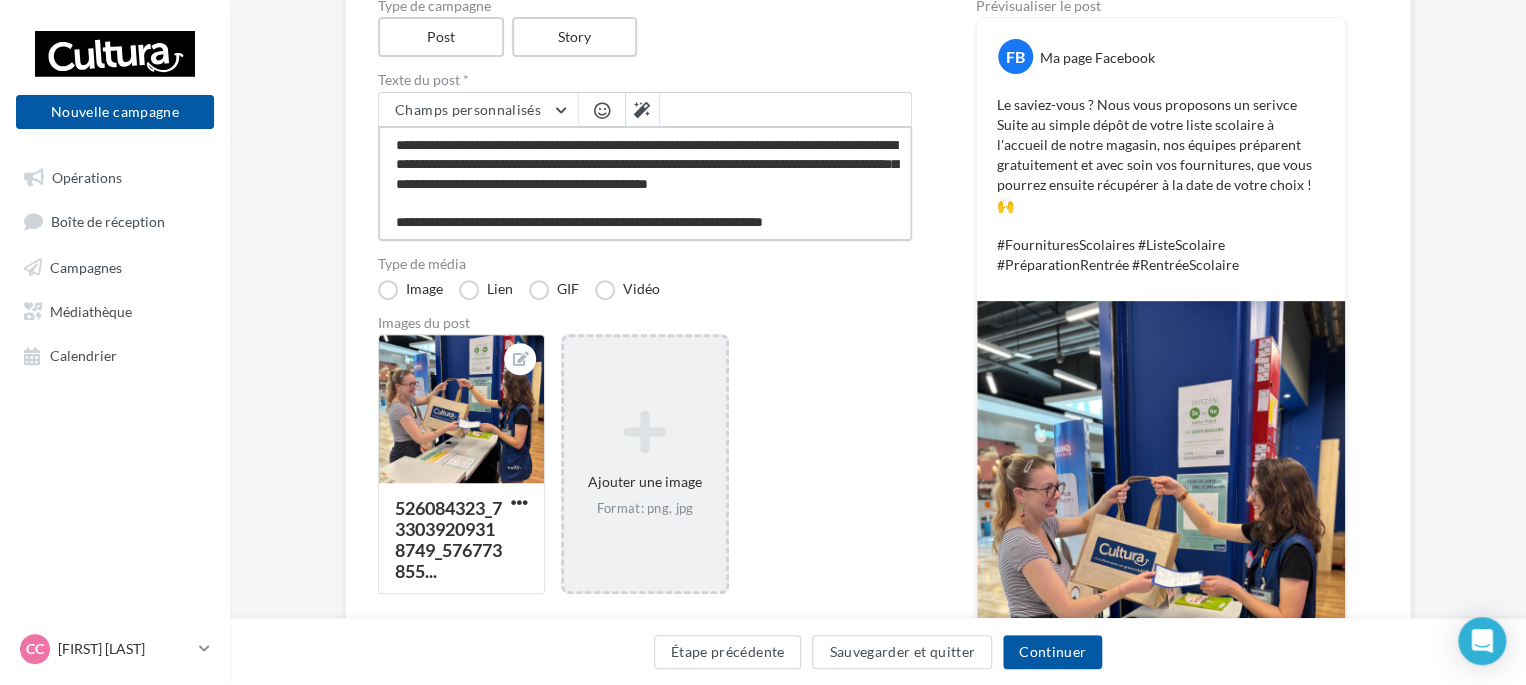 type on "**********" 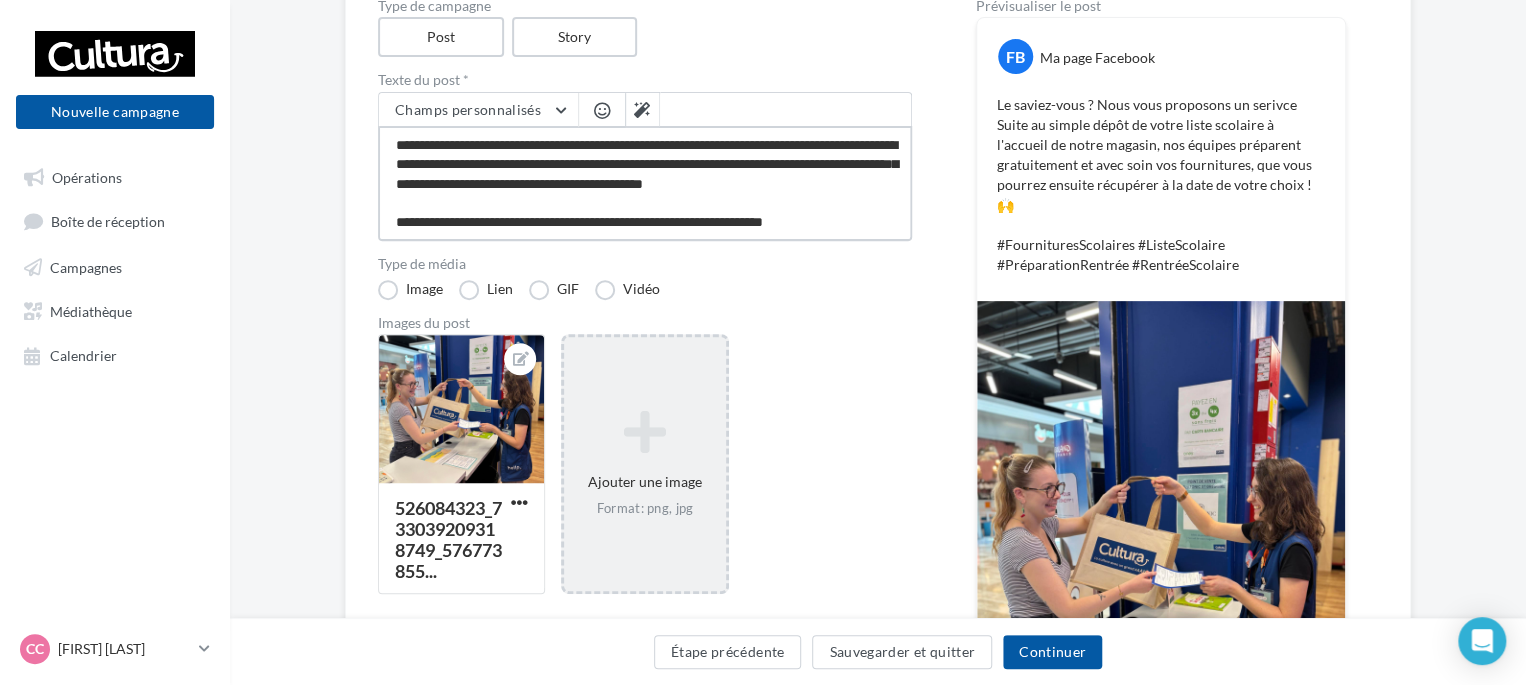 type on "**********" 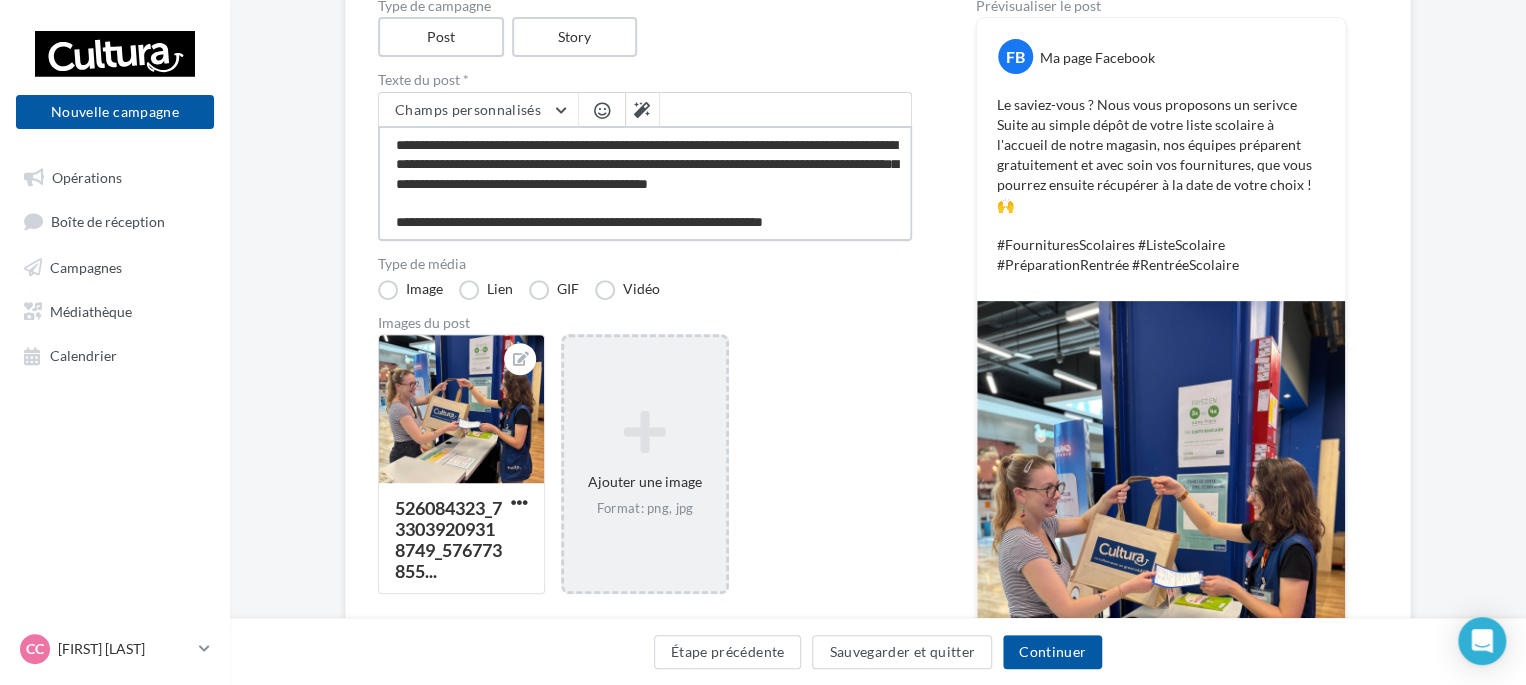 type on "**********" 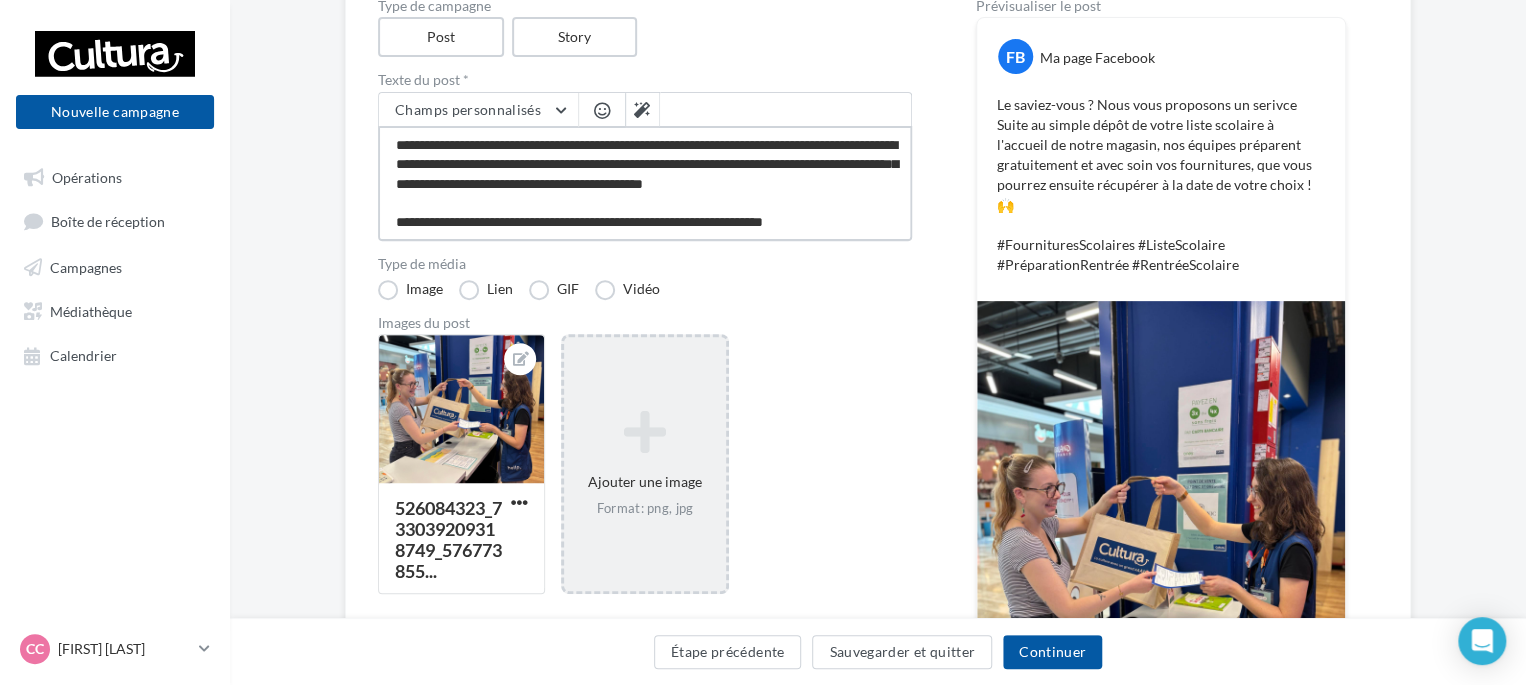 type on "**********" 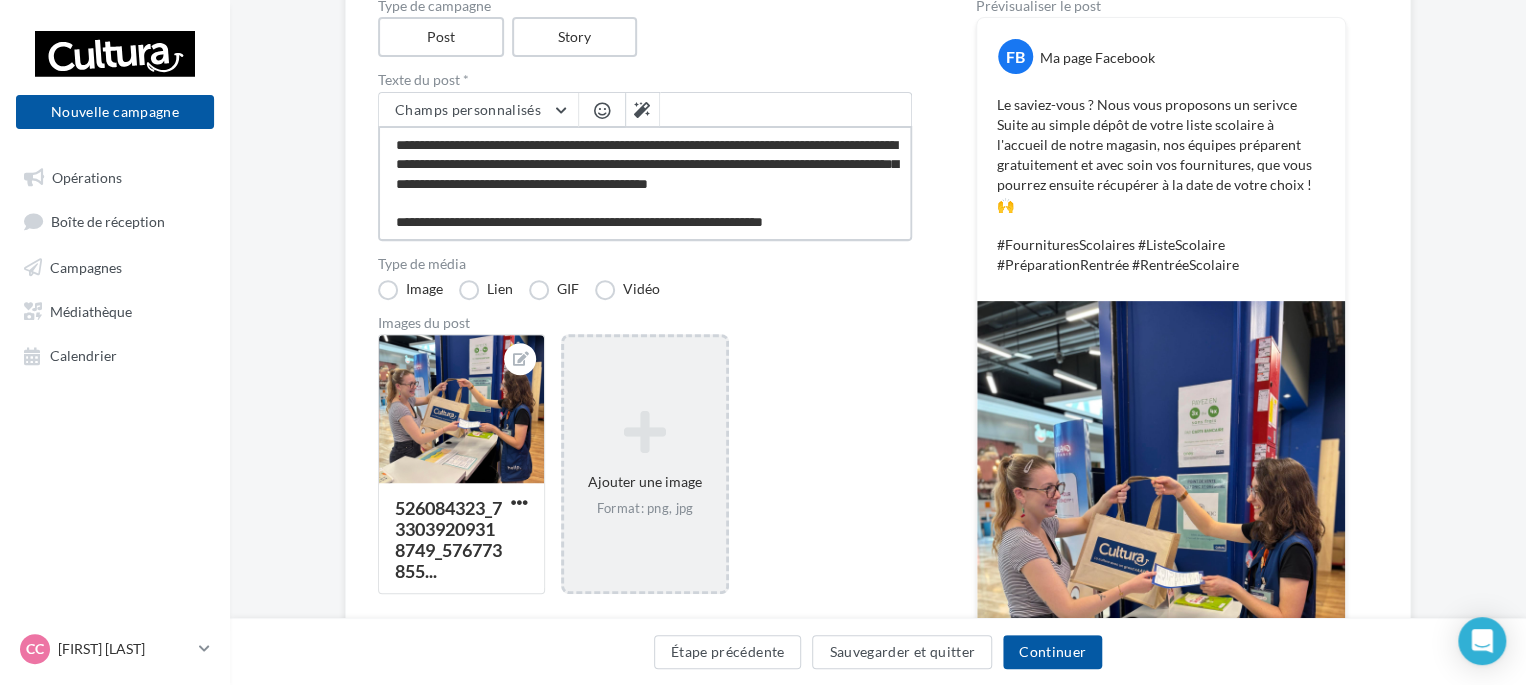 type on "**********" 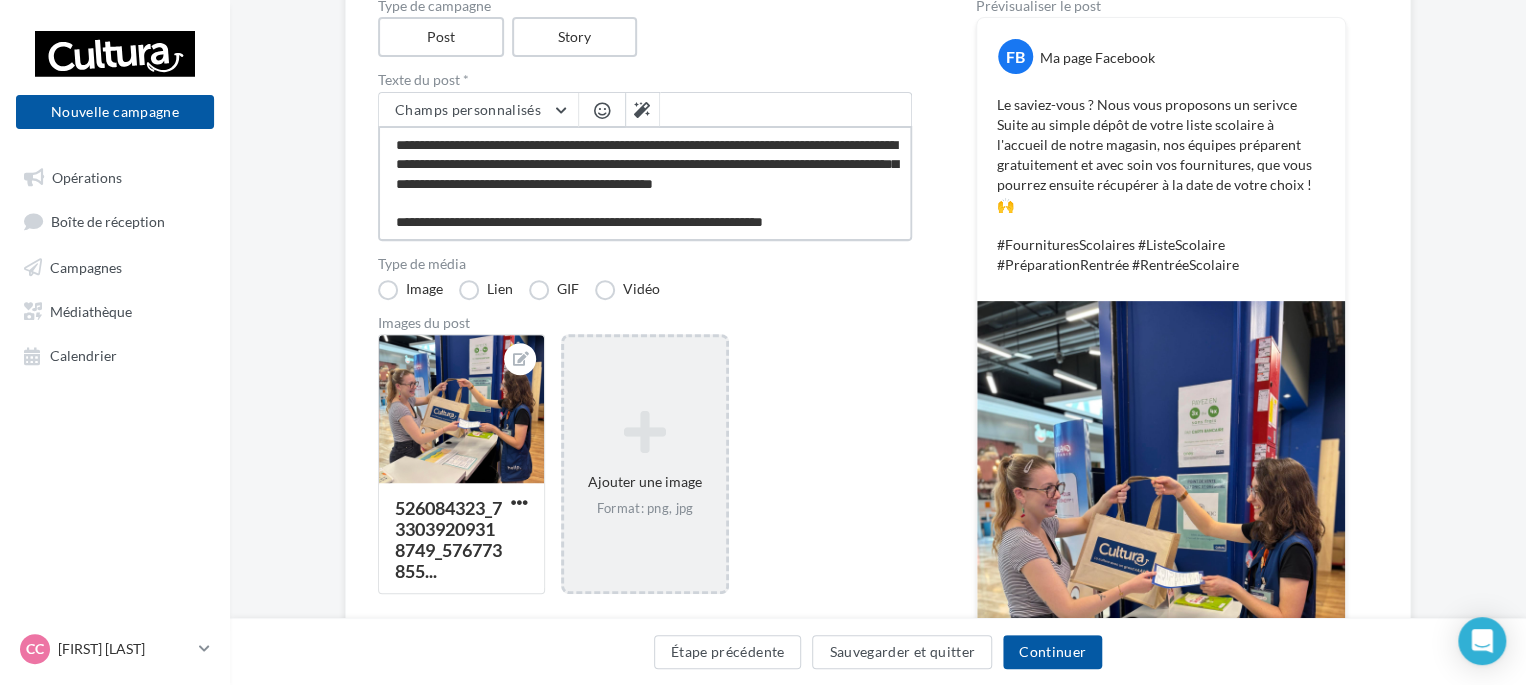 type on "**********" 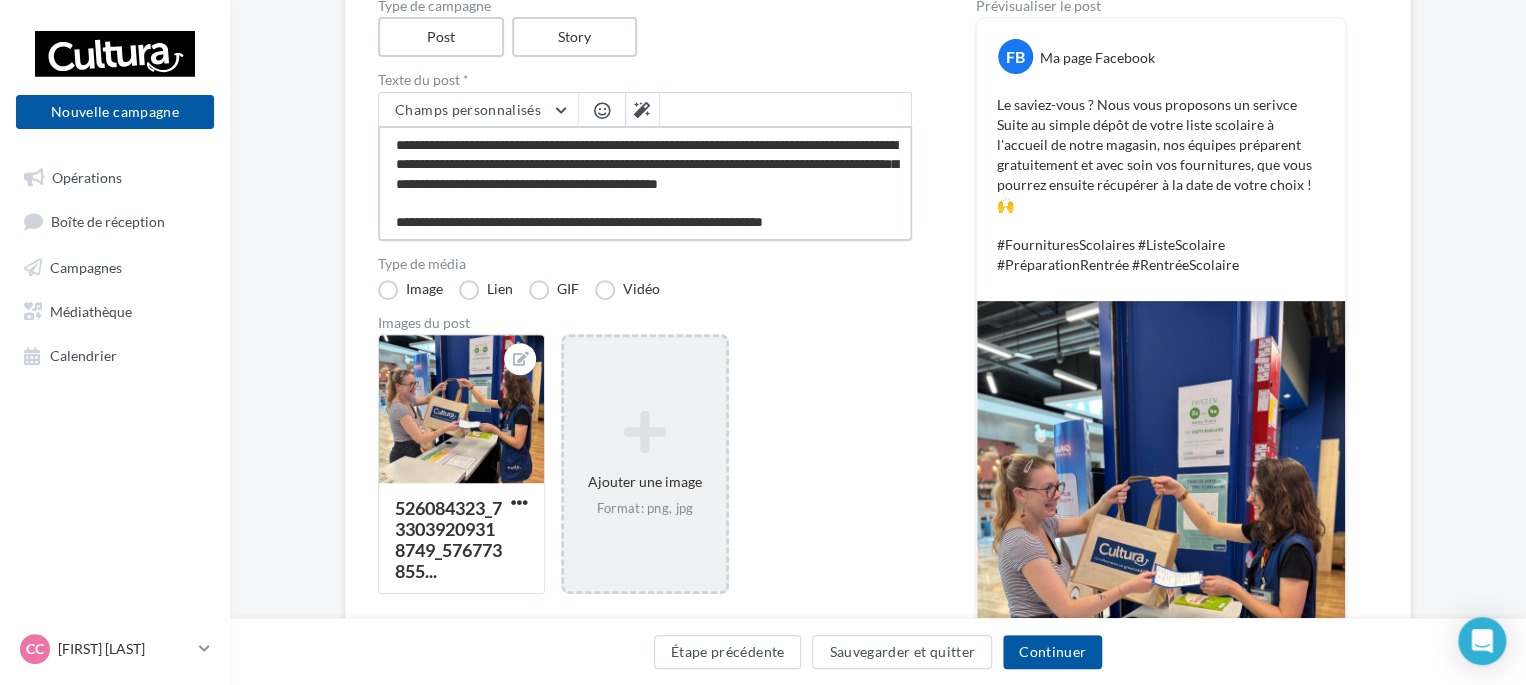 type on "**********" 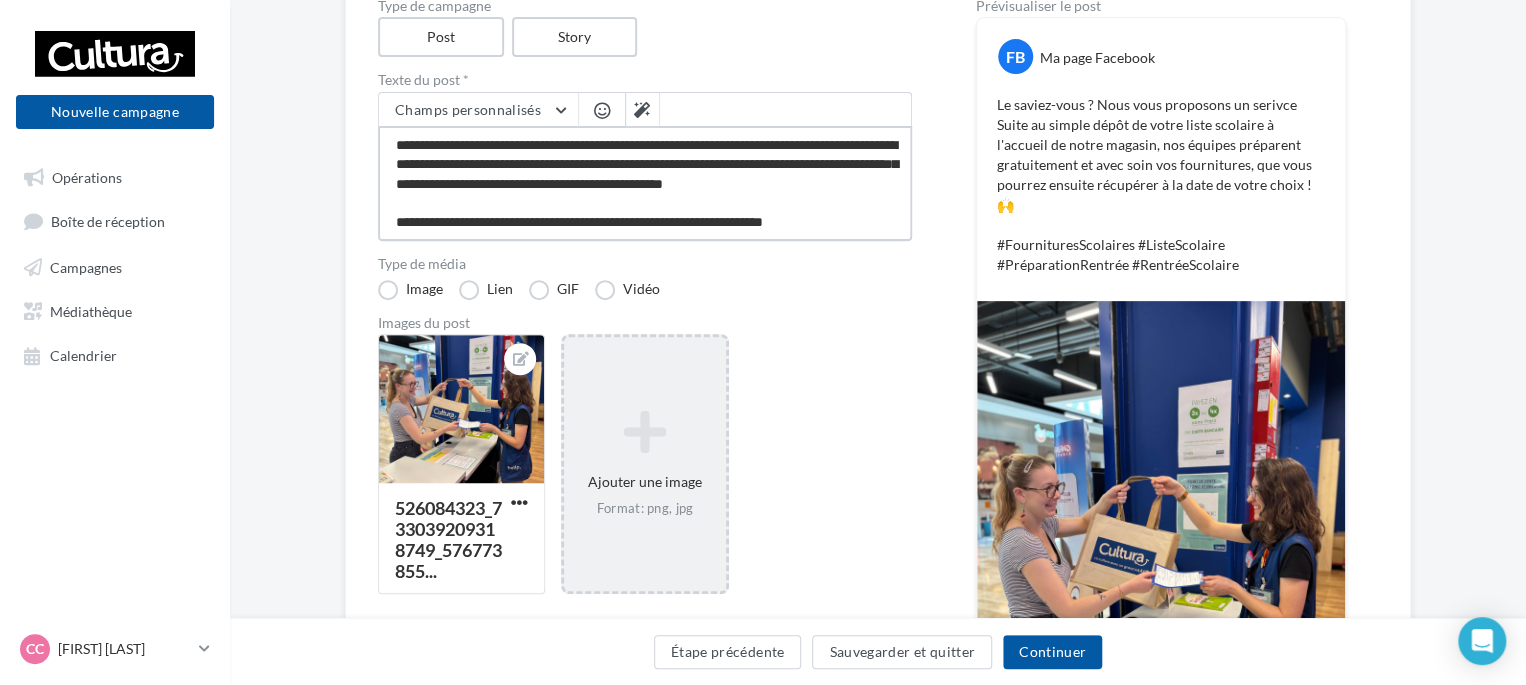 type on "**********" 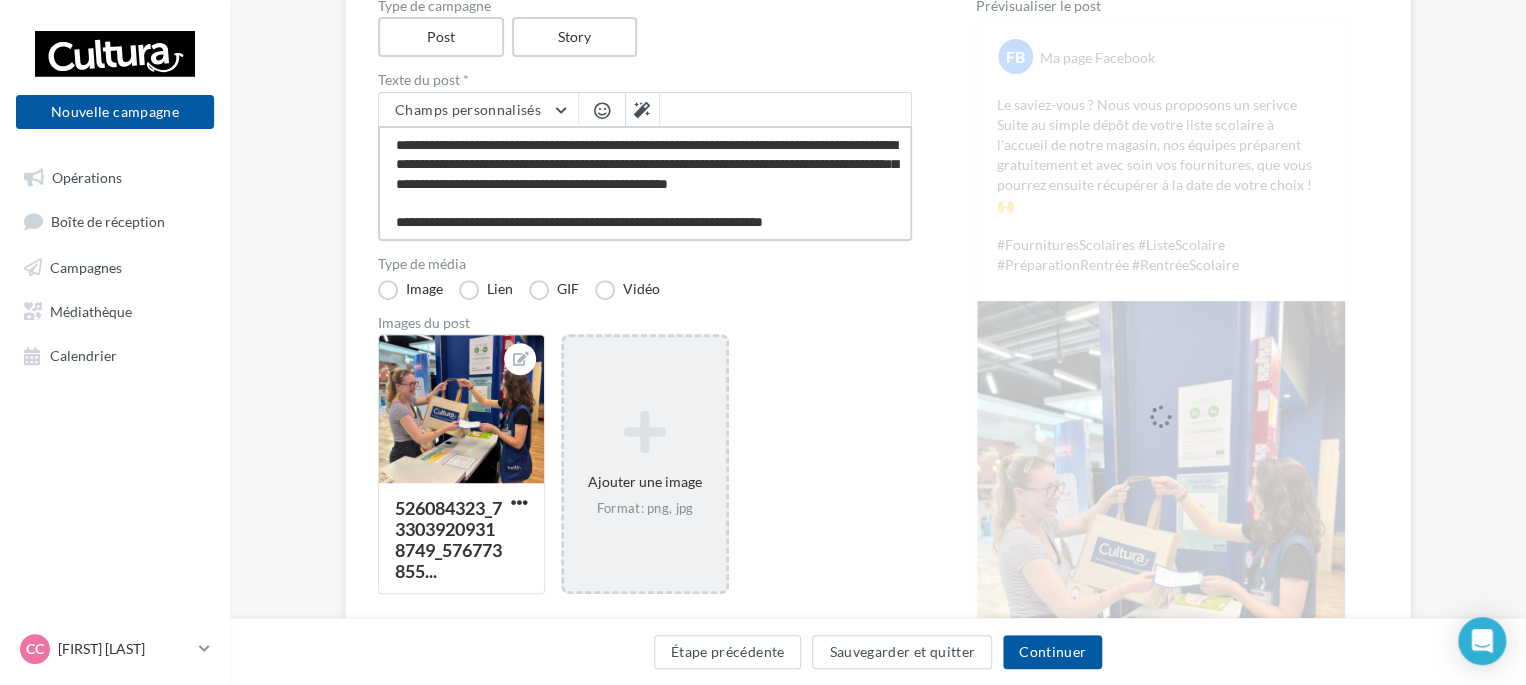 type on "**********" 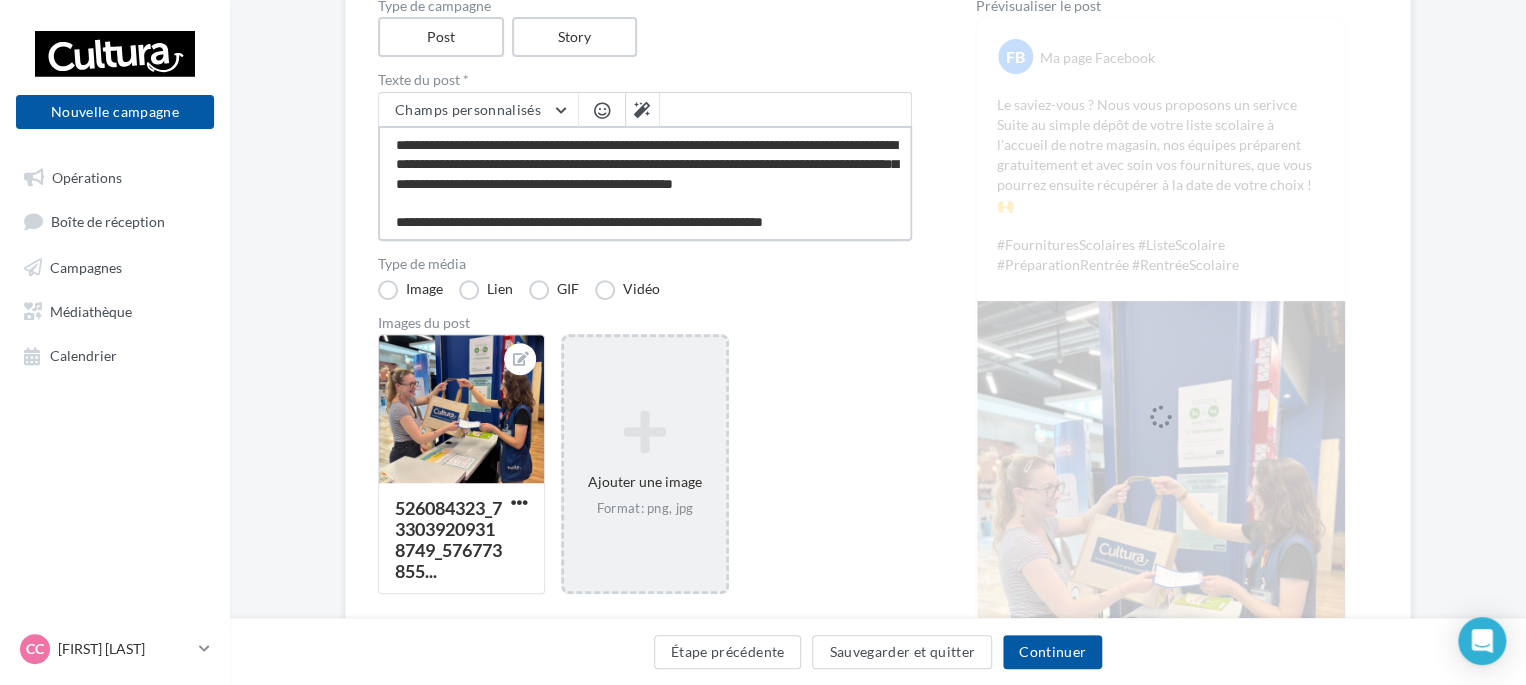 type on "**********" 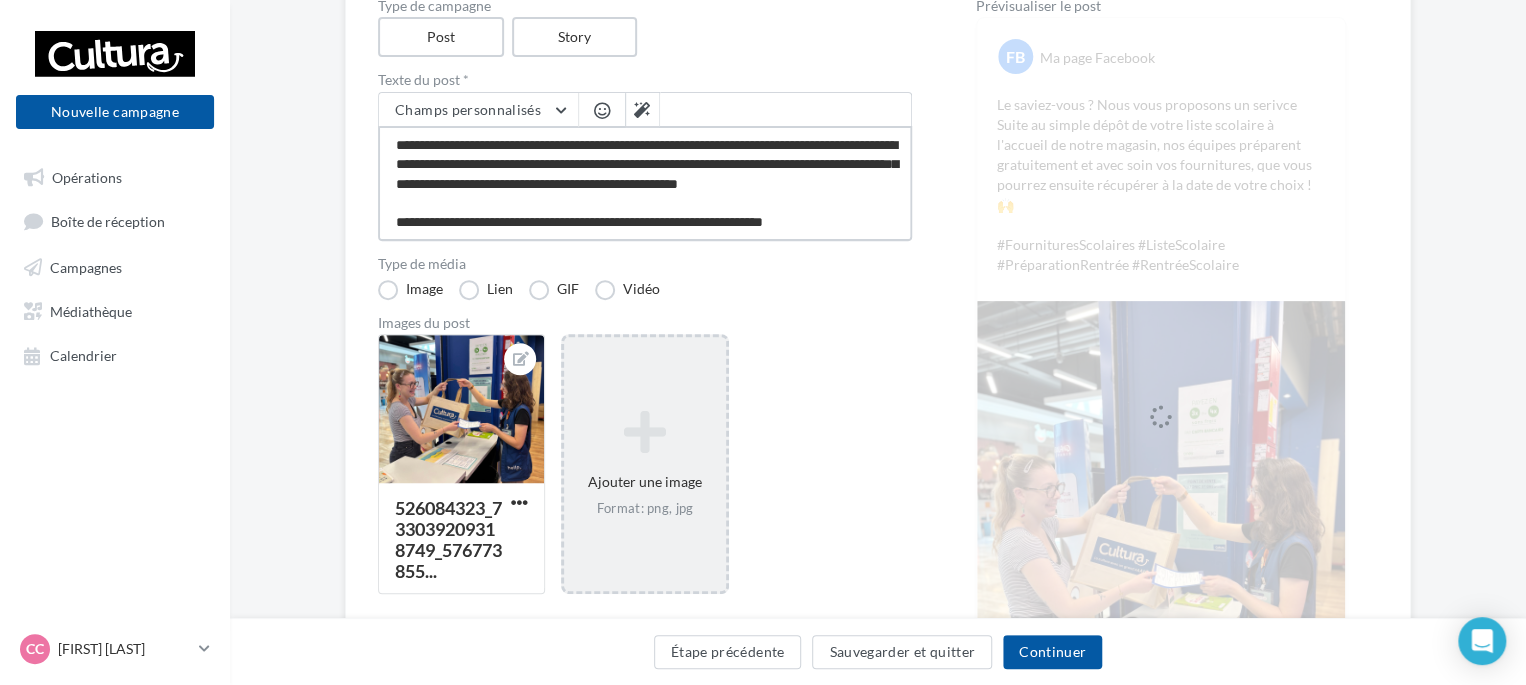 type on "**********" 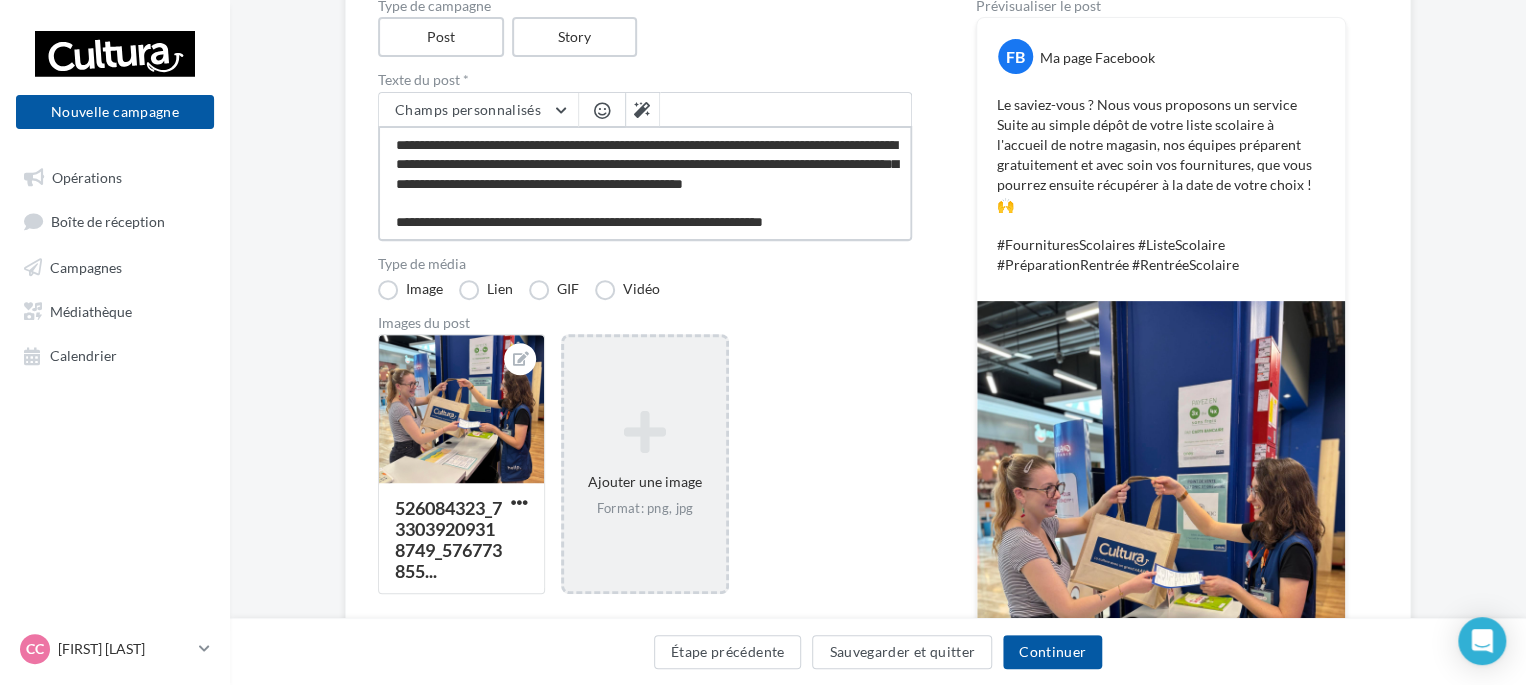 type on "**********" 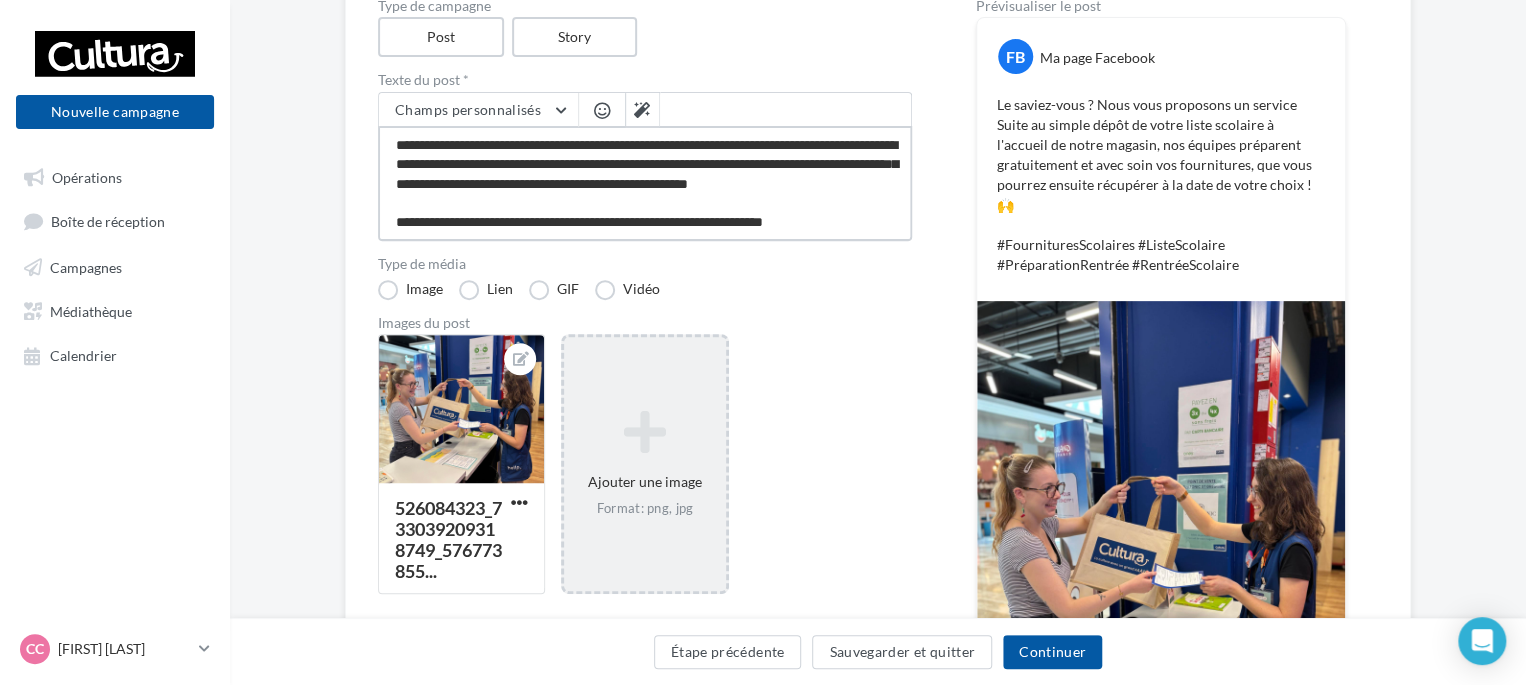 type on "**********" 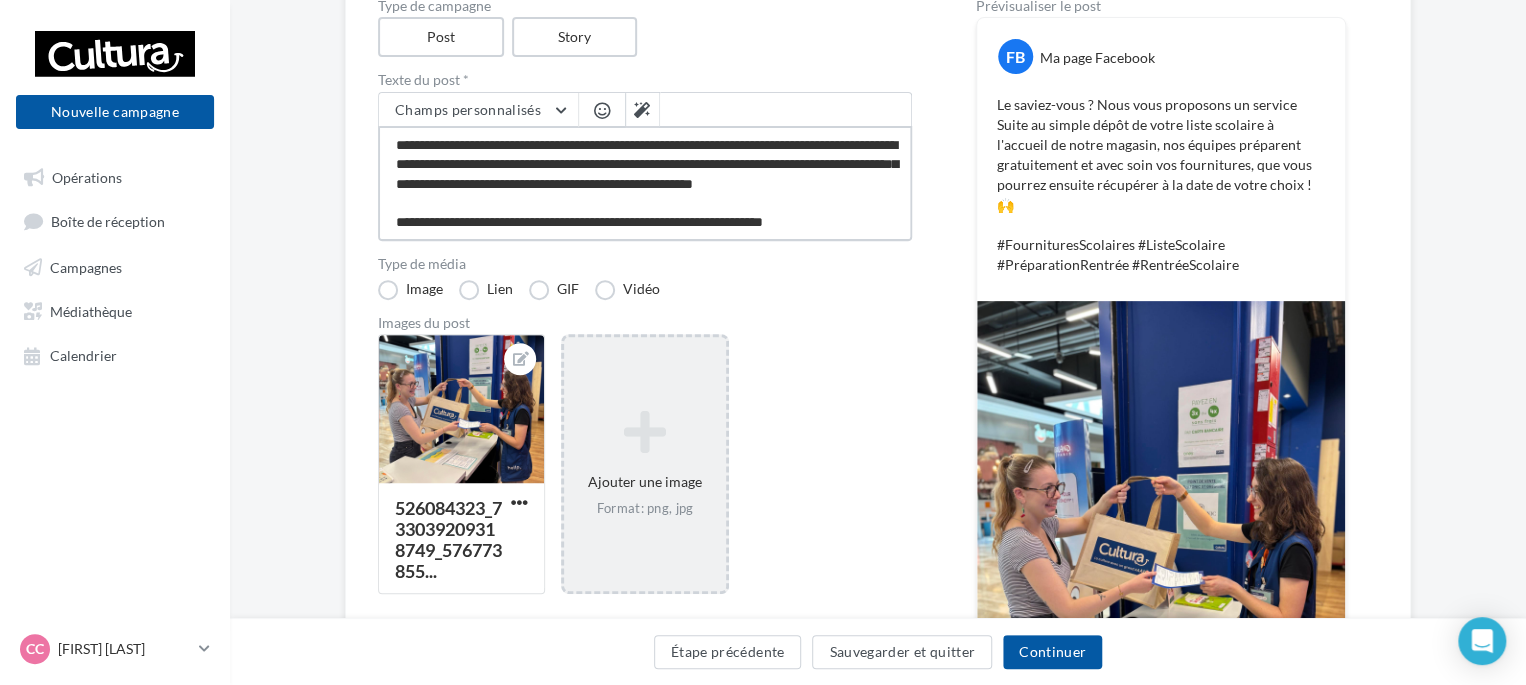 type on "**********" 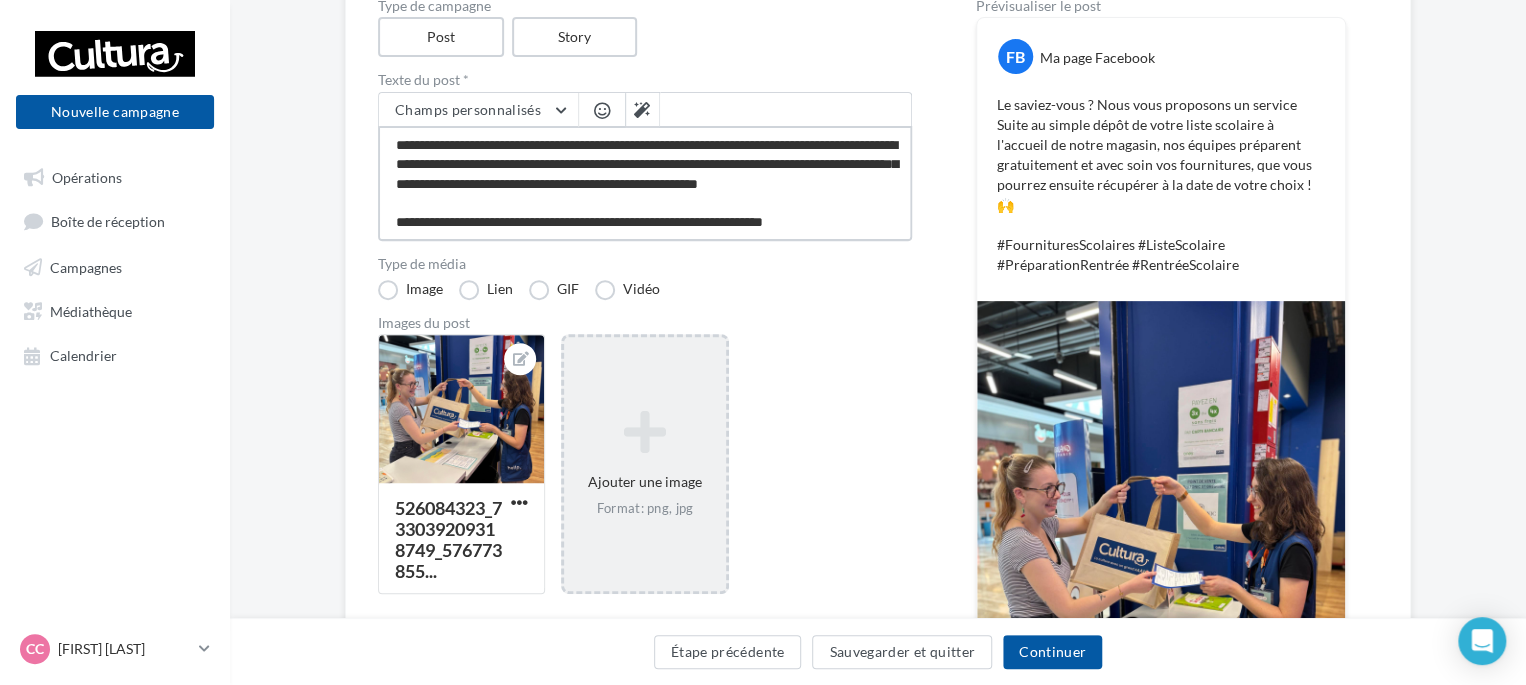 type on "**********" 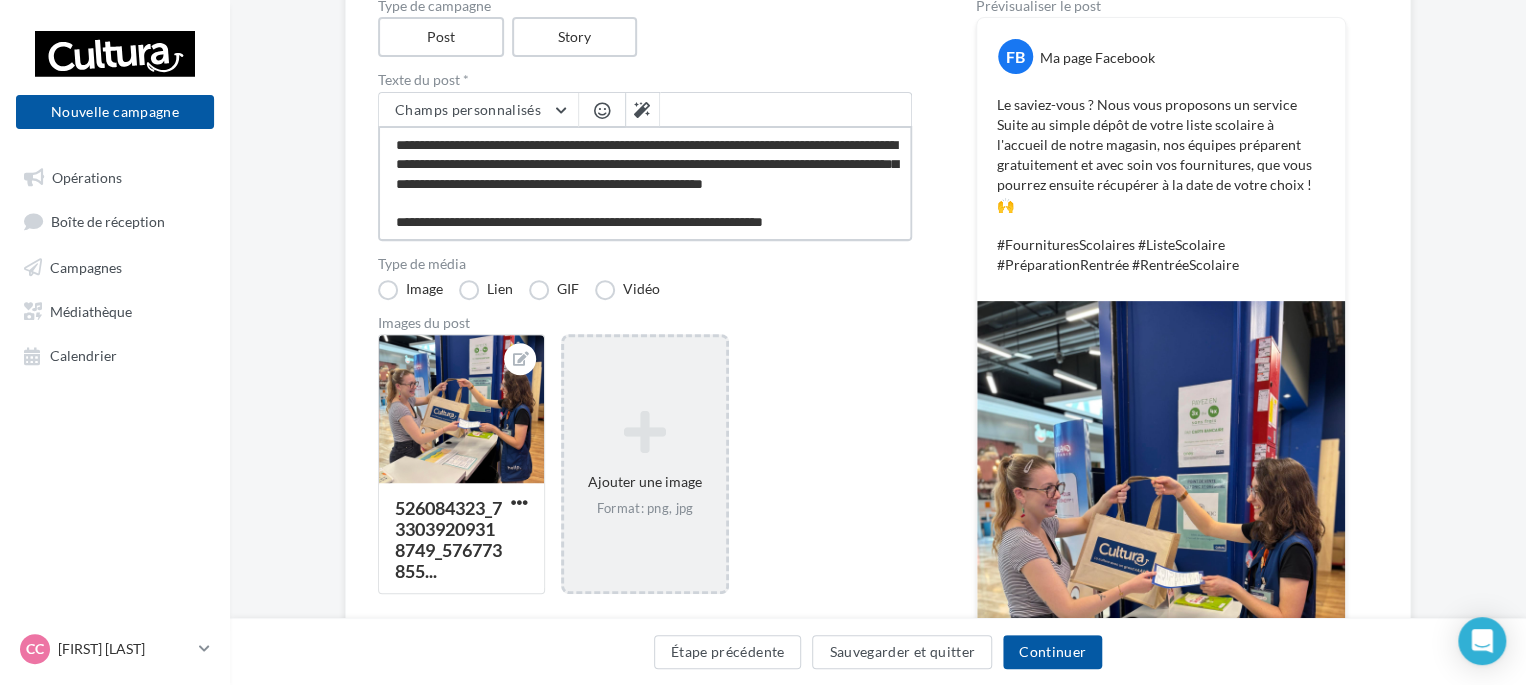 type on "**********" 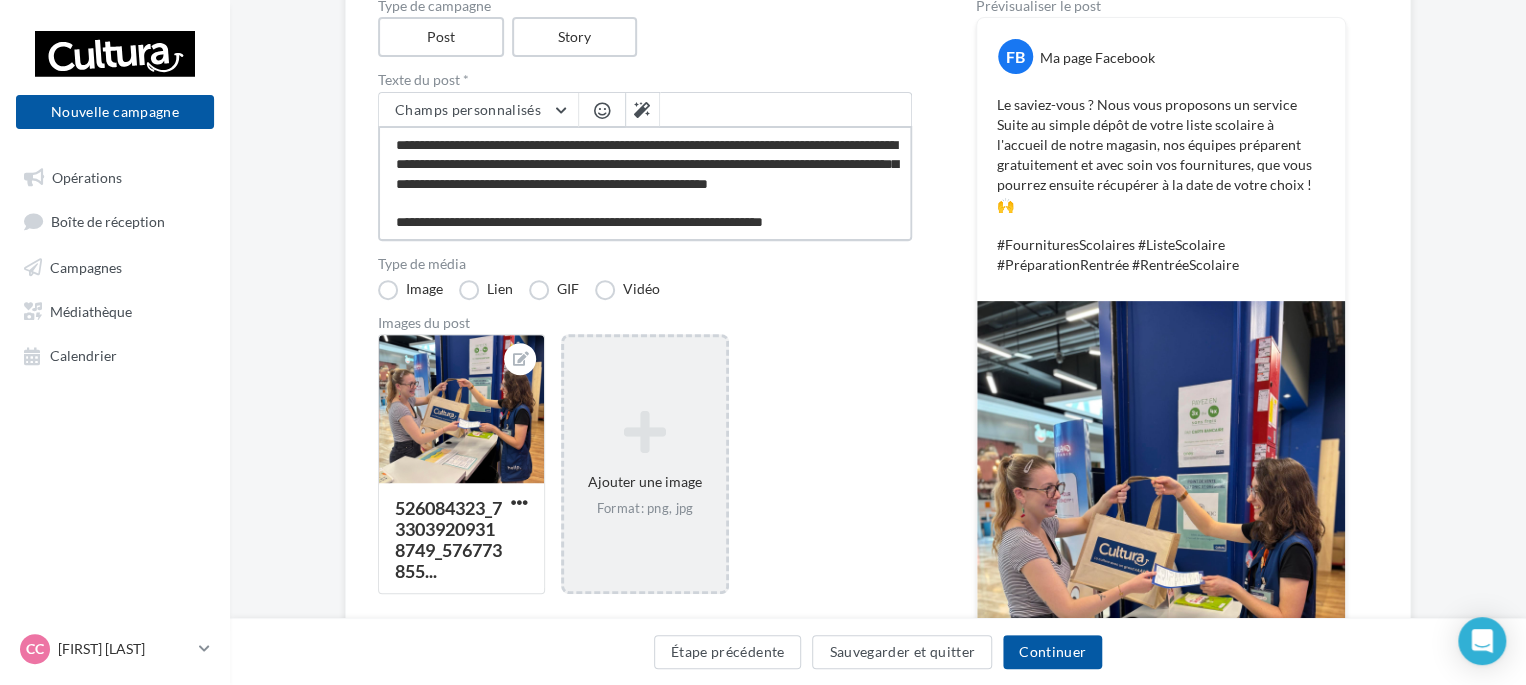 type on "**********" 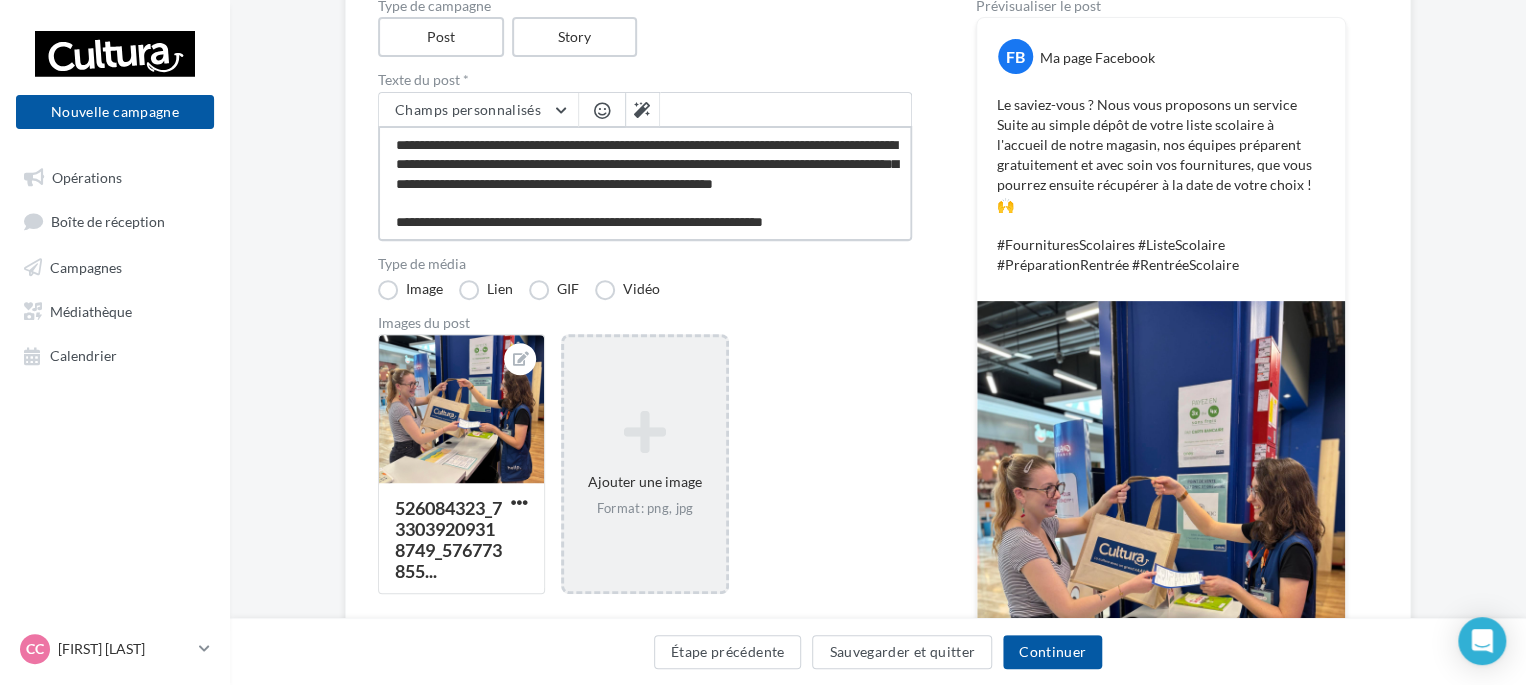 type on "**********" 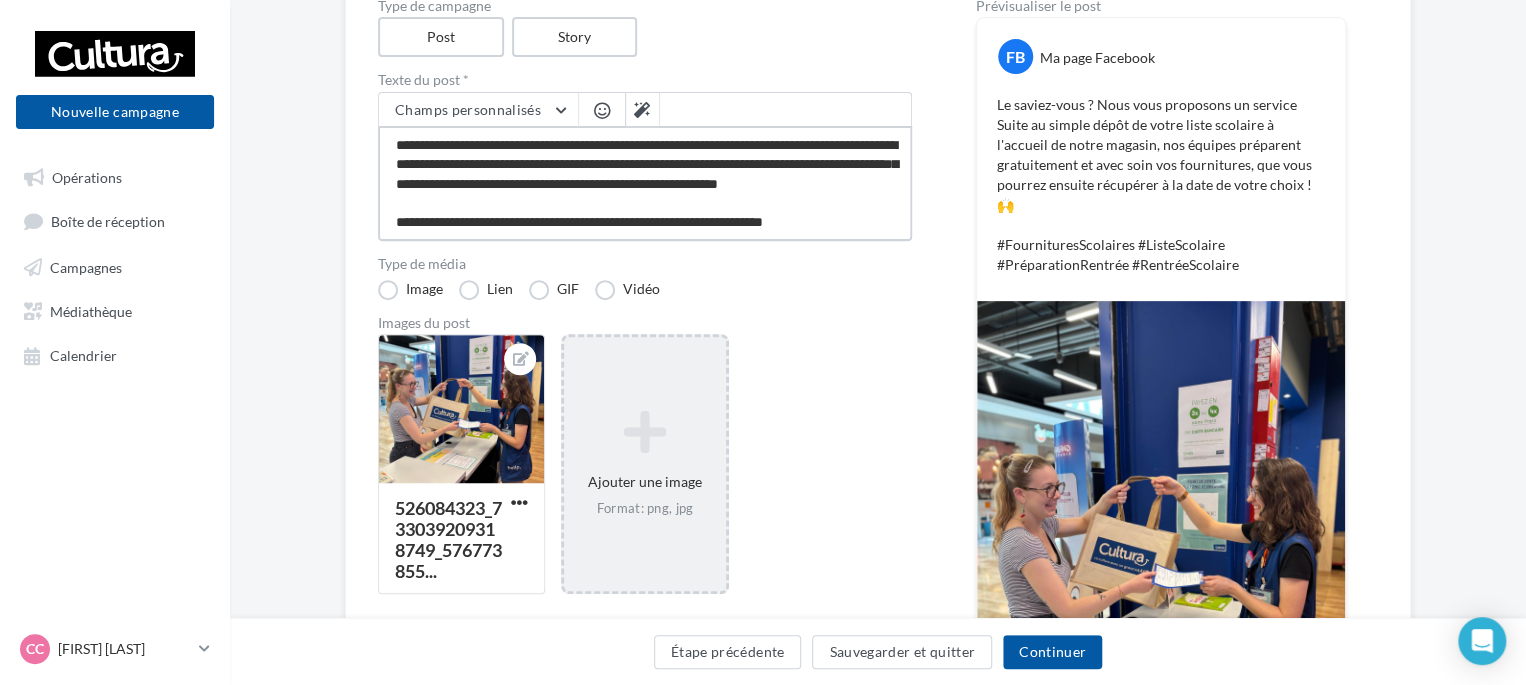 type on "**********" 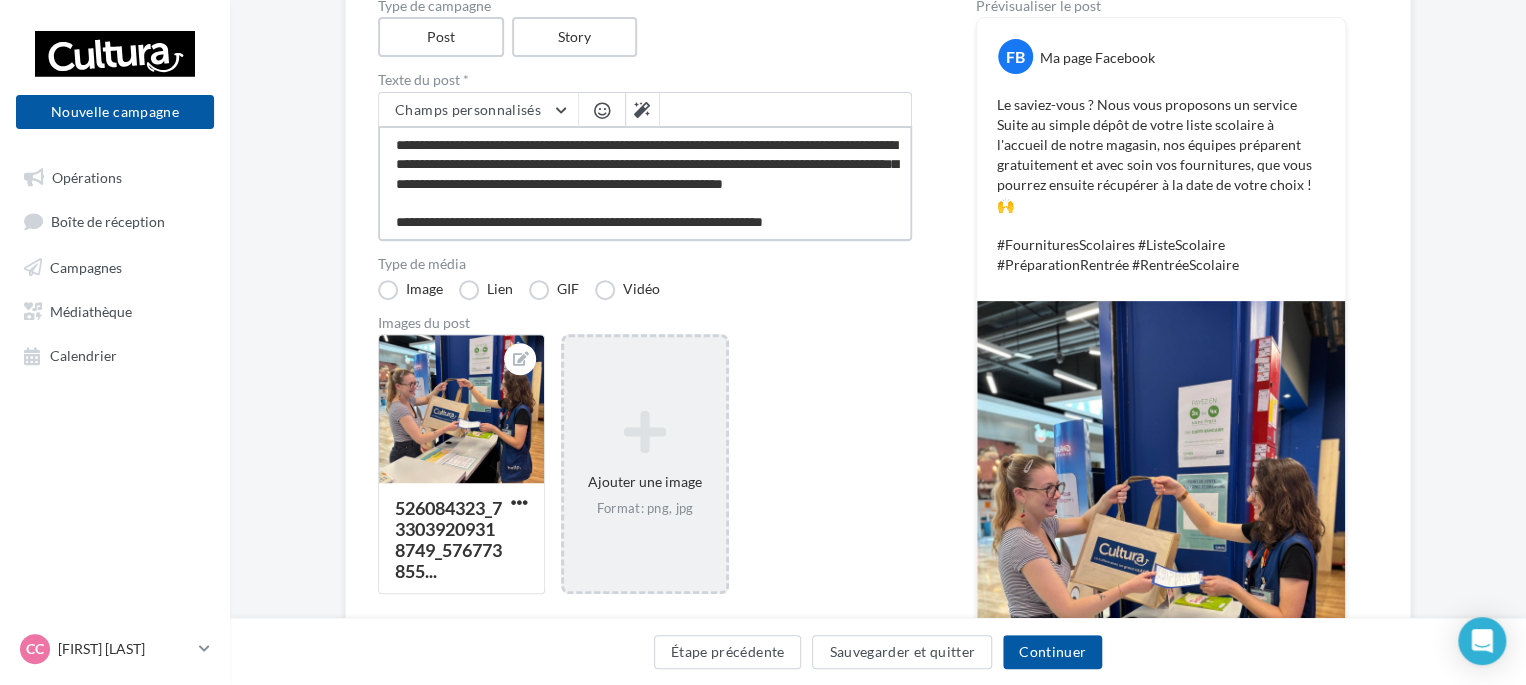 type on "**********" 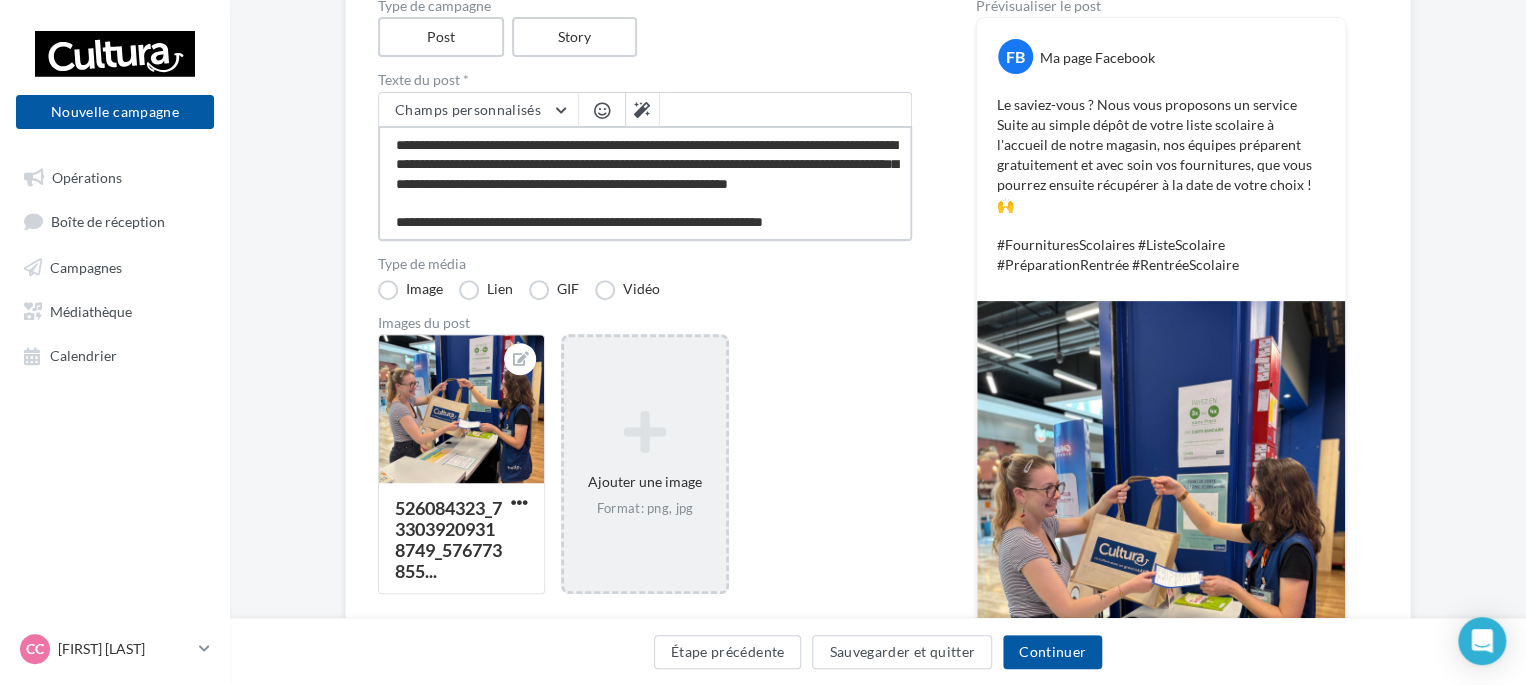 type on "**********" 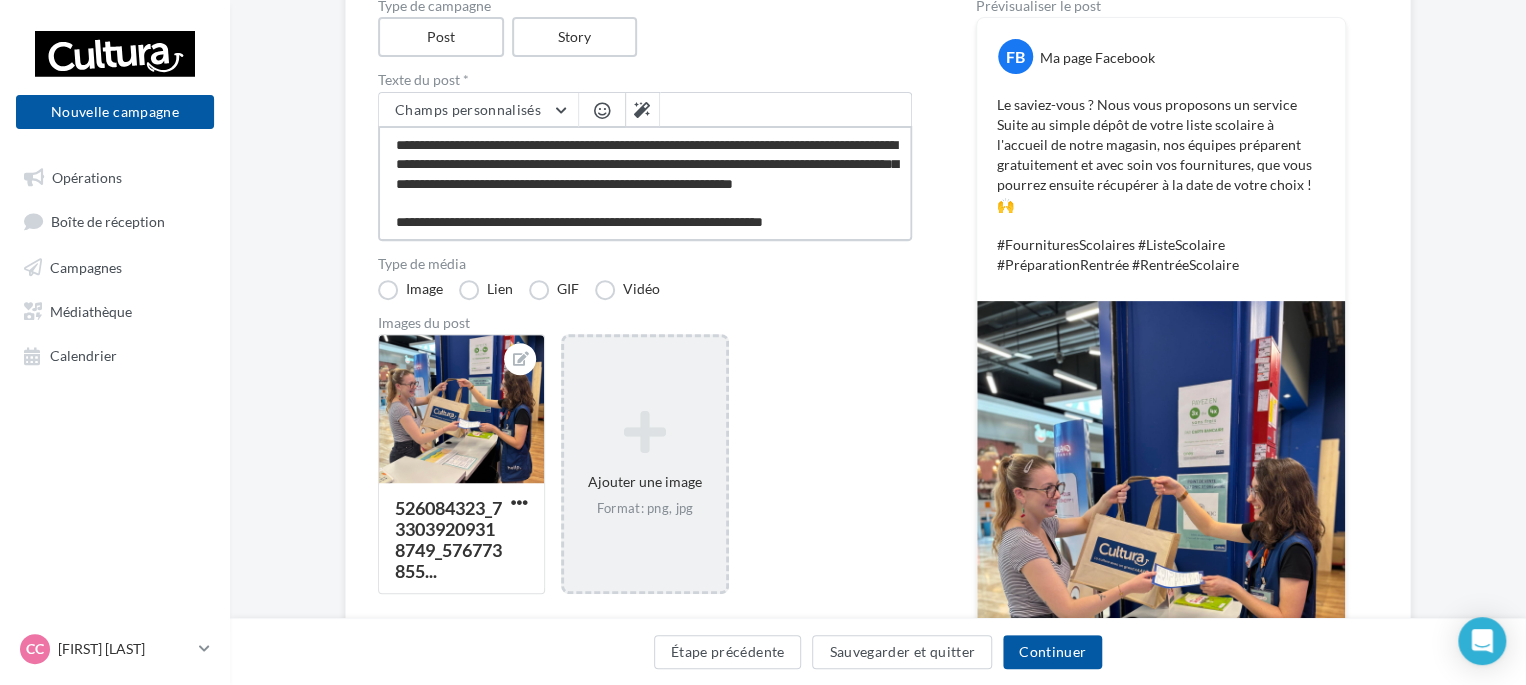 type on "**********" 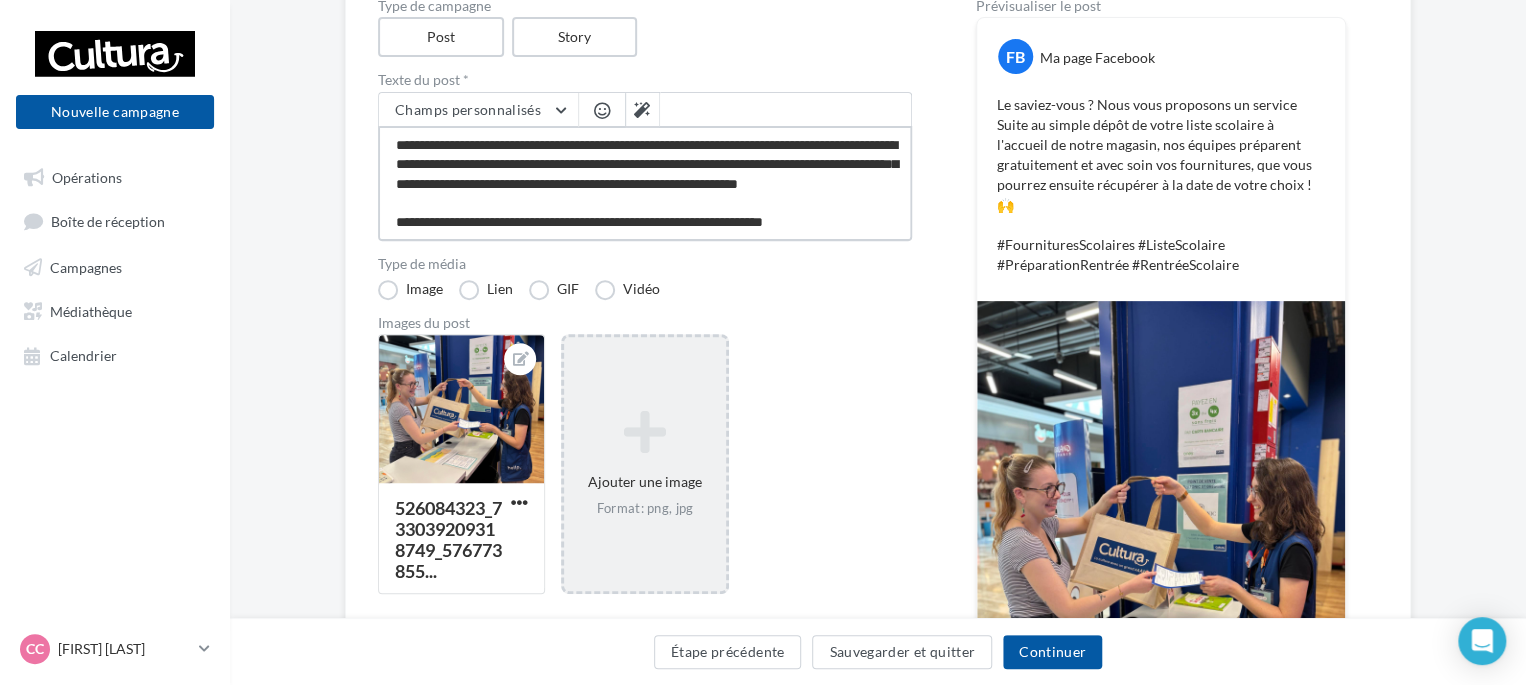 type on "**********" 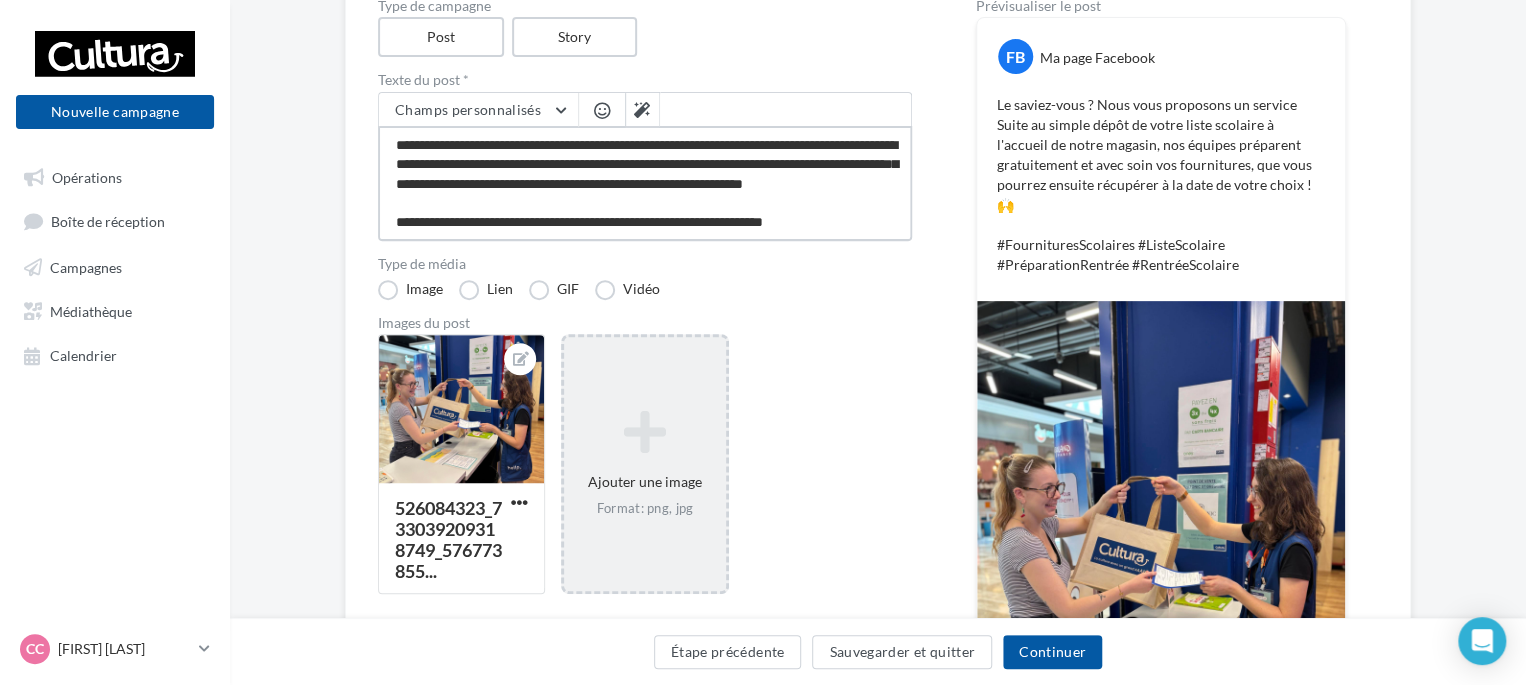 type on "**********" 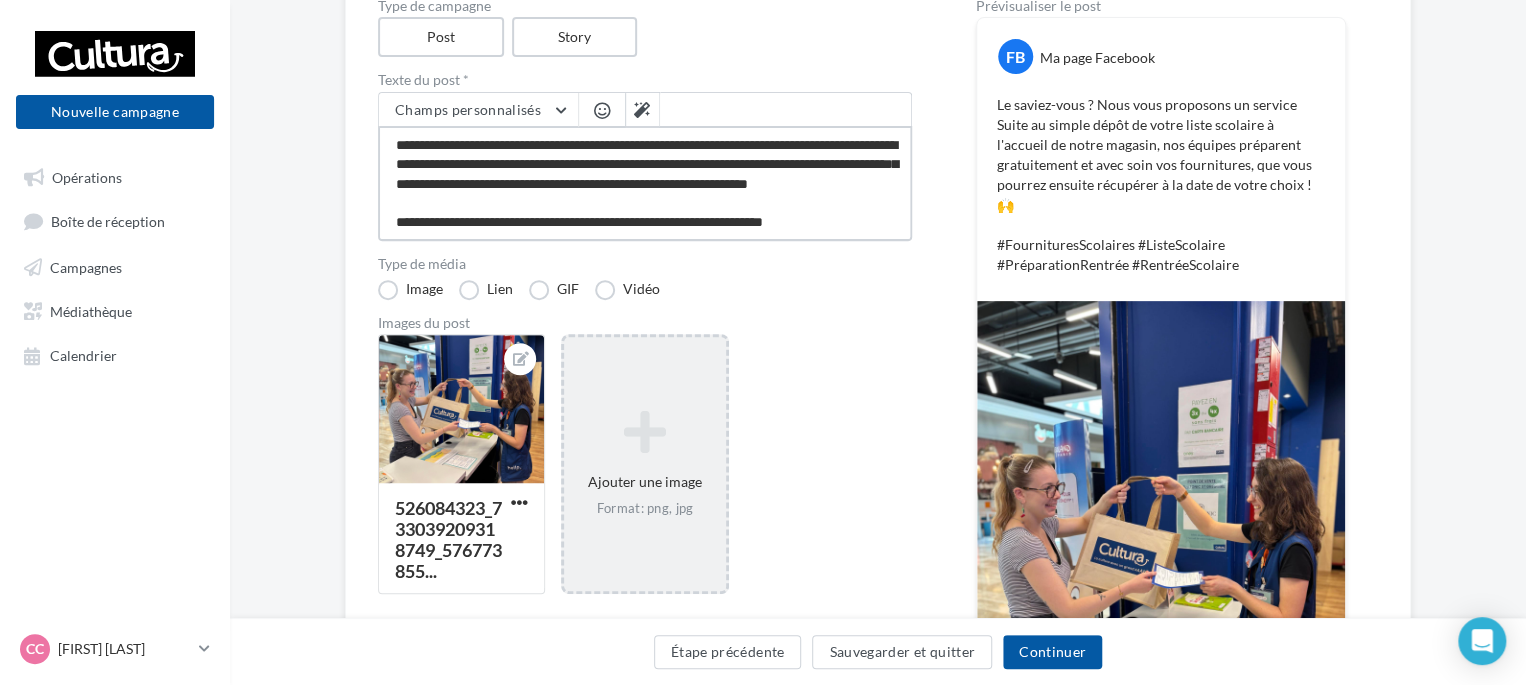 type on "**********" 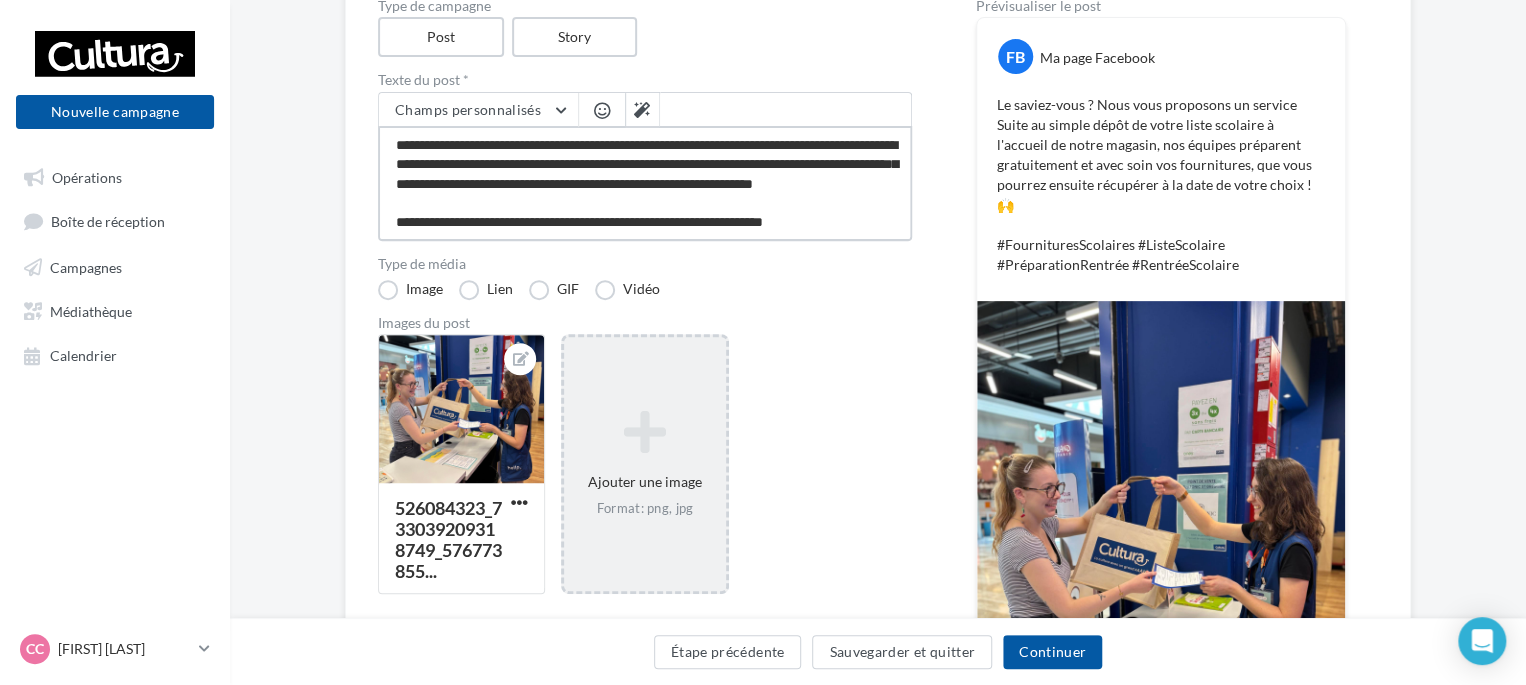 type on "**********" 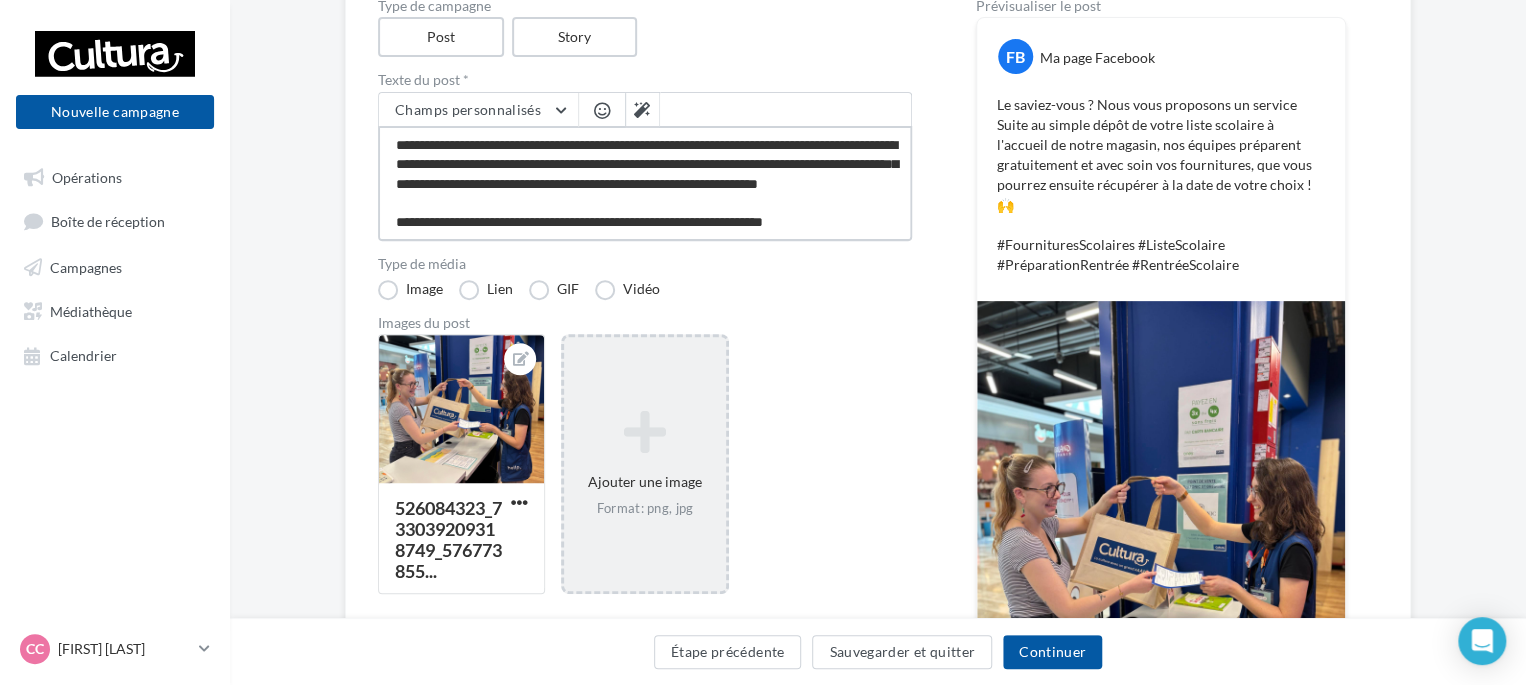 type on "**********" 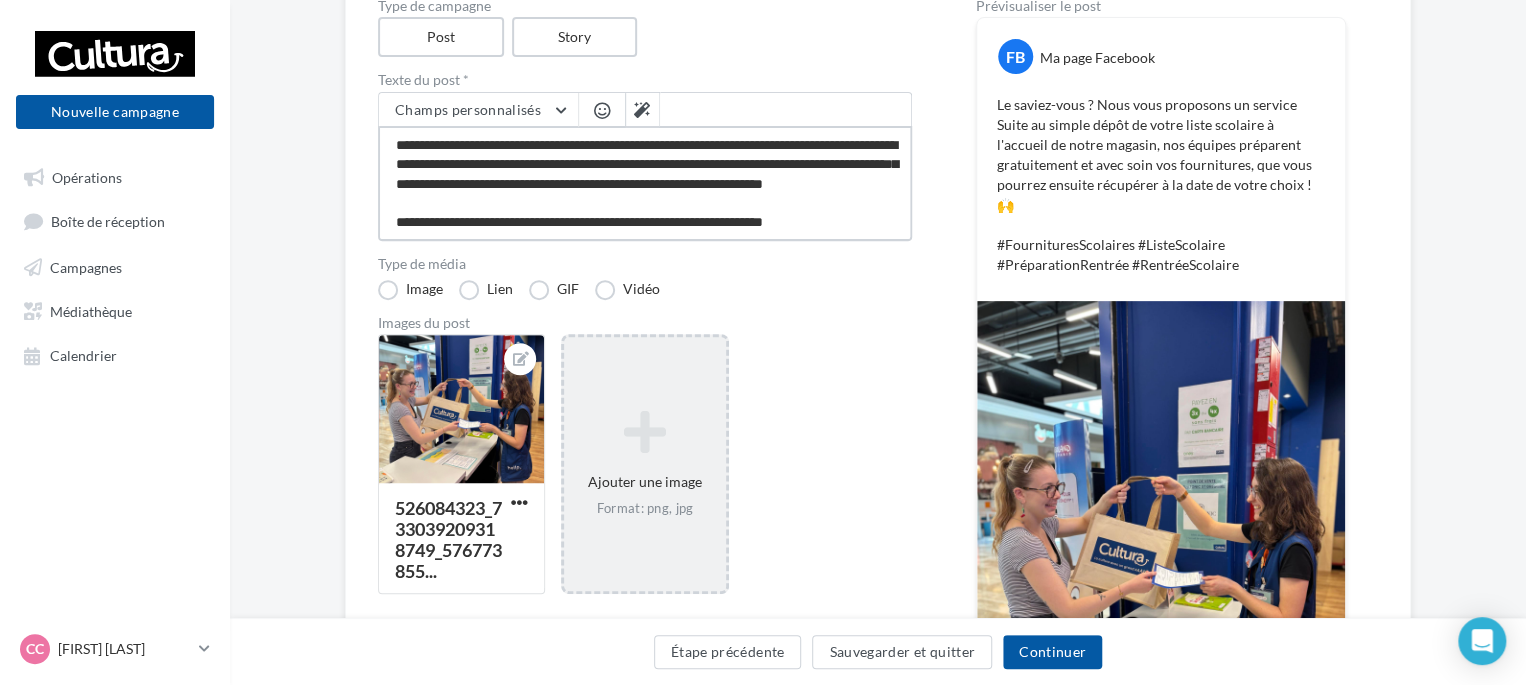 type on "**********" 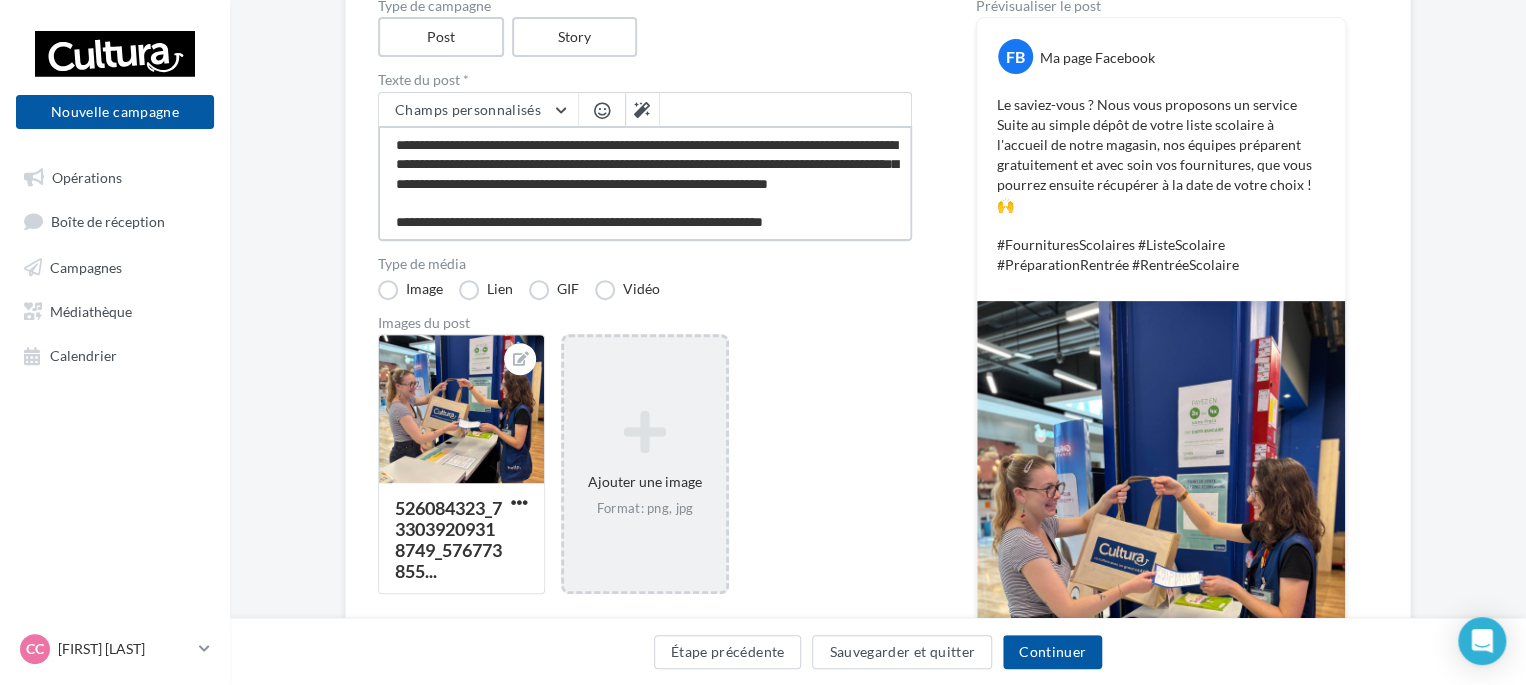 type on "**********" 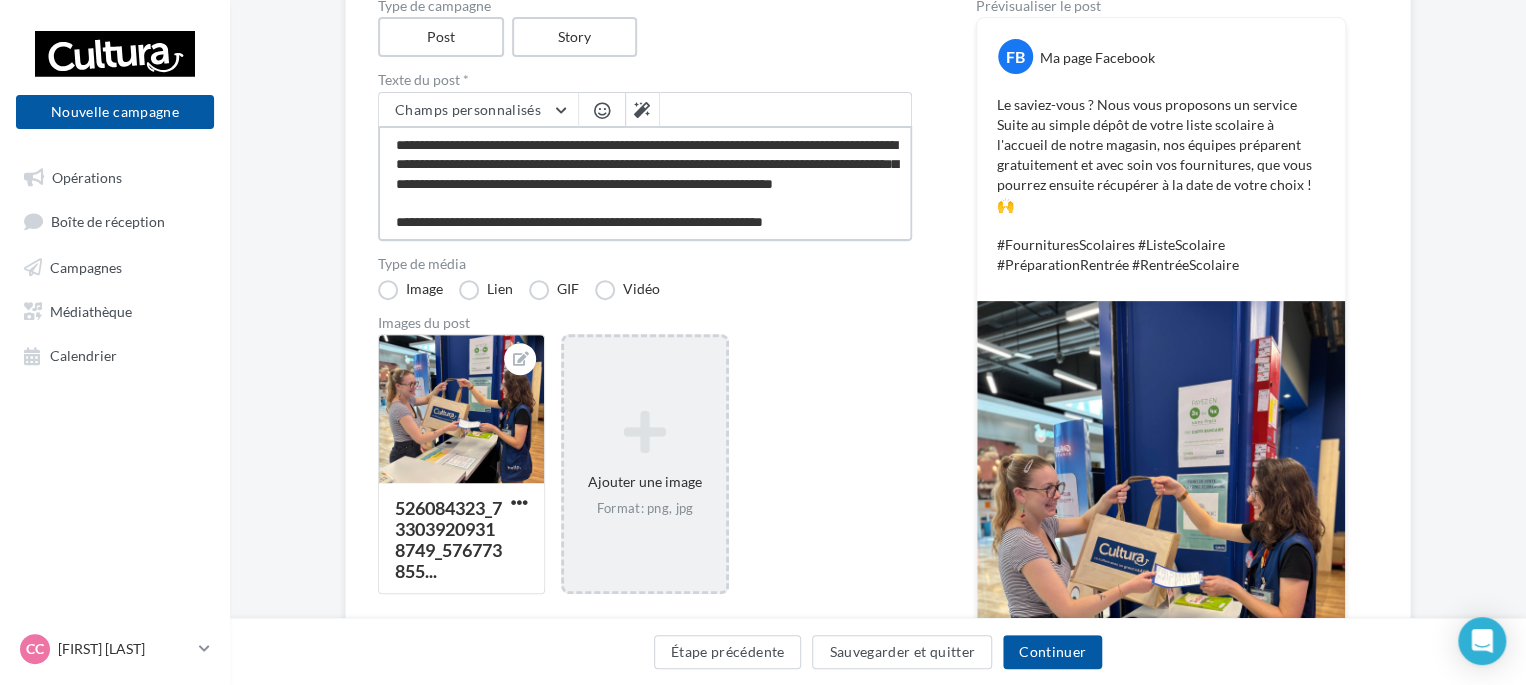 type on "**********" 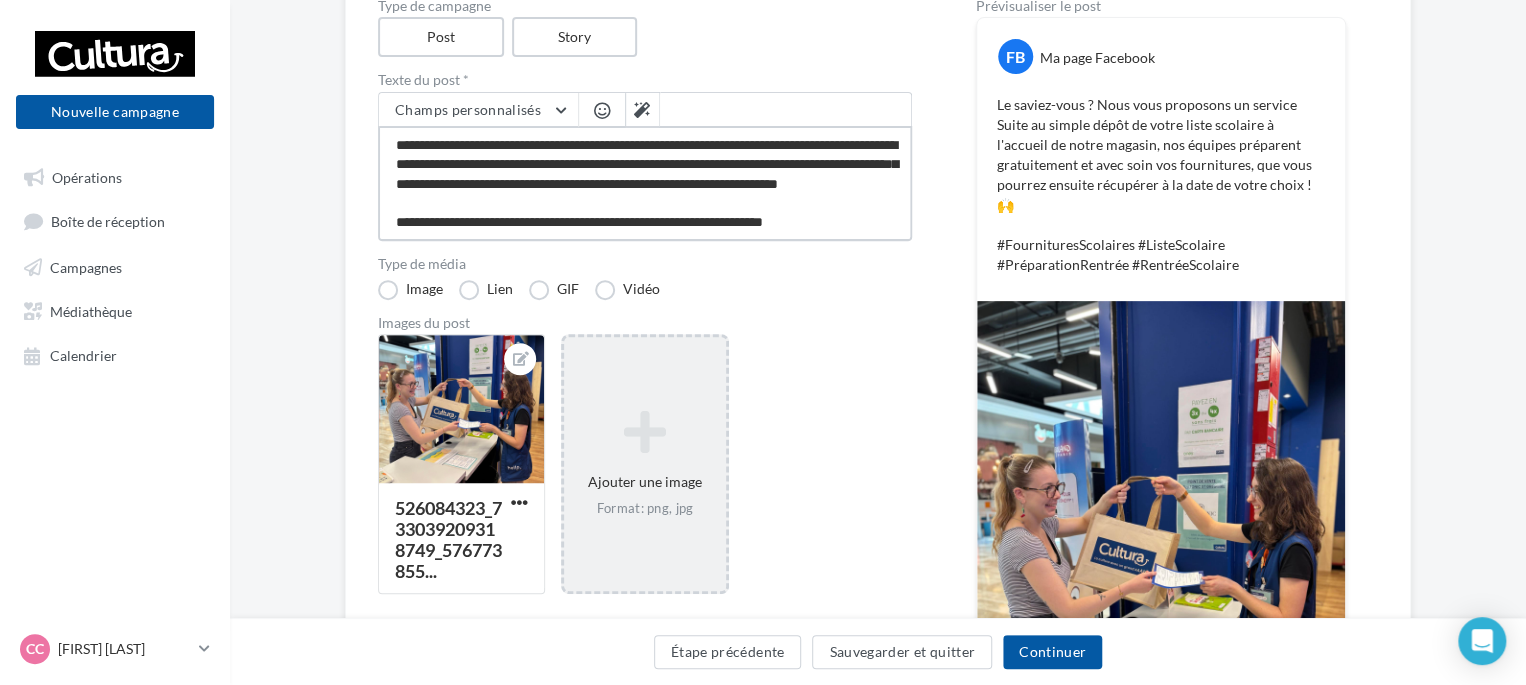 type on "**********" 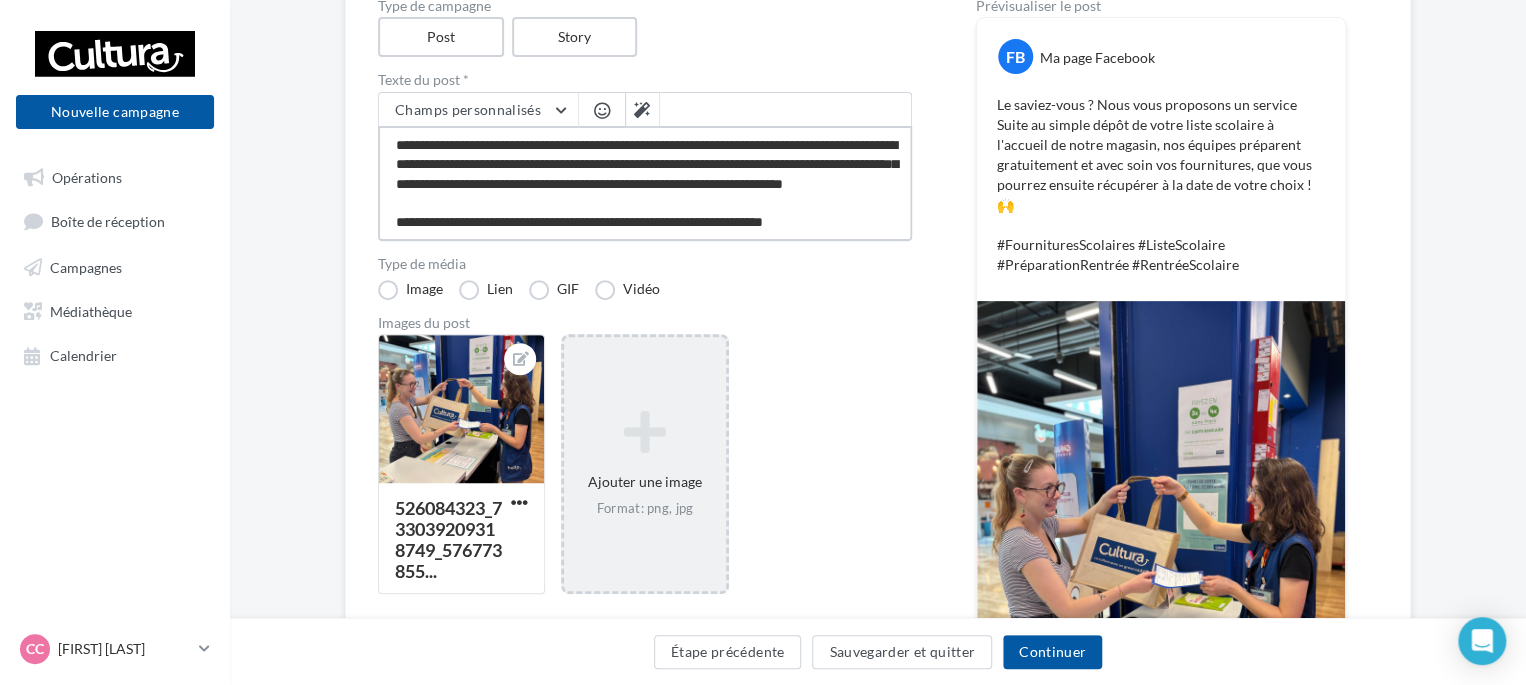 type on "**********" 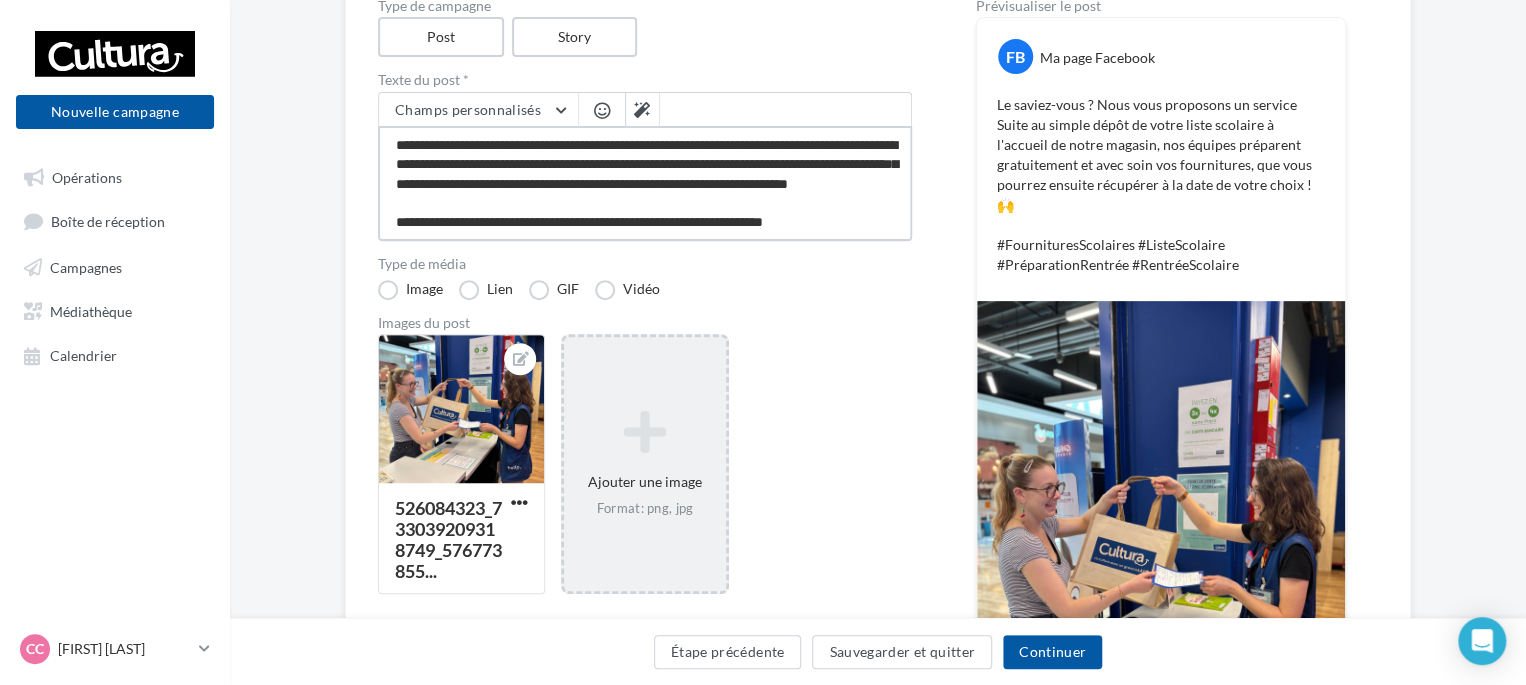 type on "**********" 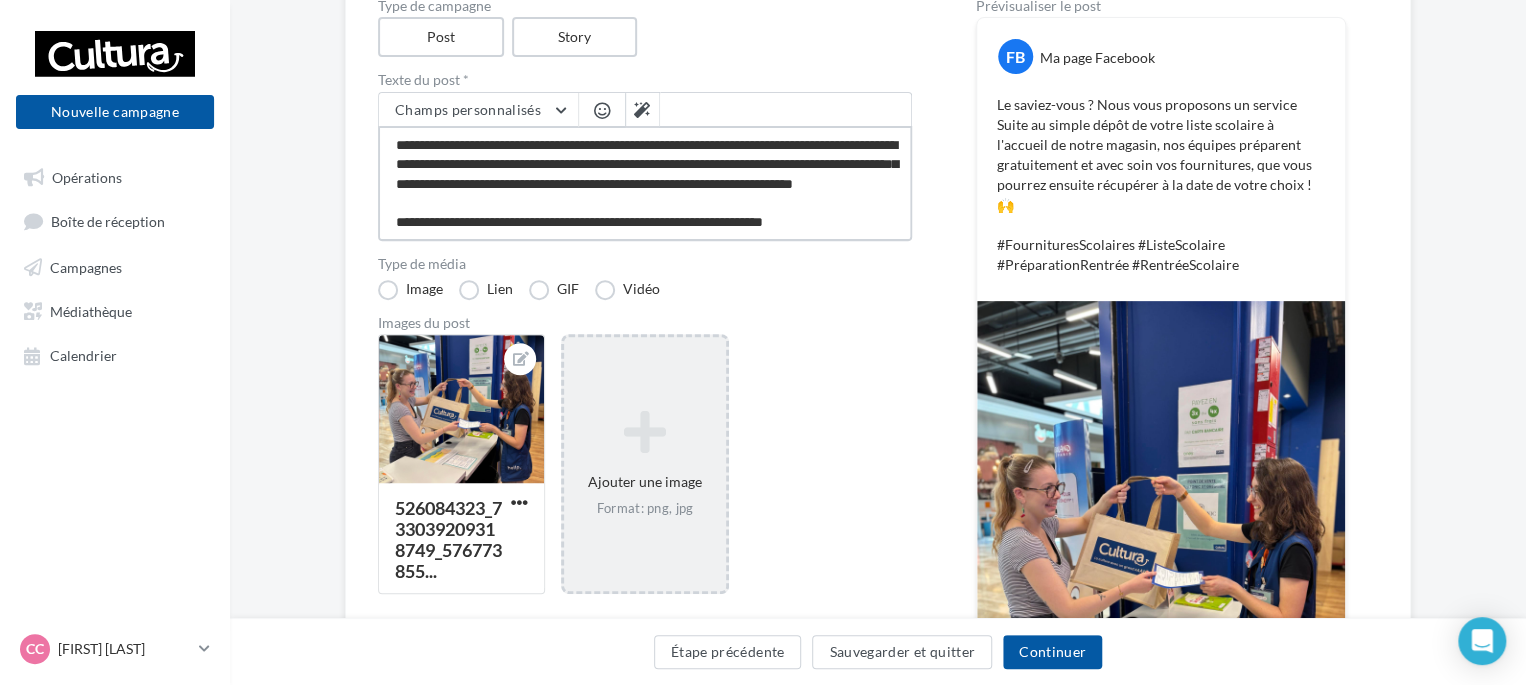 type on "**********" 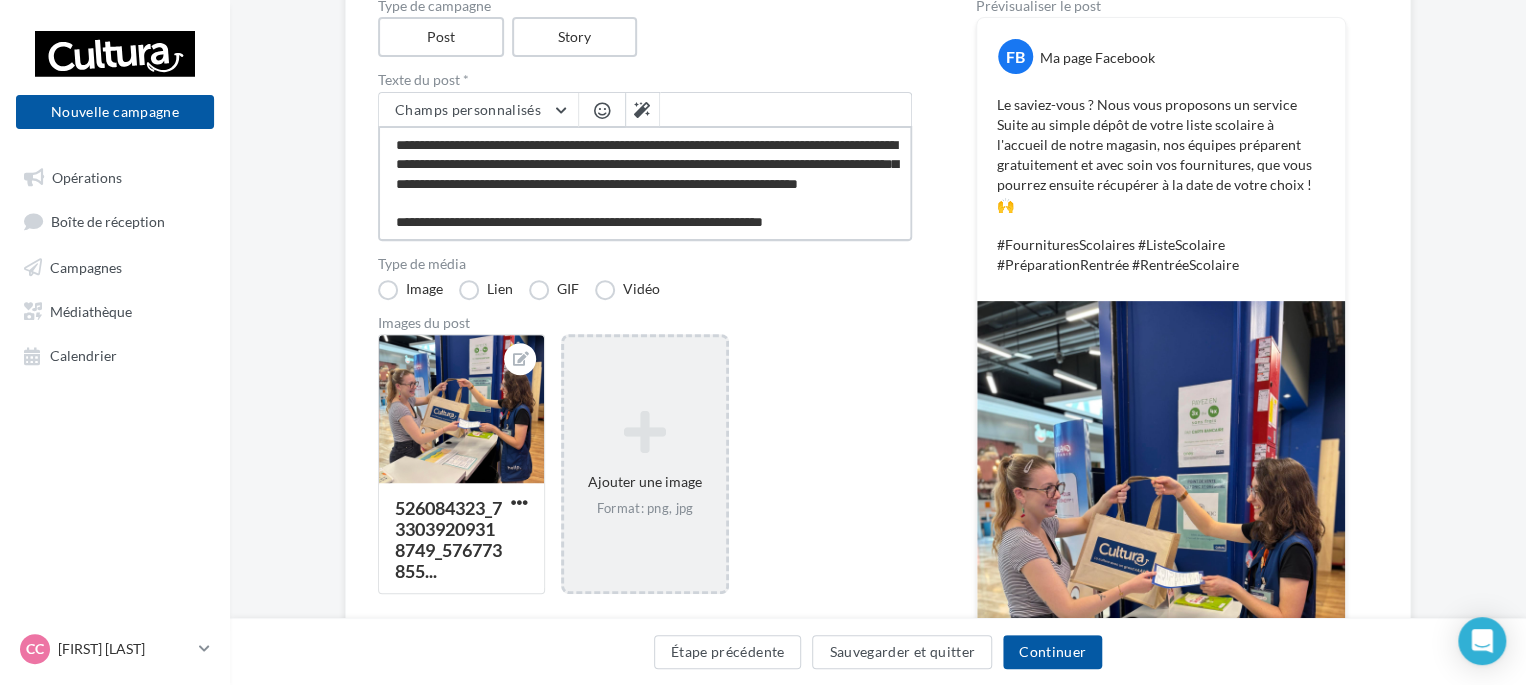 type on "**********" 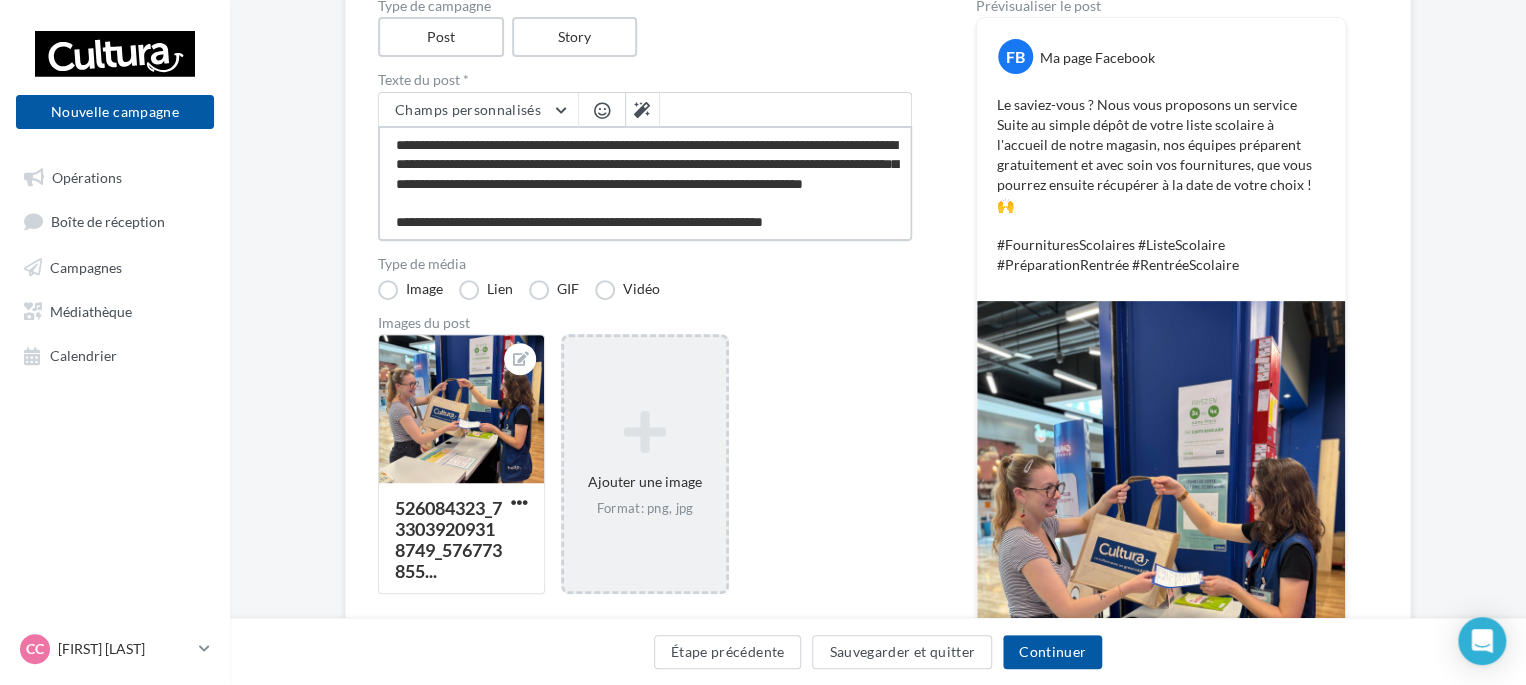 type on "**********" 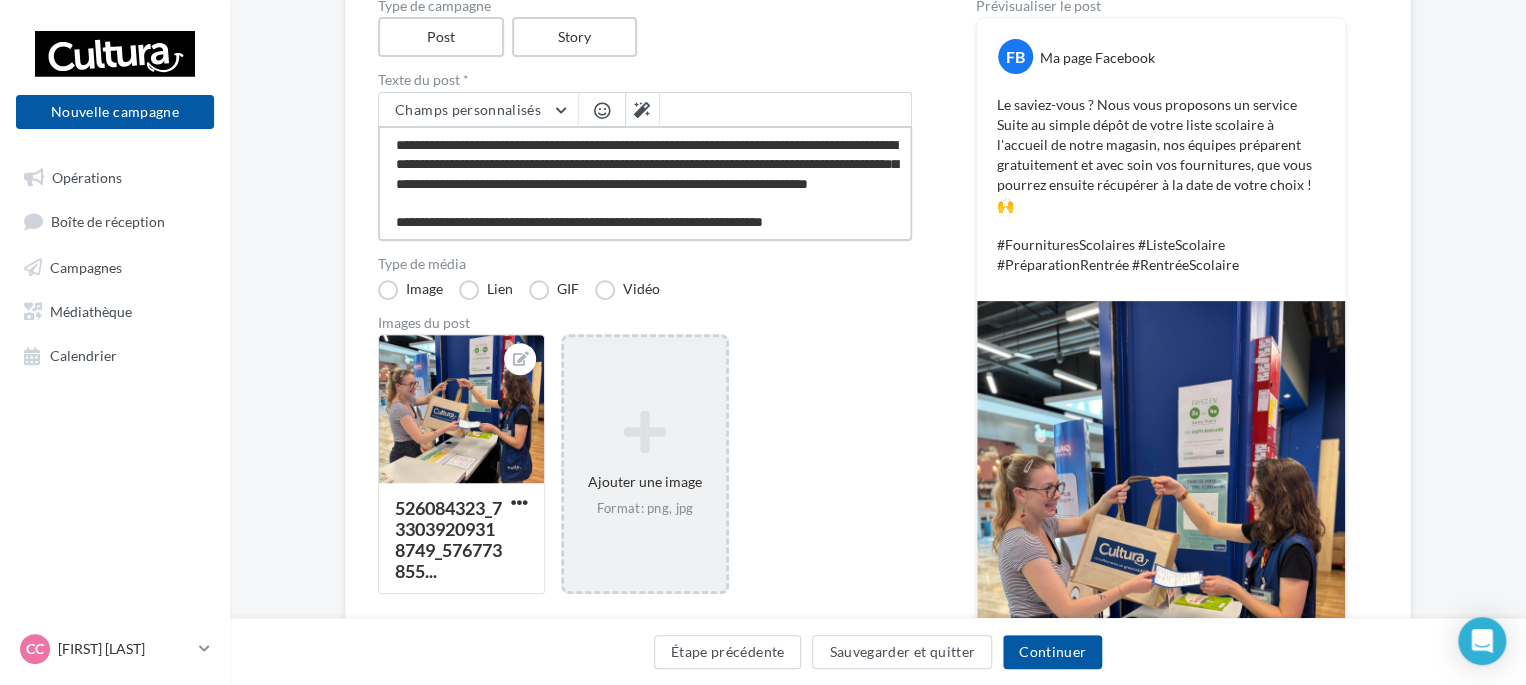 type on "**********" 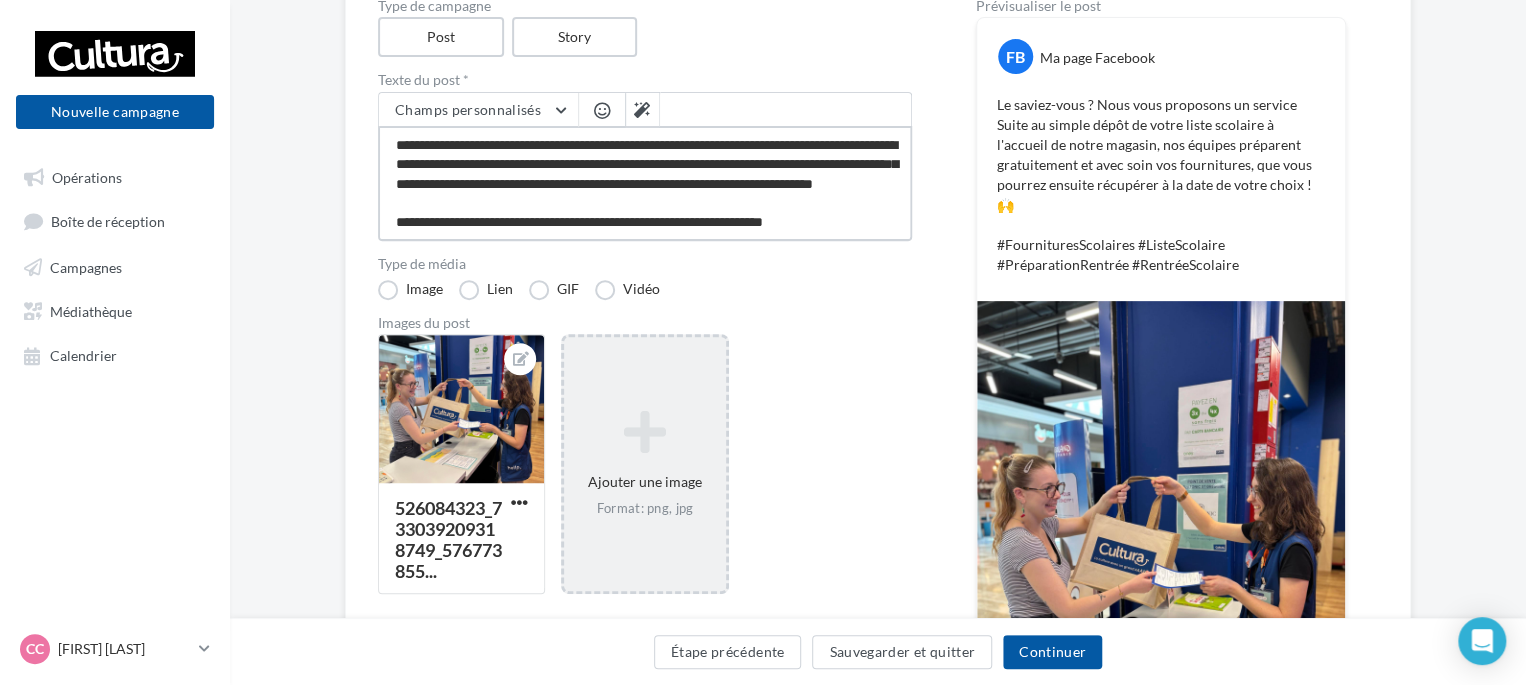 type on "**********" 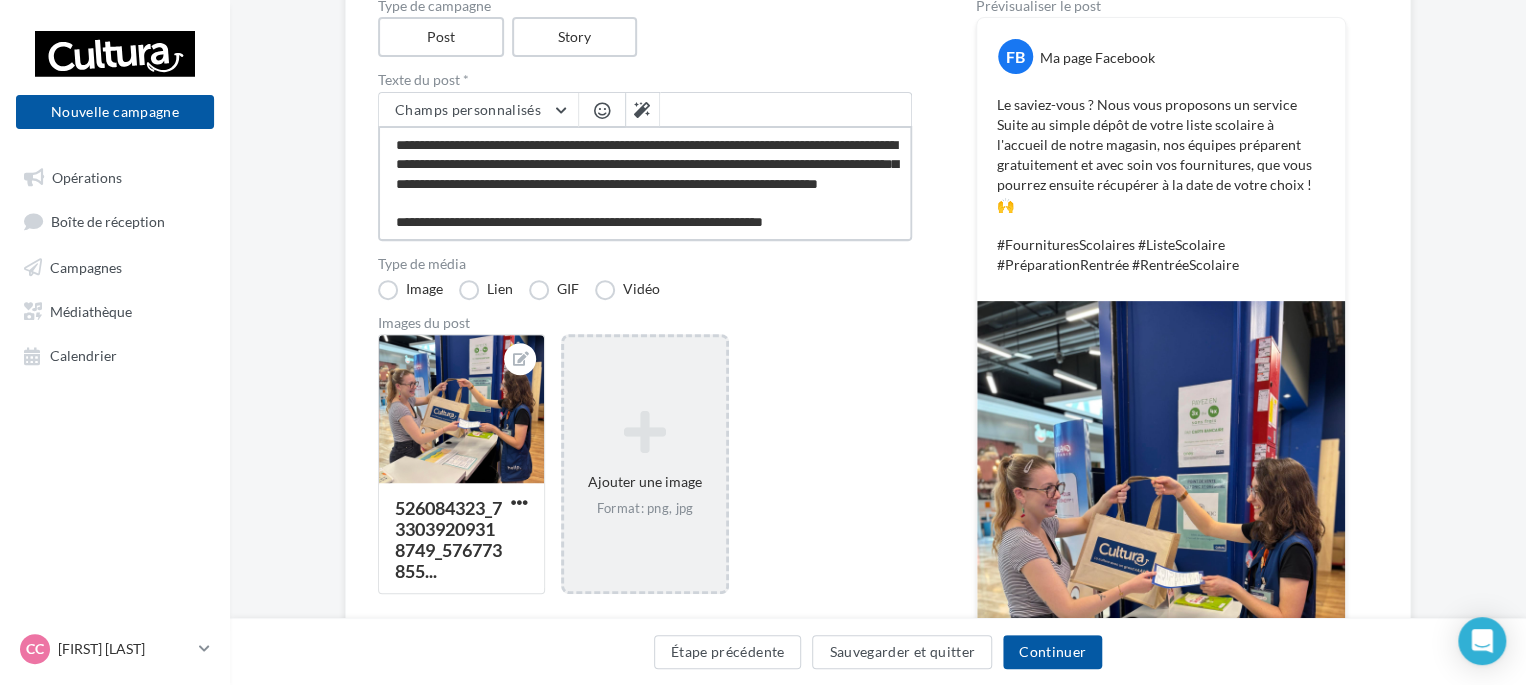 type on "**********" 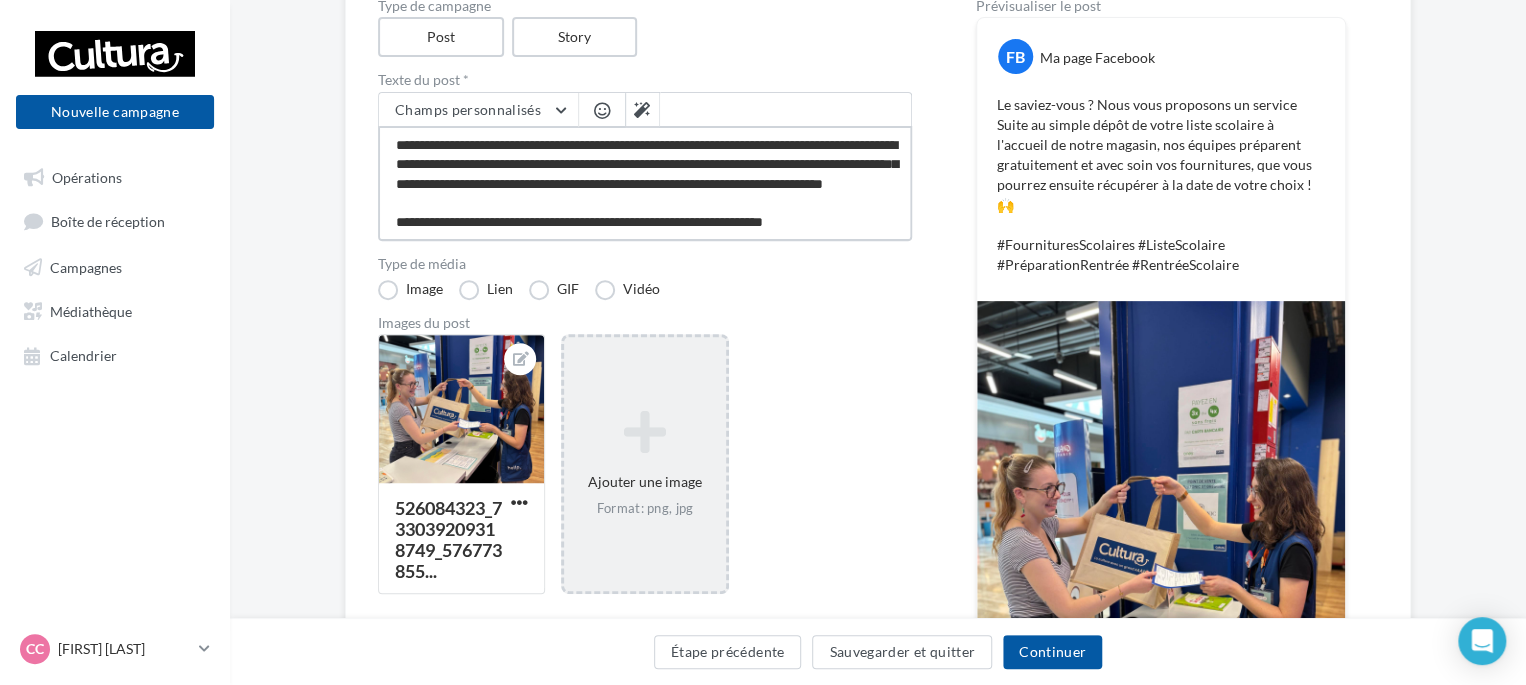 type on "**********" 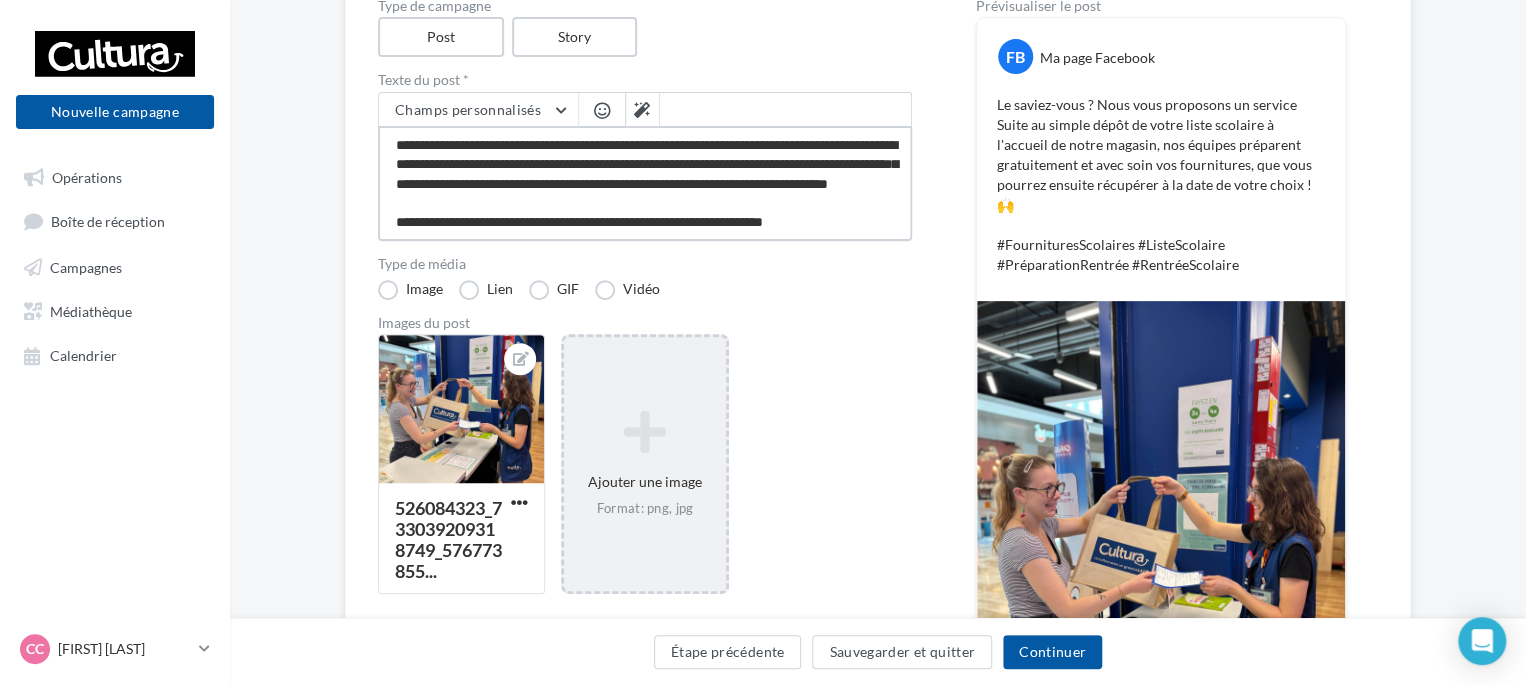 type on "**********" 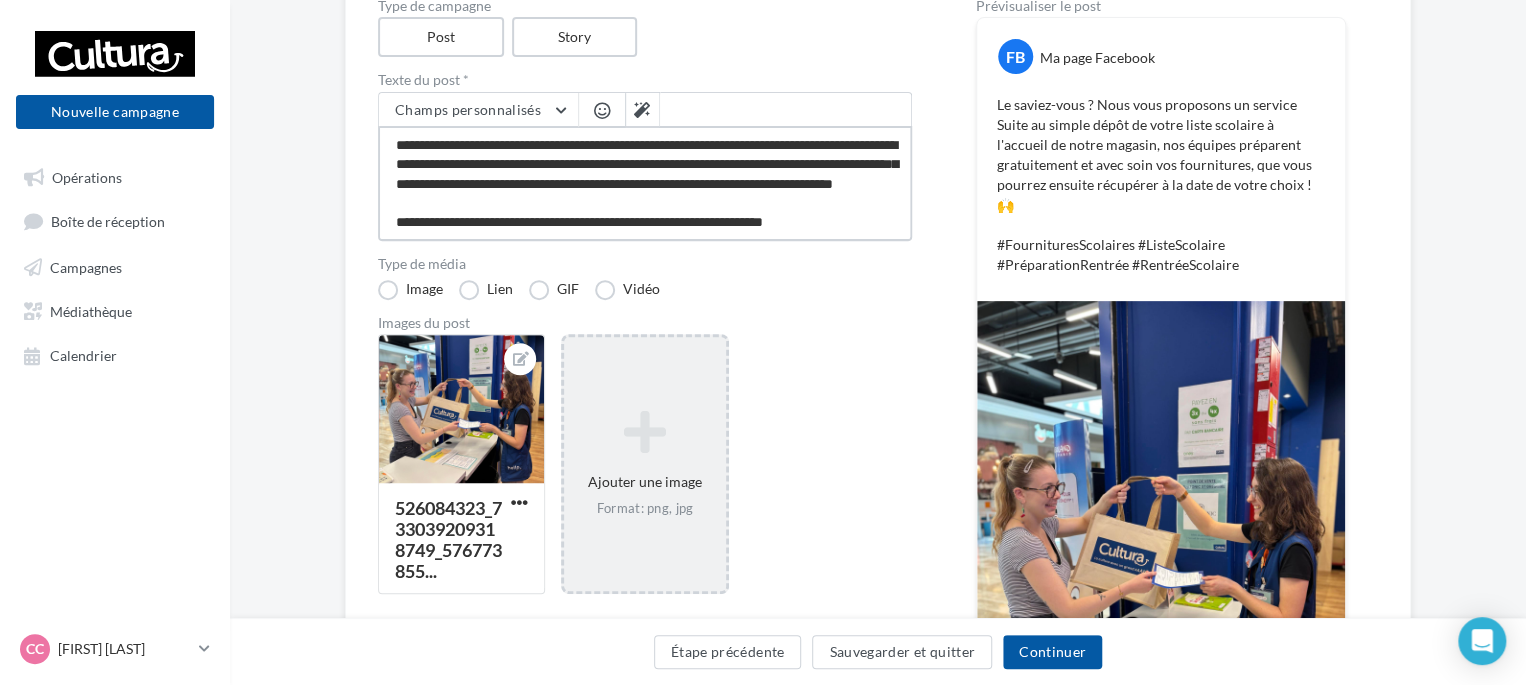type on "**********" 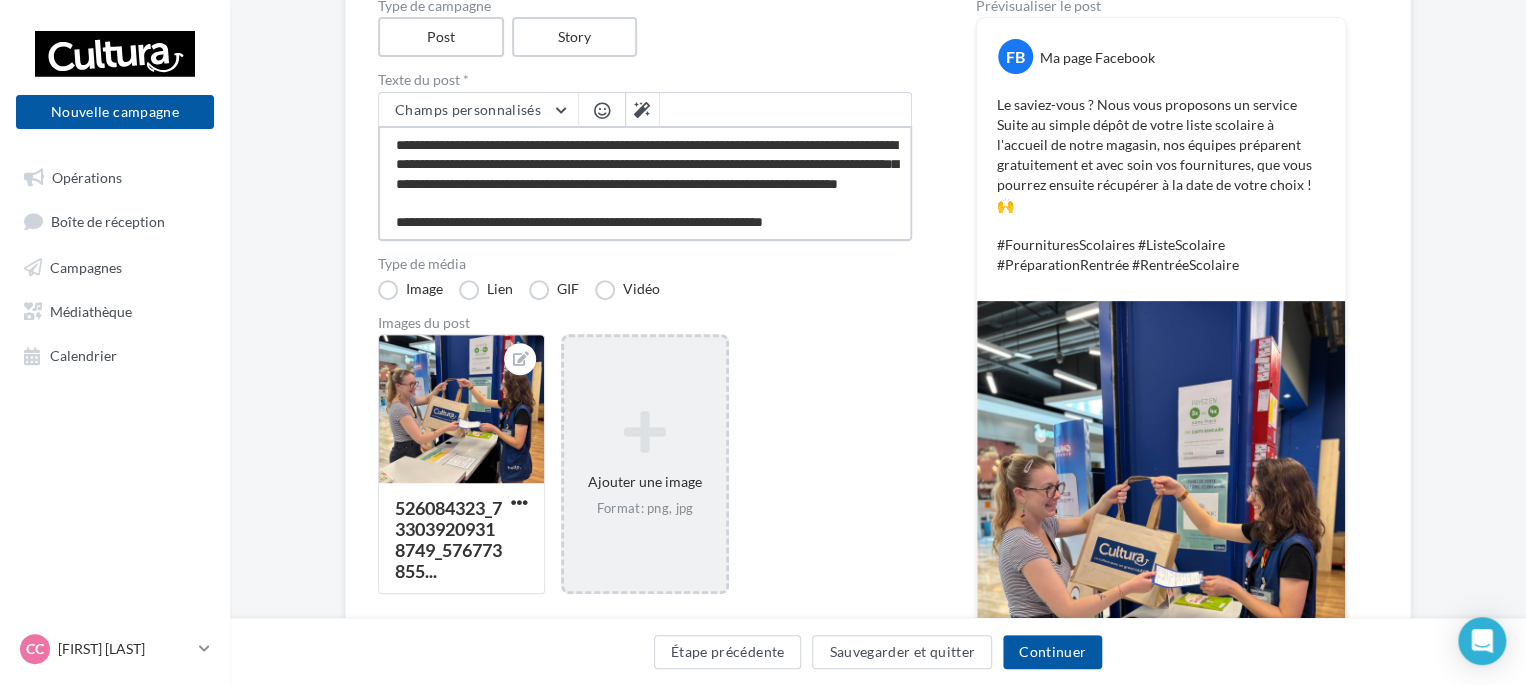 type on "**********" 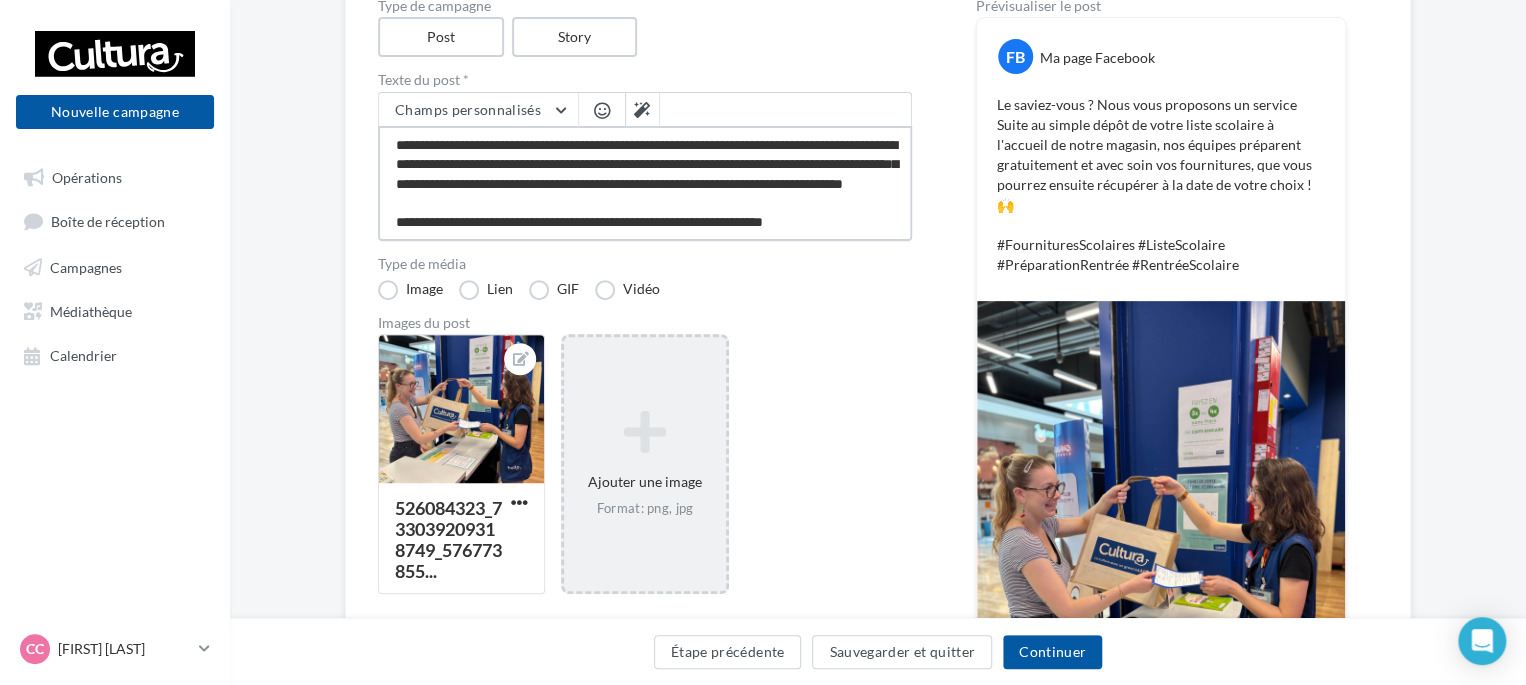 type on "**********" 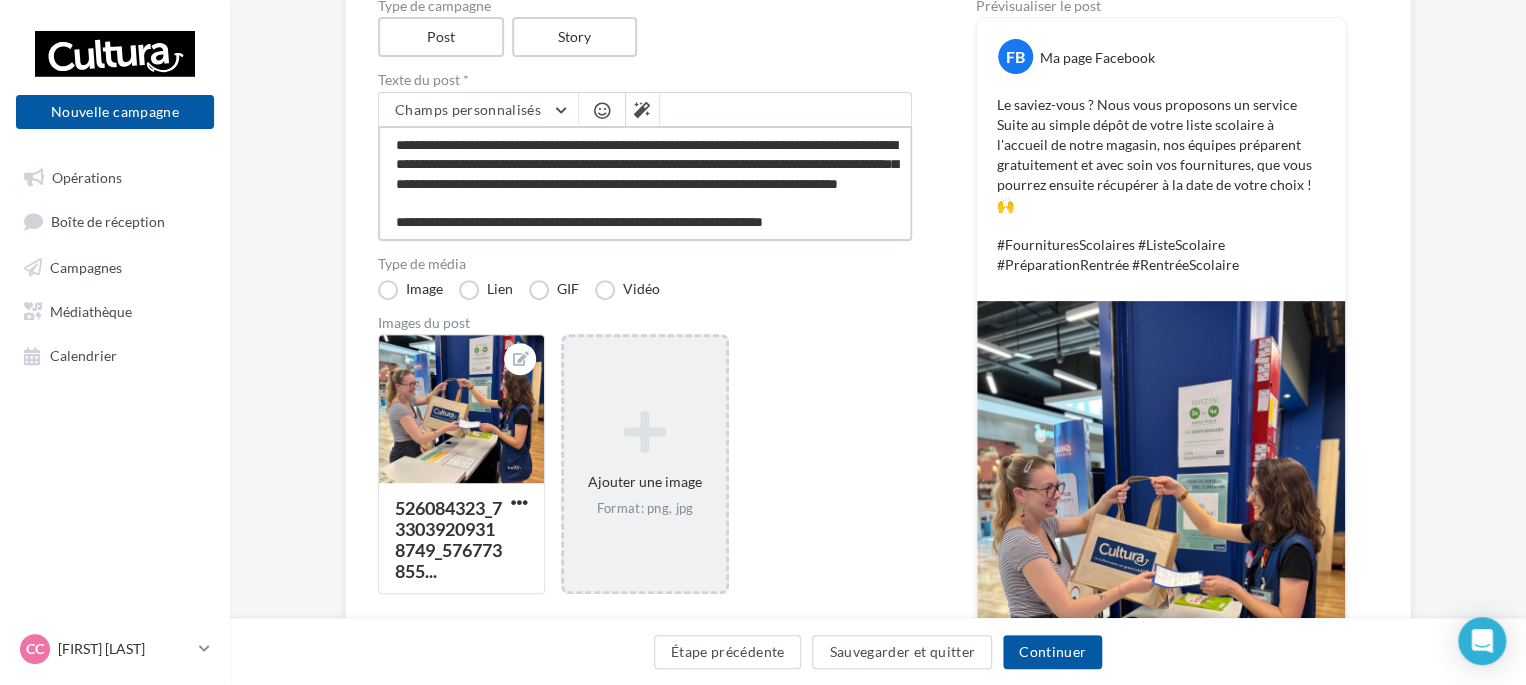 type on "**********" 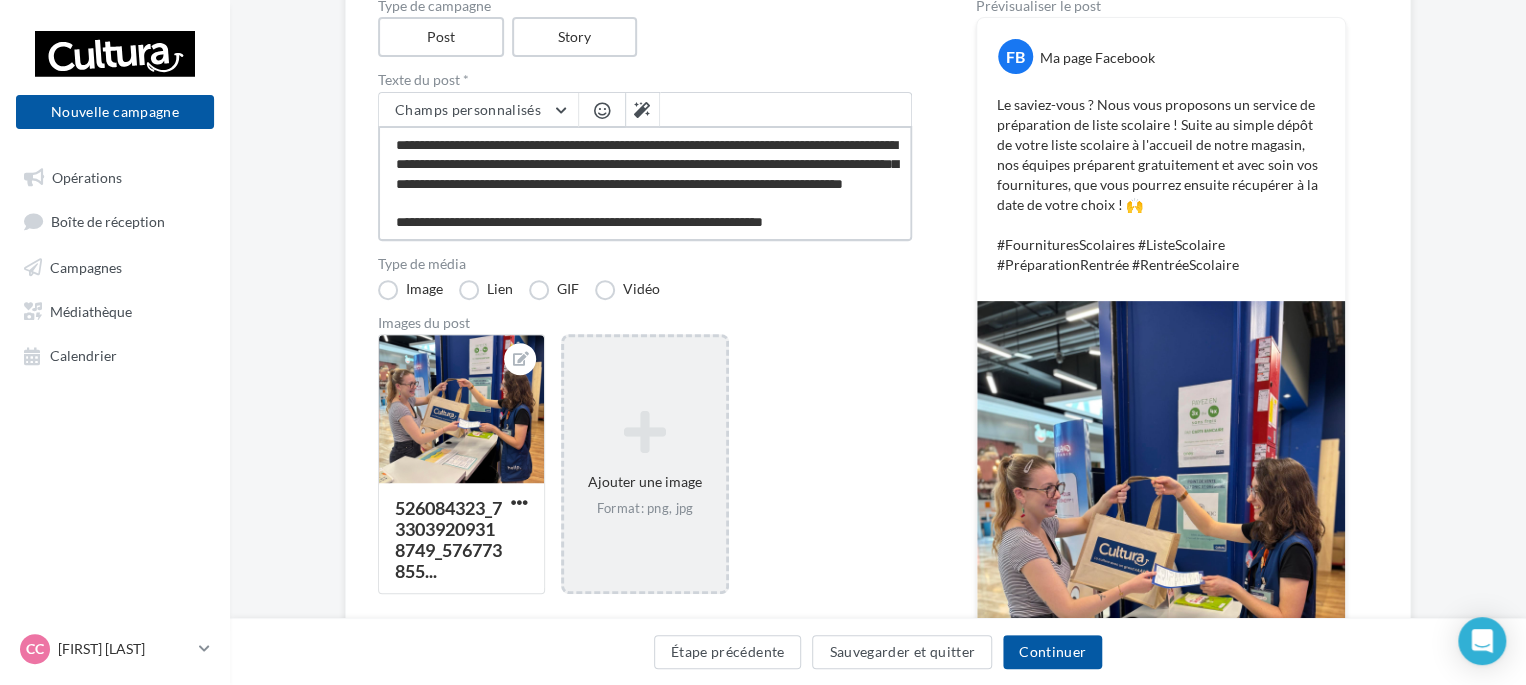 click on "**********" at bounding box center [645, 183] 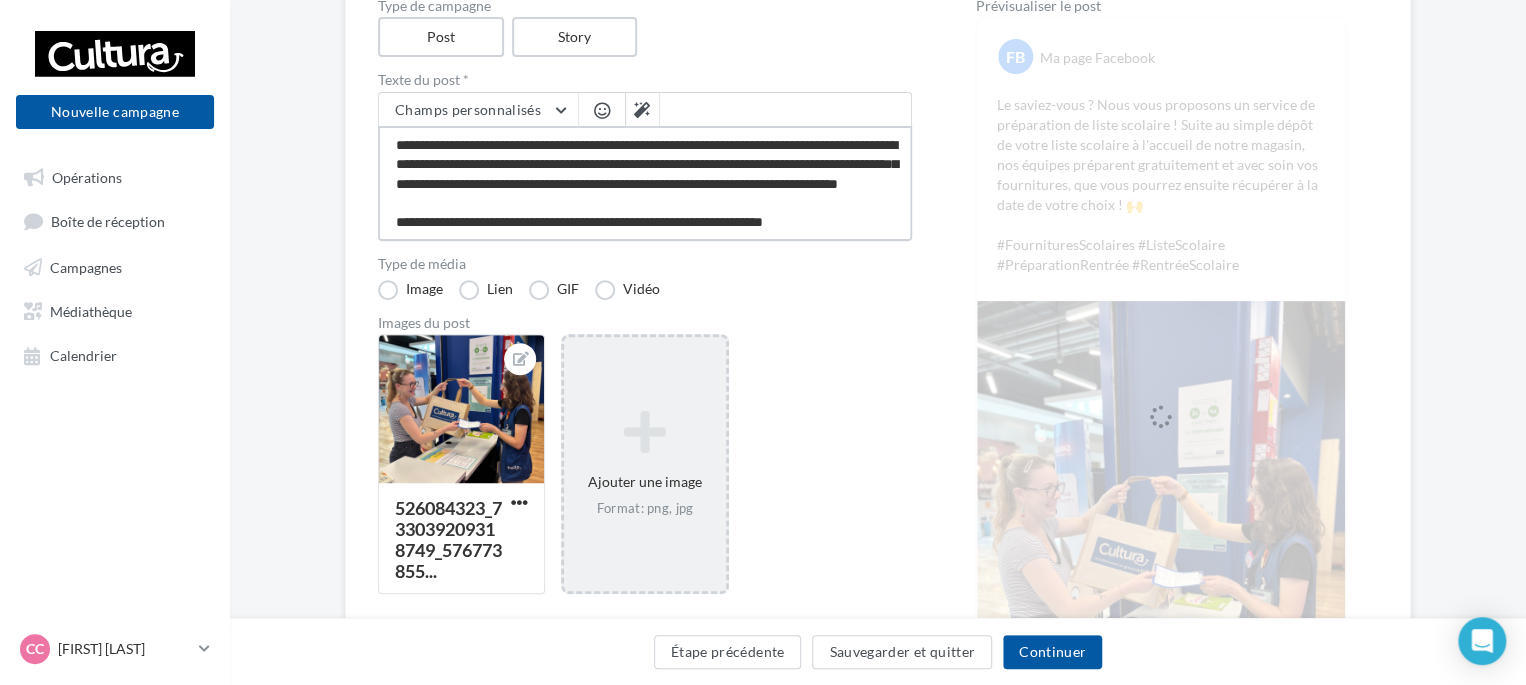 click on "**********" at bounding box center [645, 183] 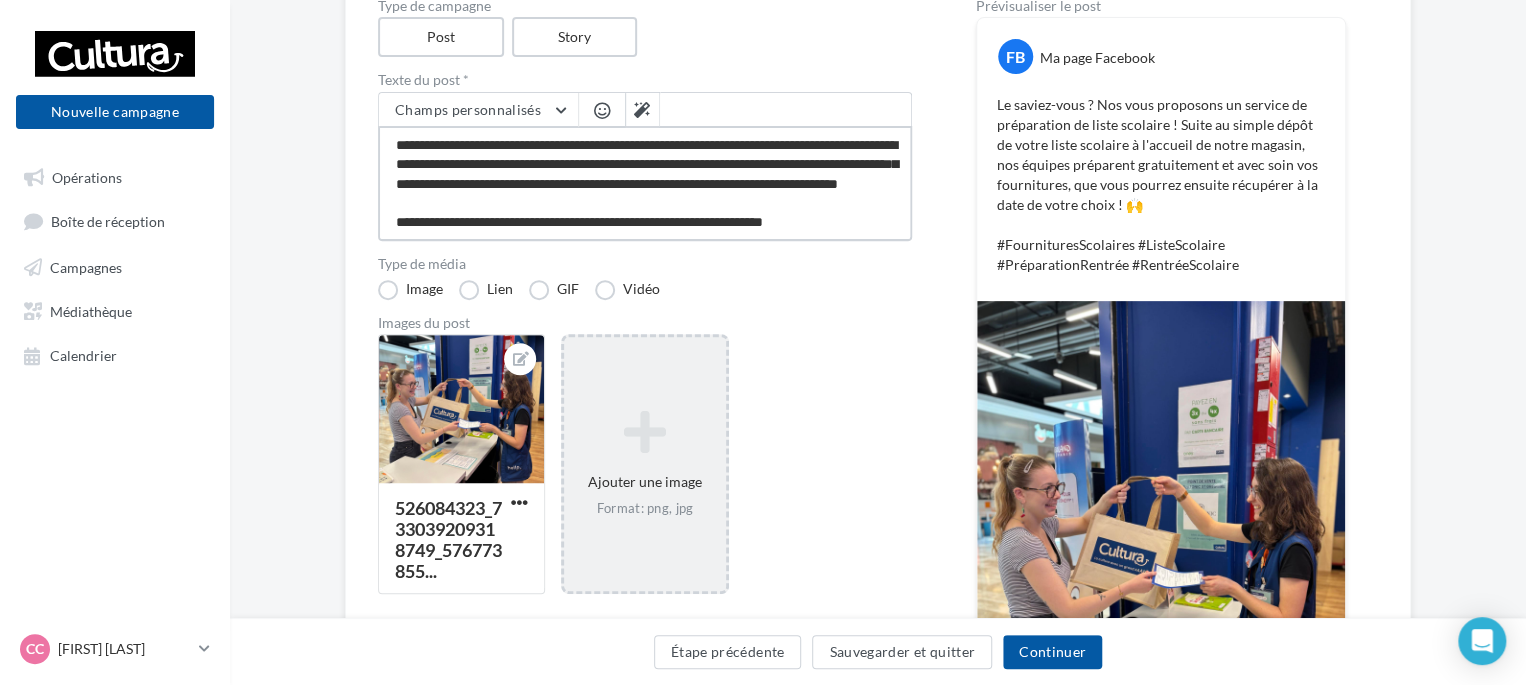 type on "**********" 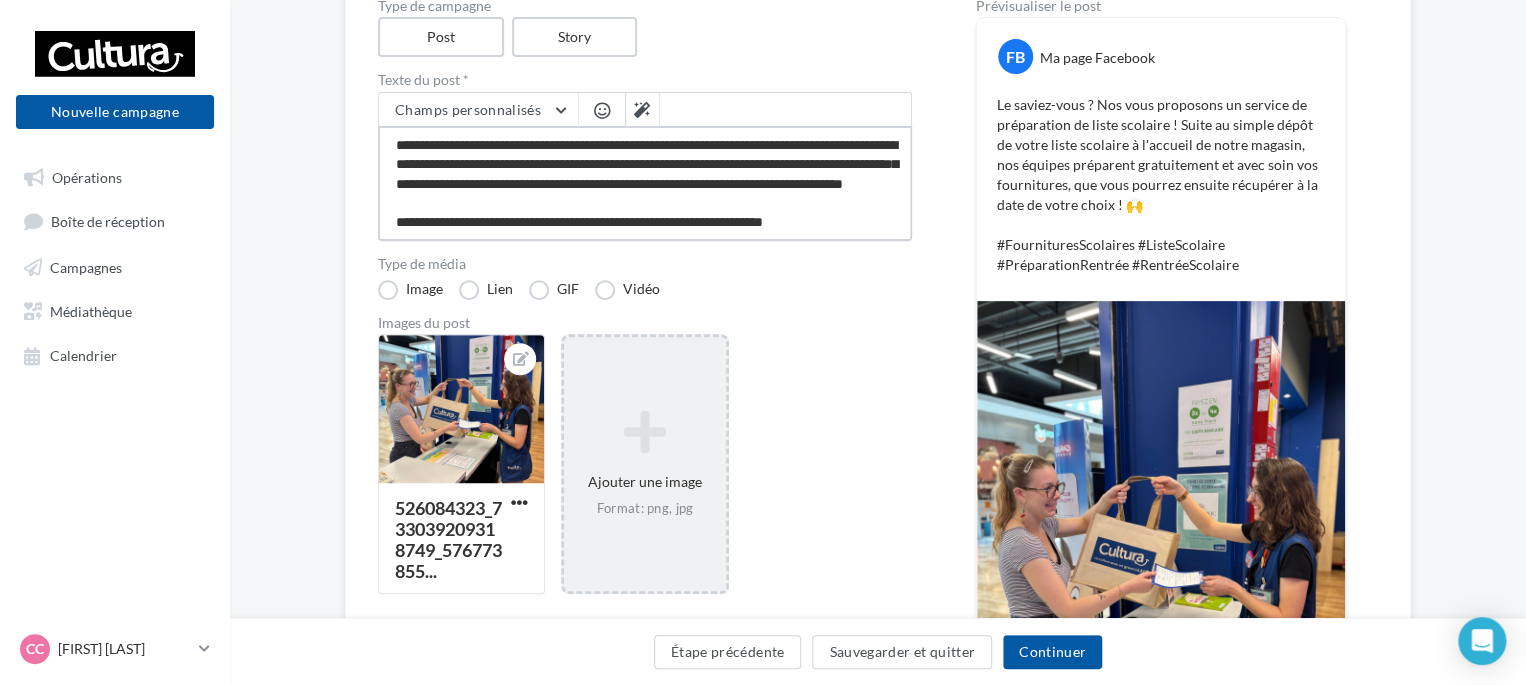 type on "**********" 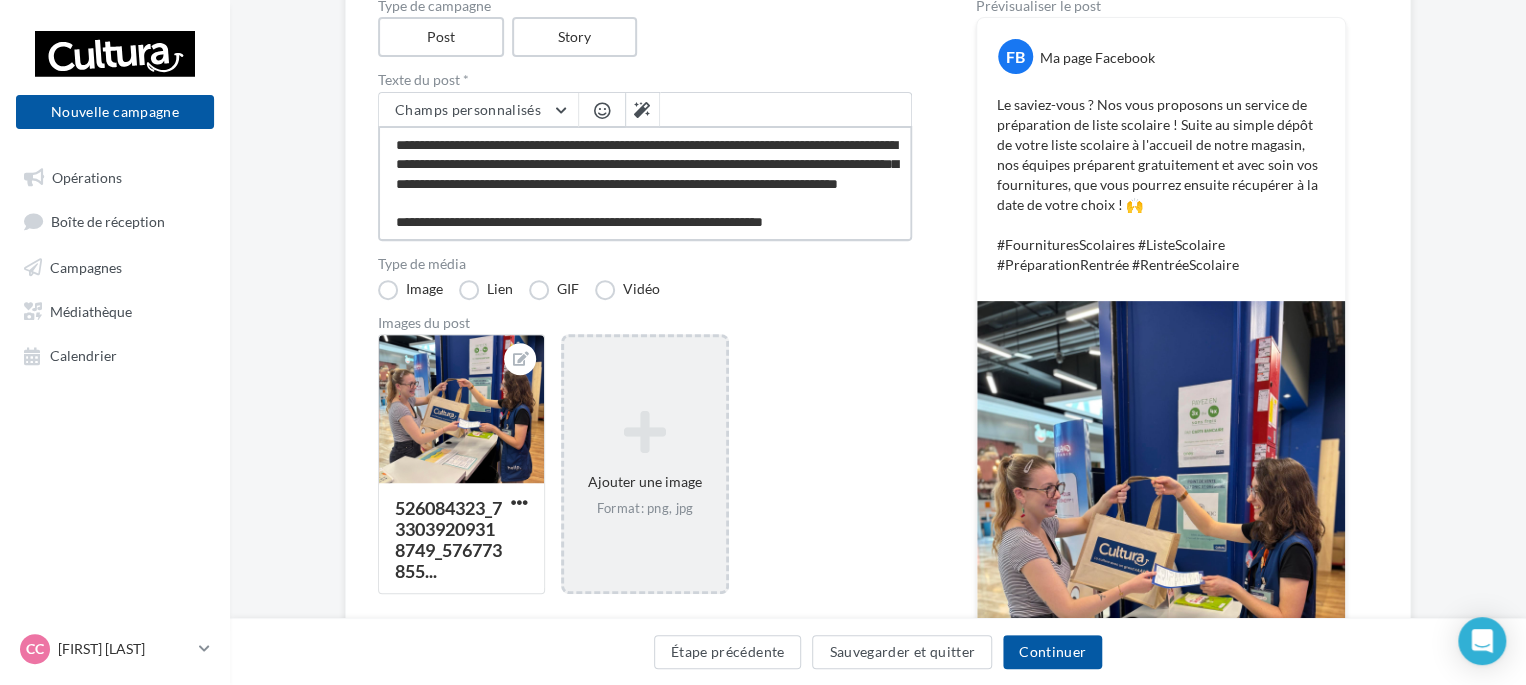 type on "**********" 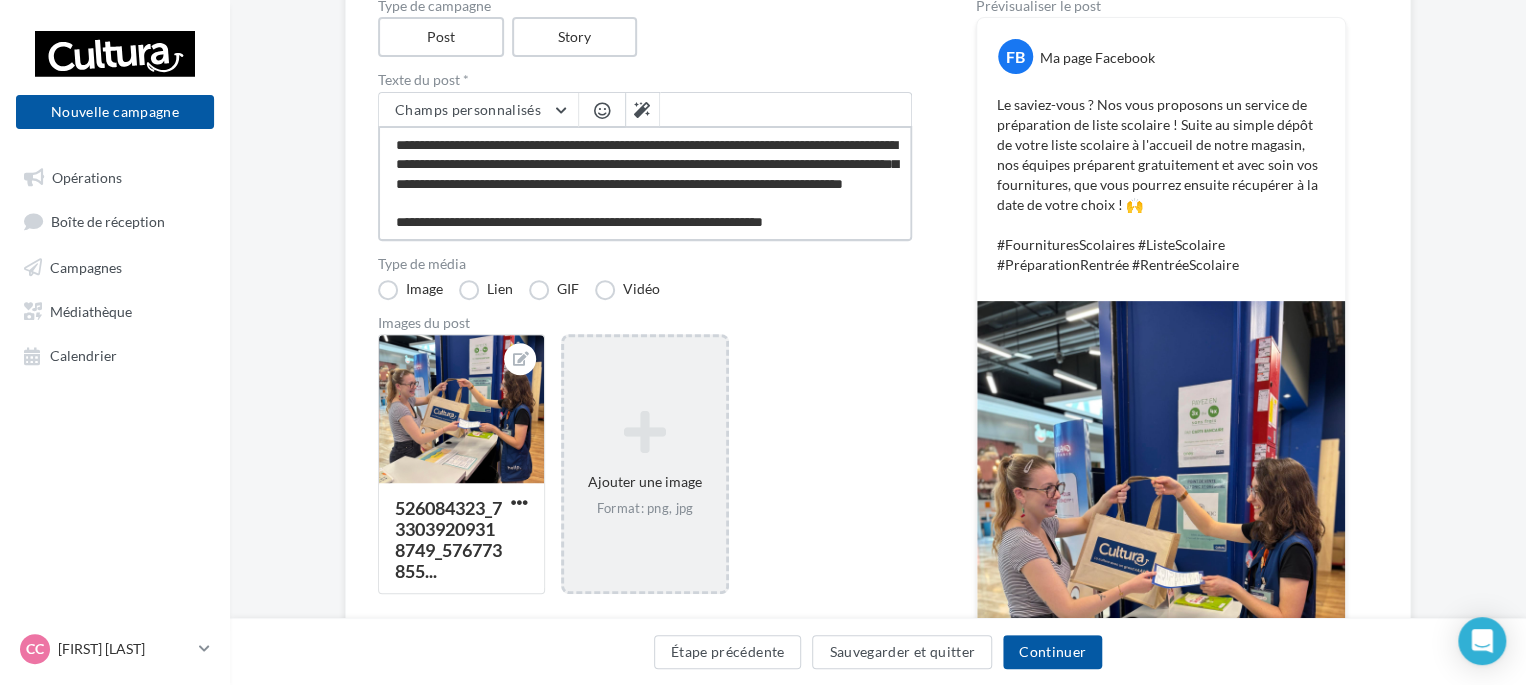 type on "**********" 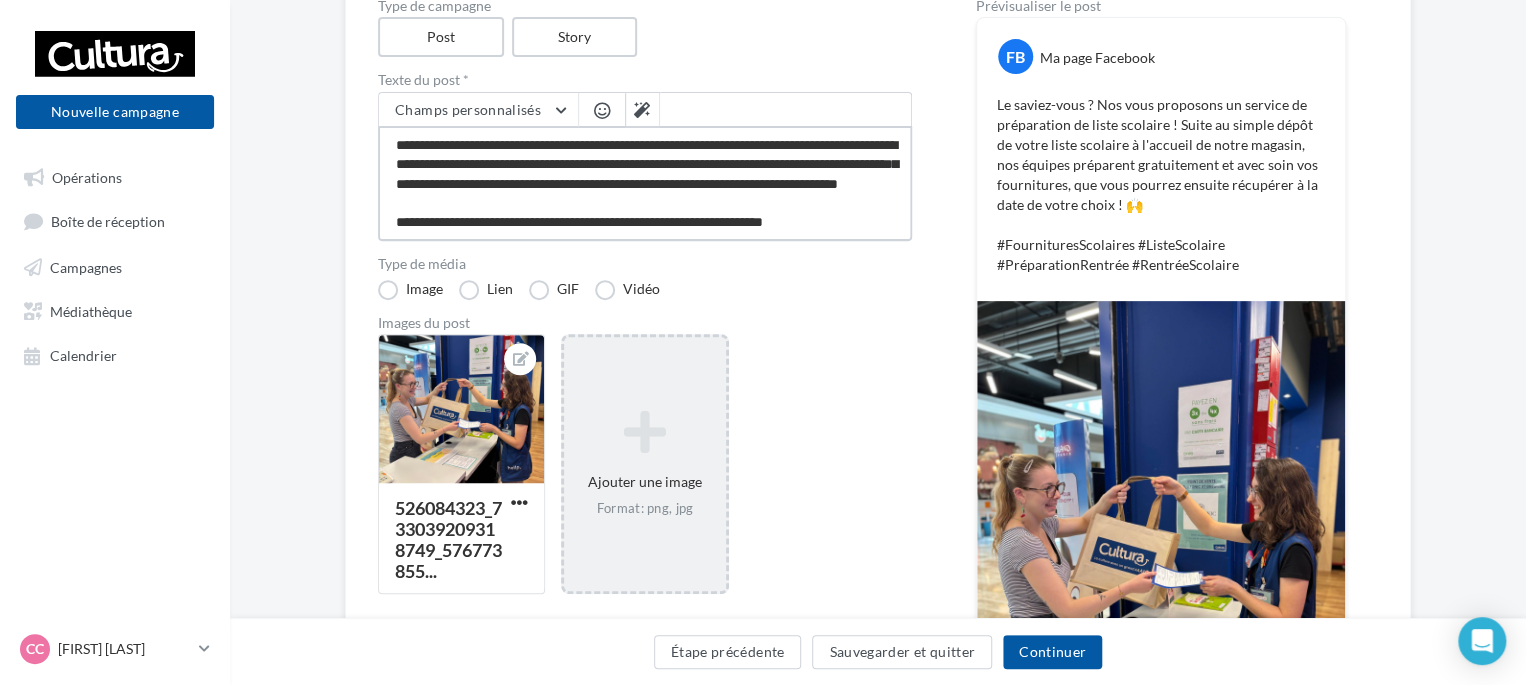type on "**********" 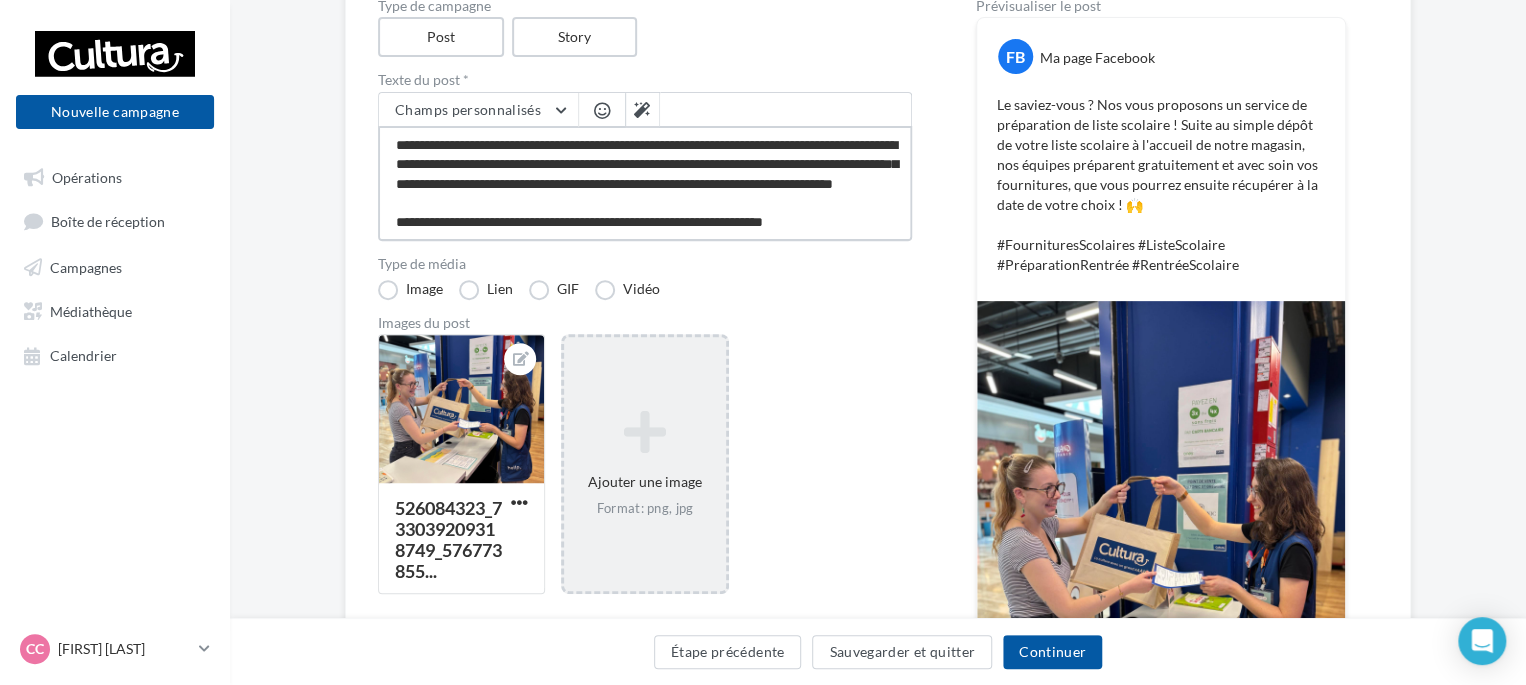 type on "**********" 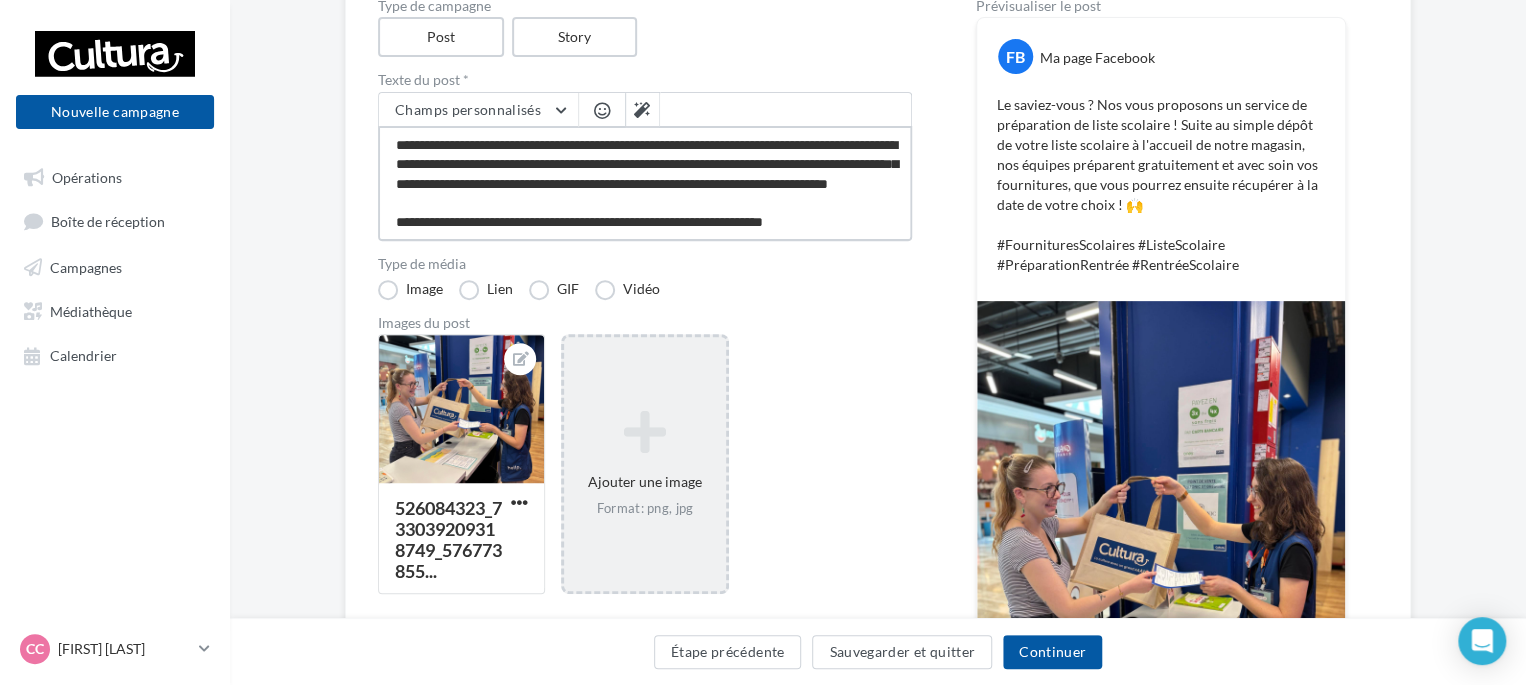 type on "**********" 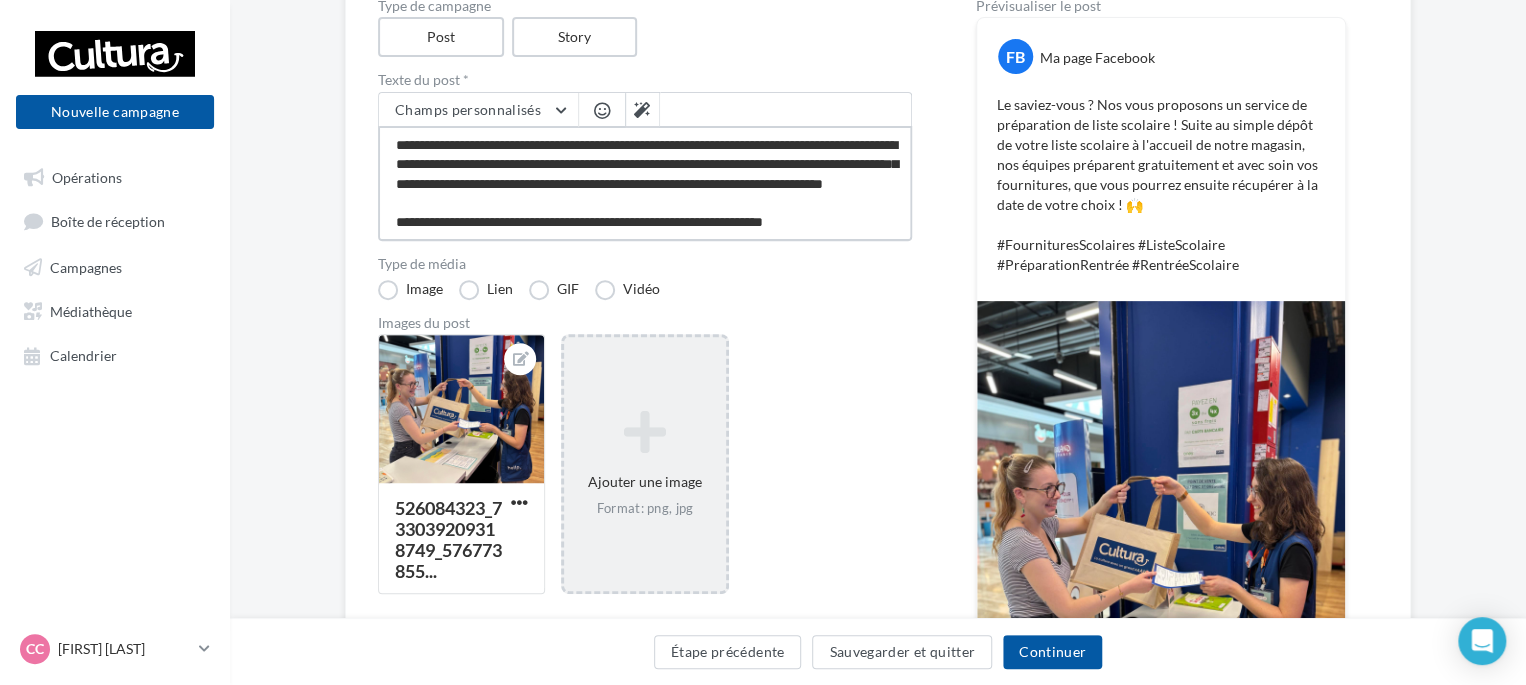 type on "**********" 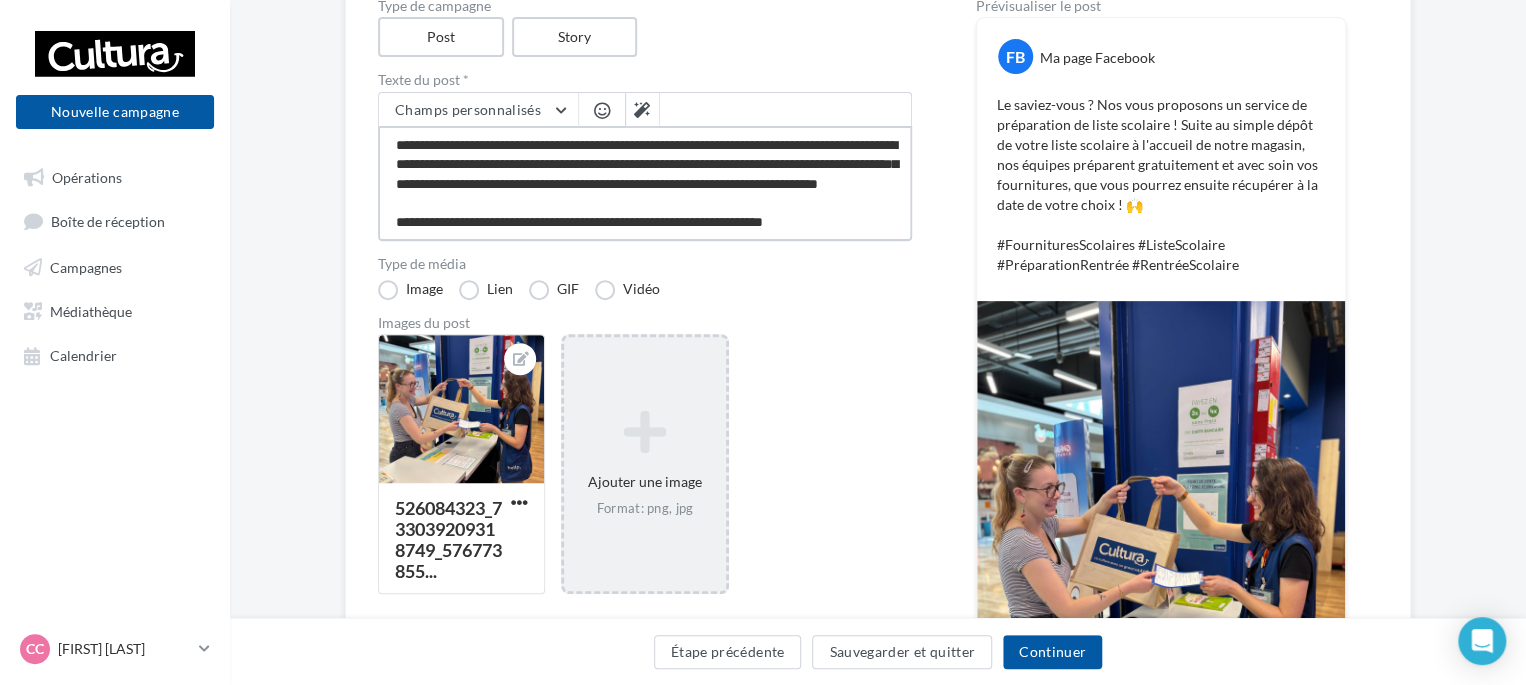 type on "**********" 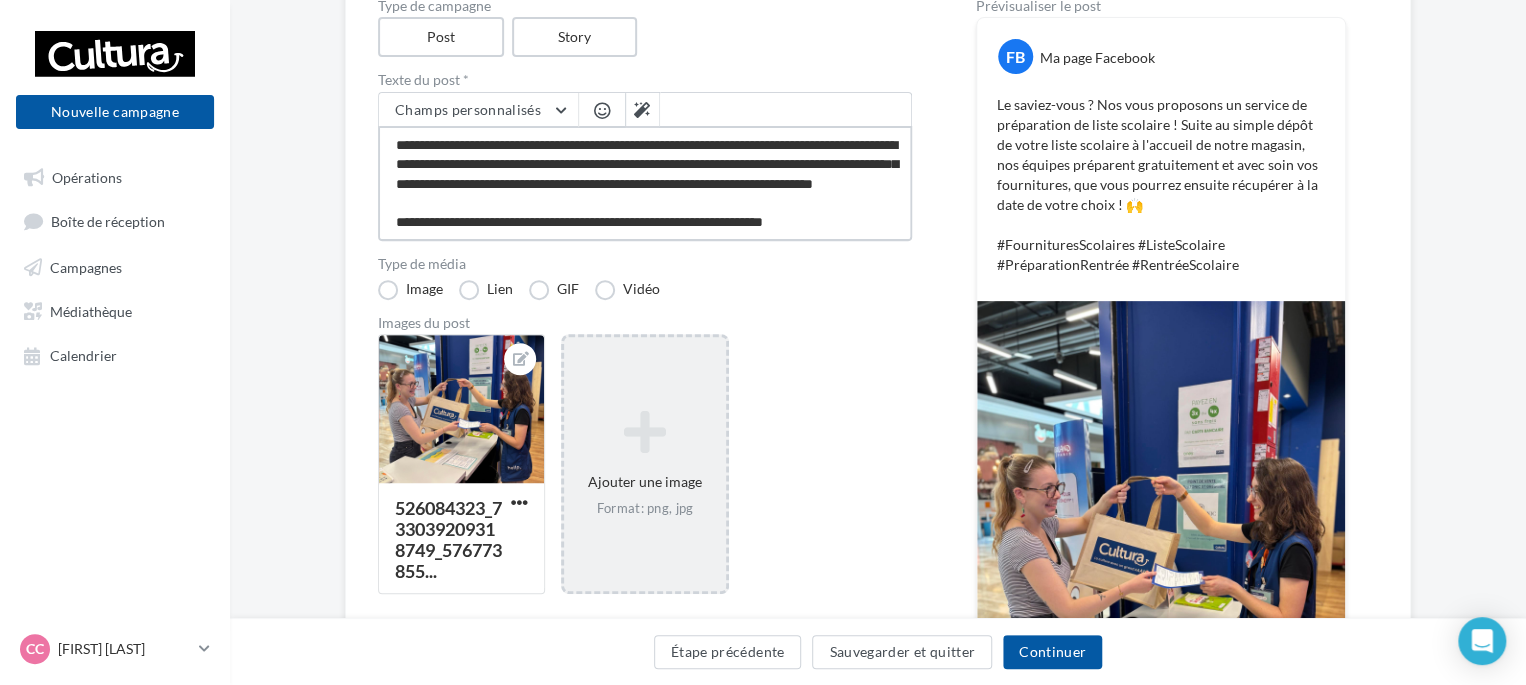 type on "**********" 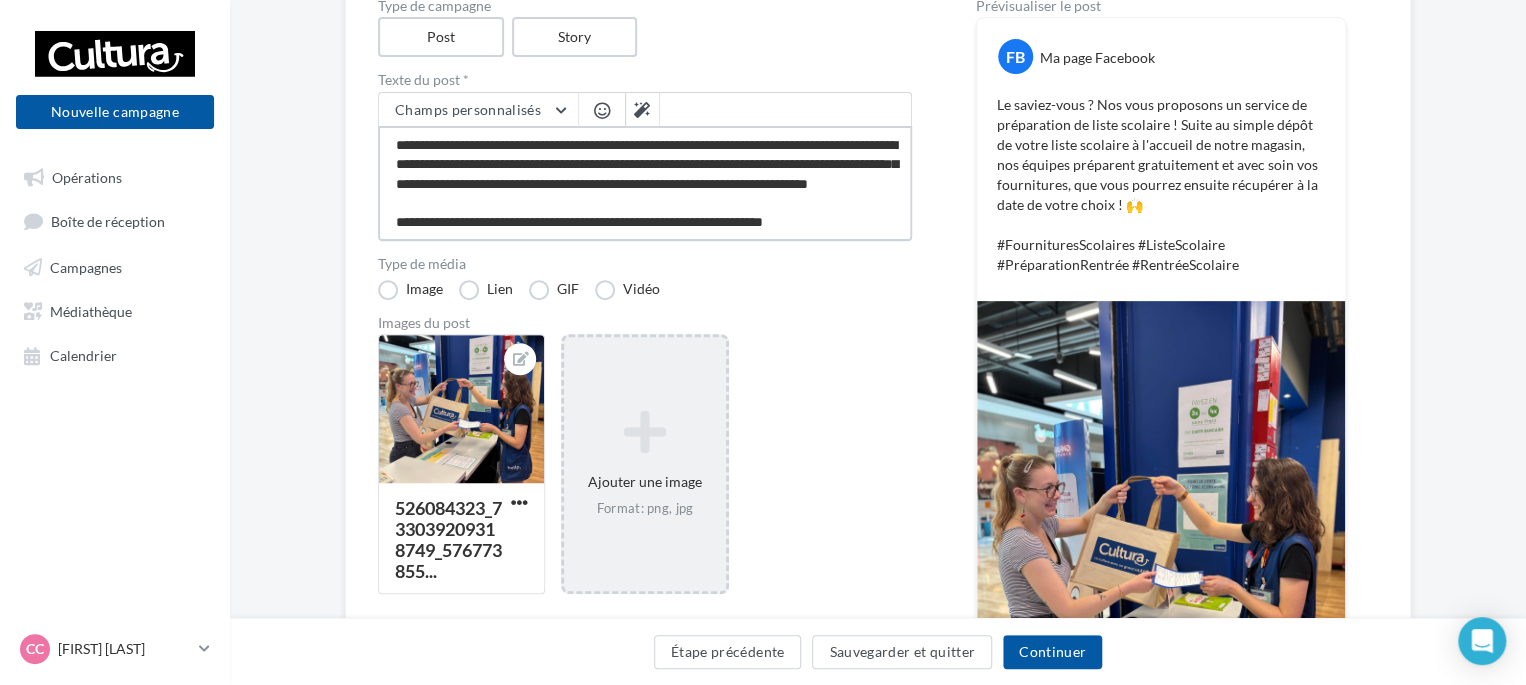 type on "**********" 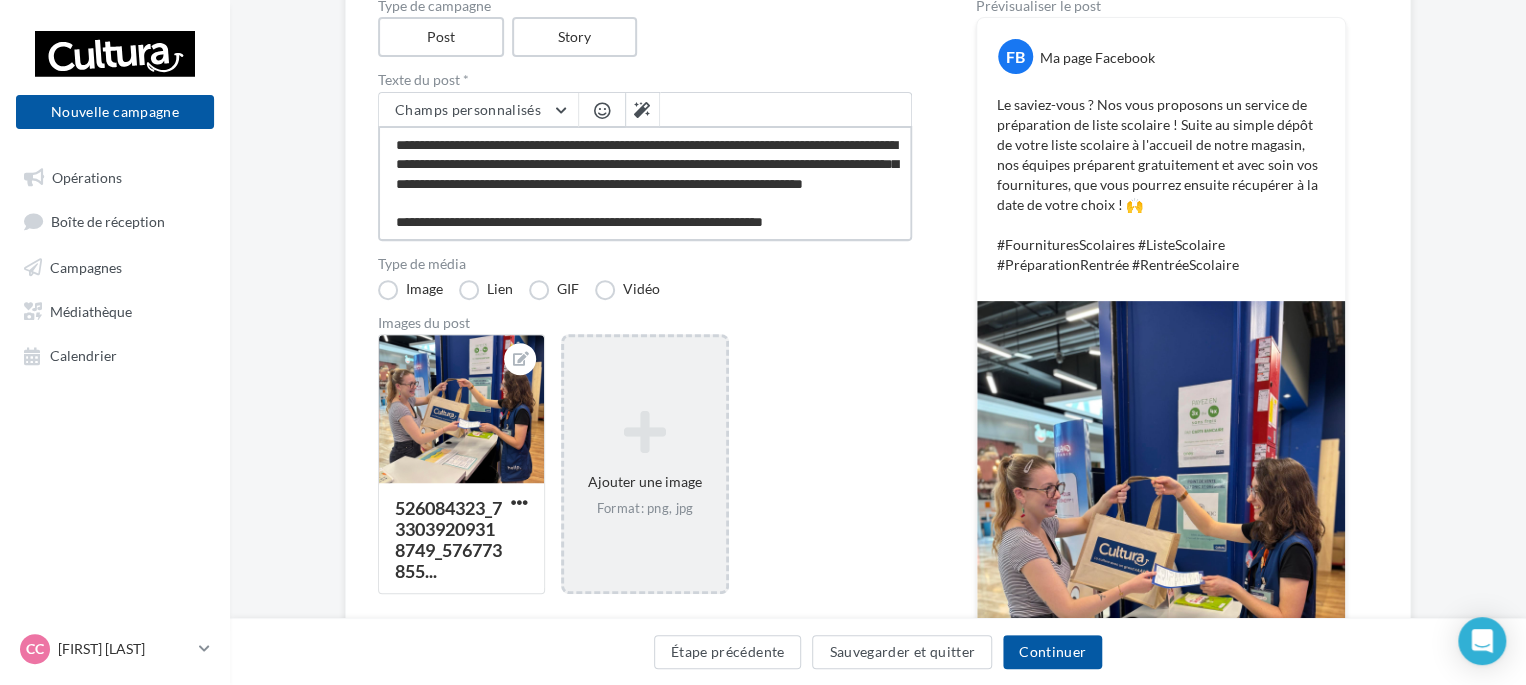 type on "**********" 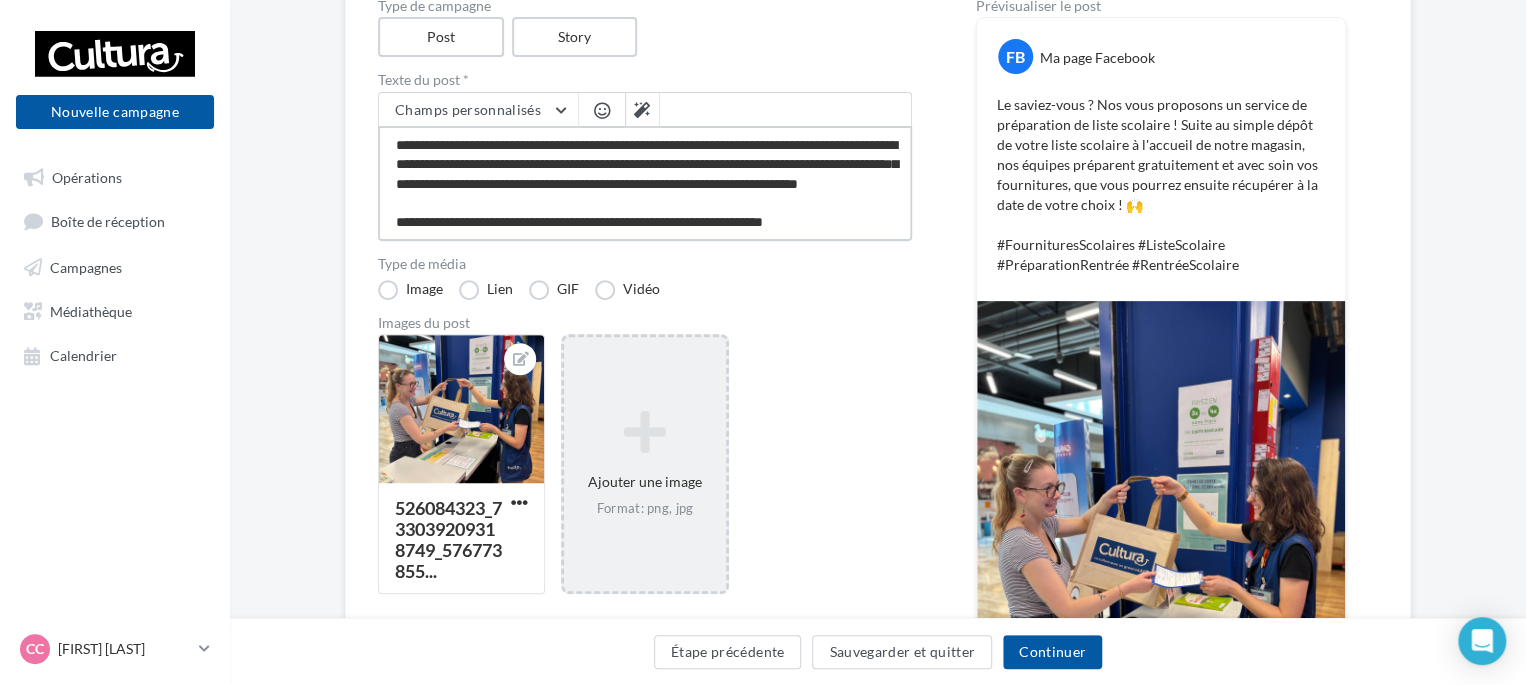 type 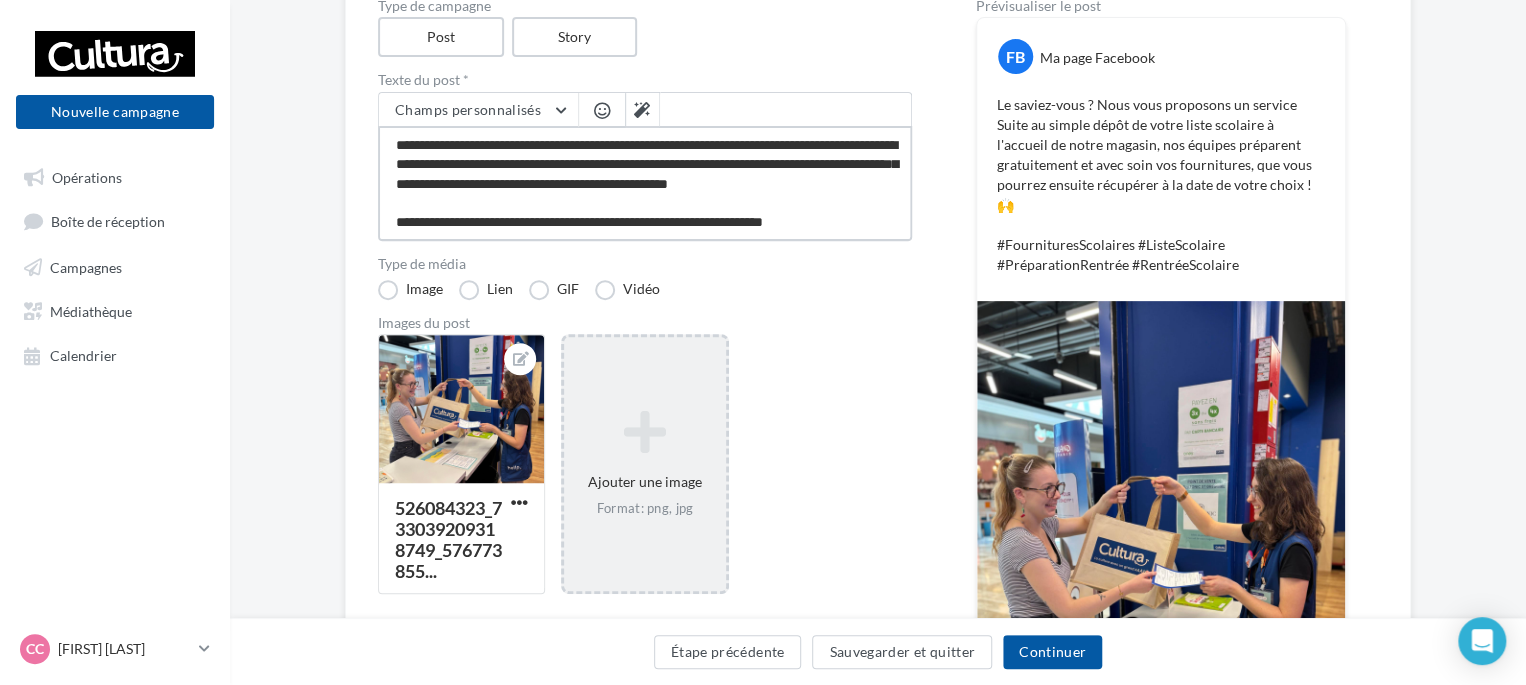 drag, startPoint x: 510, startPoint y: 134, endPoint x: 693, endPoint y: 142, distance: 183.17477 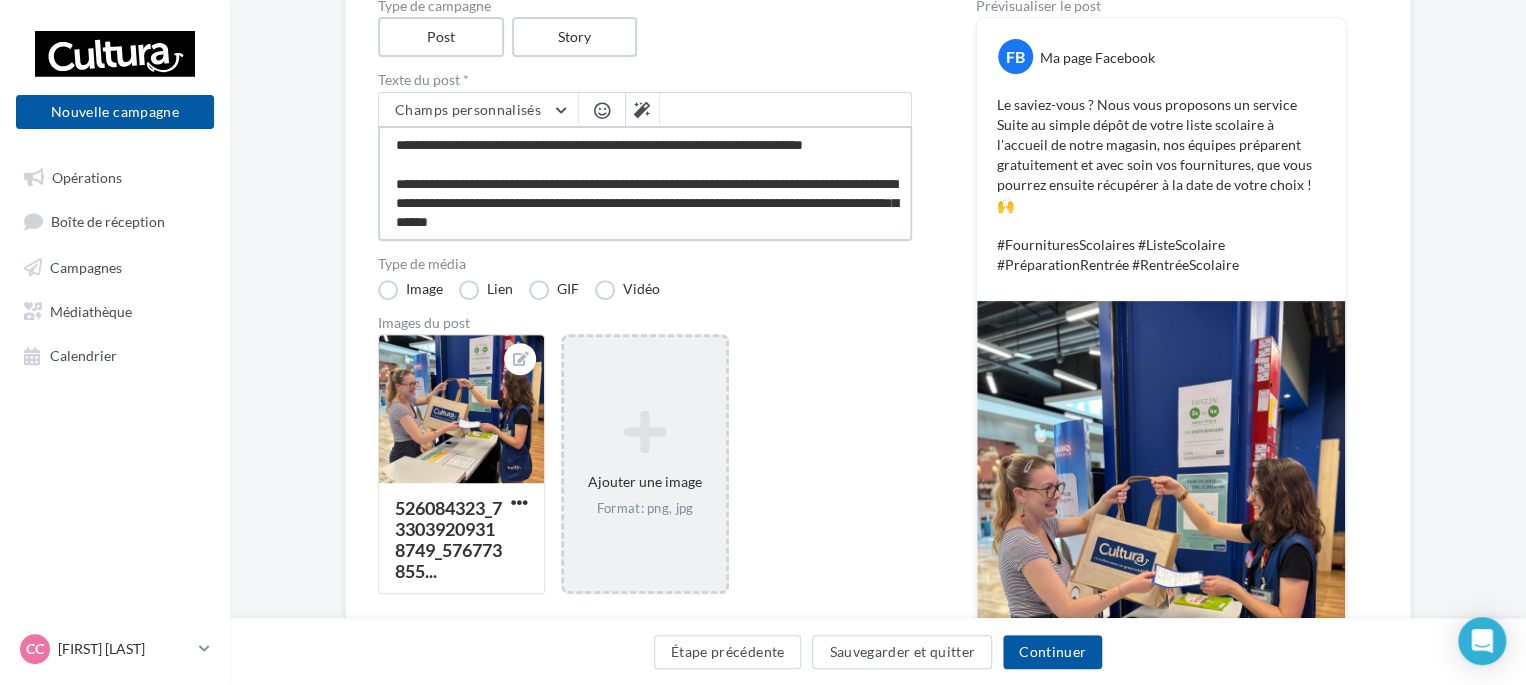 click on "**********" at bounding box center (645, 183) 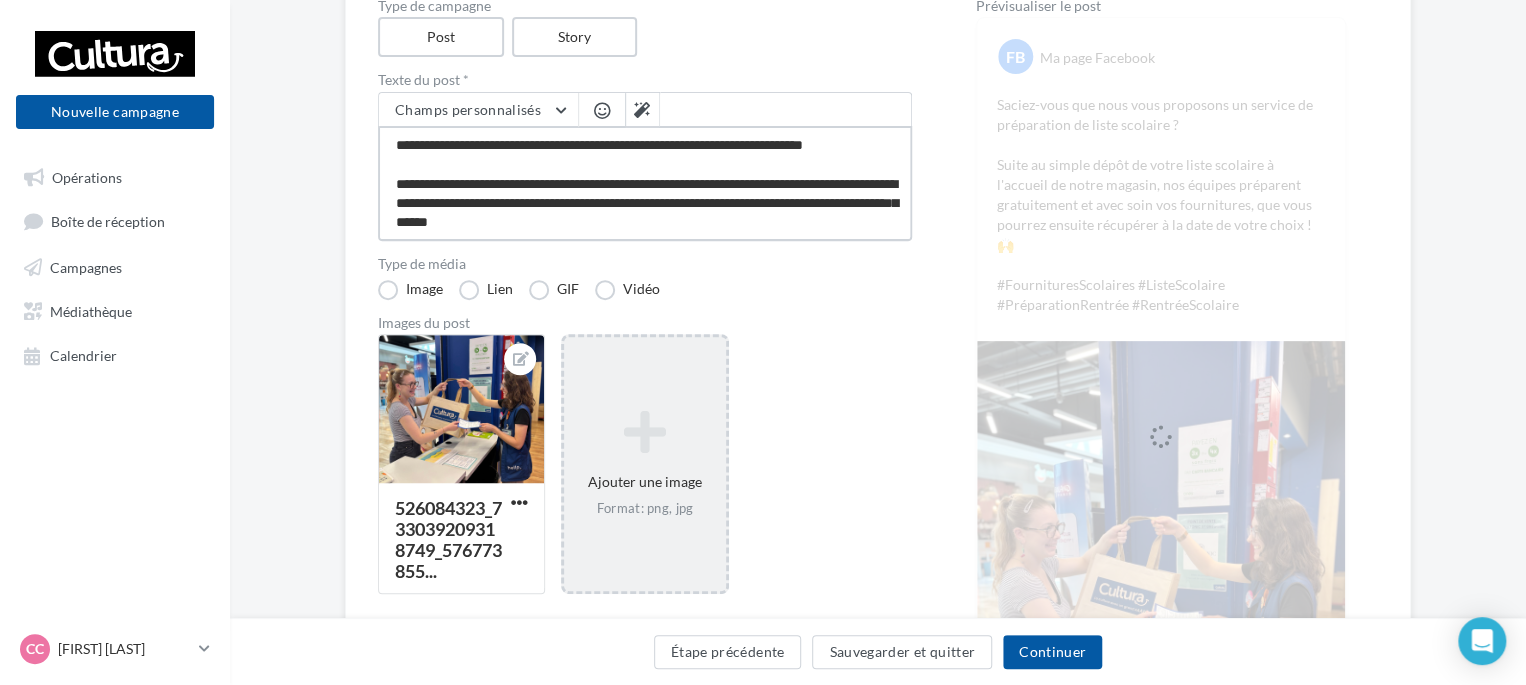 click on "**********" at bounding box center [645, 183] 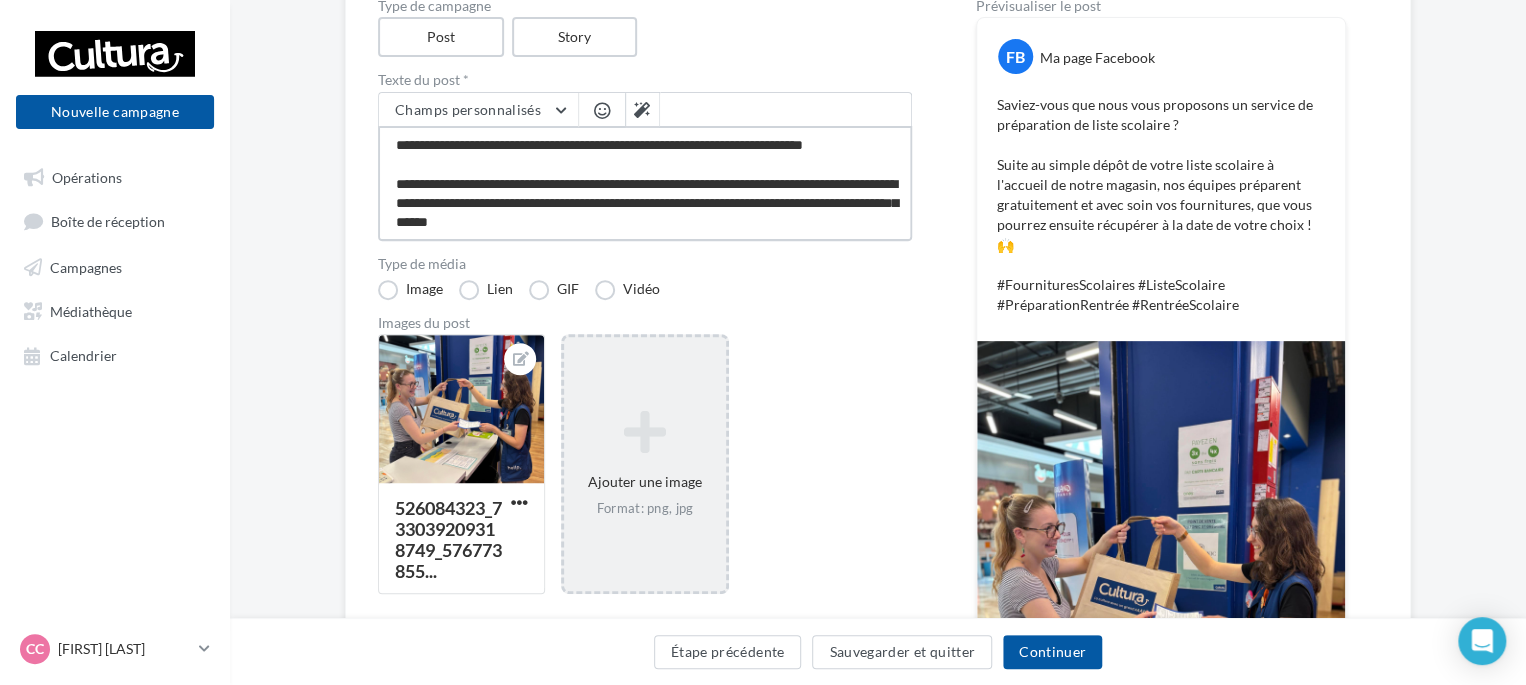click on "**********" at bounding box center (645, 183) 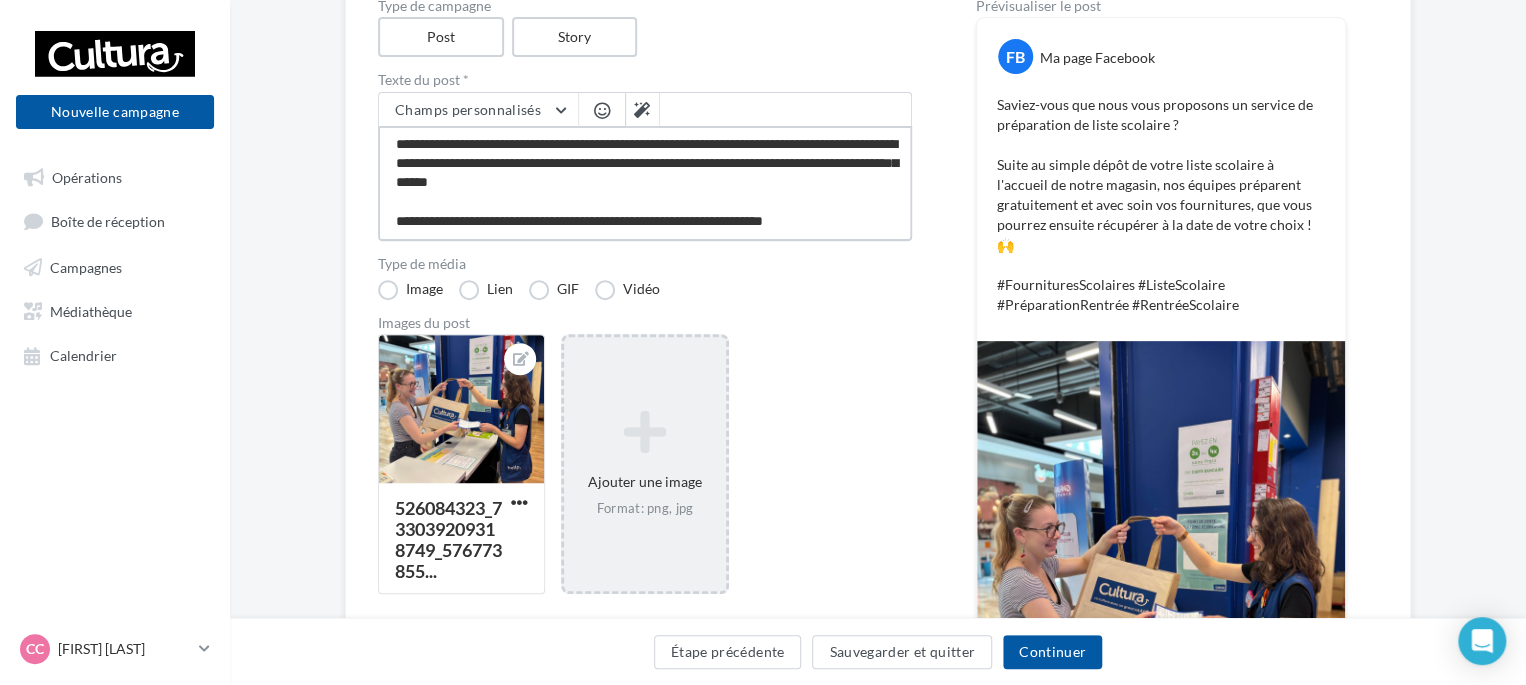 scroll, scrollTop: 58, scrollLeft: 0, axis: vertical 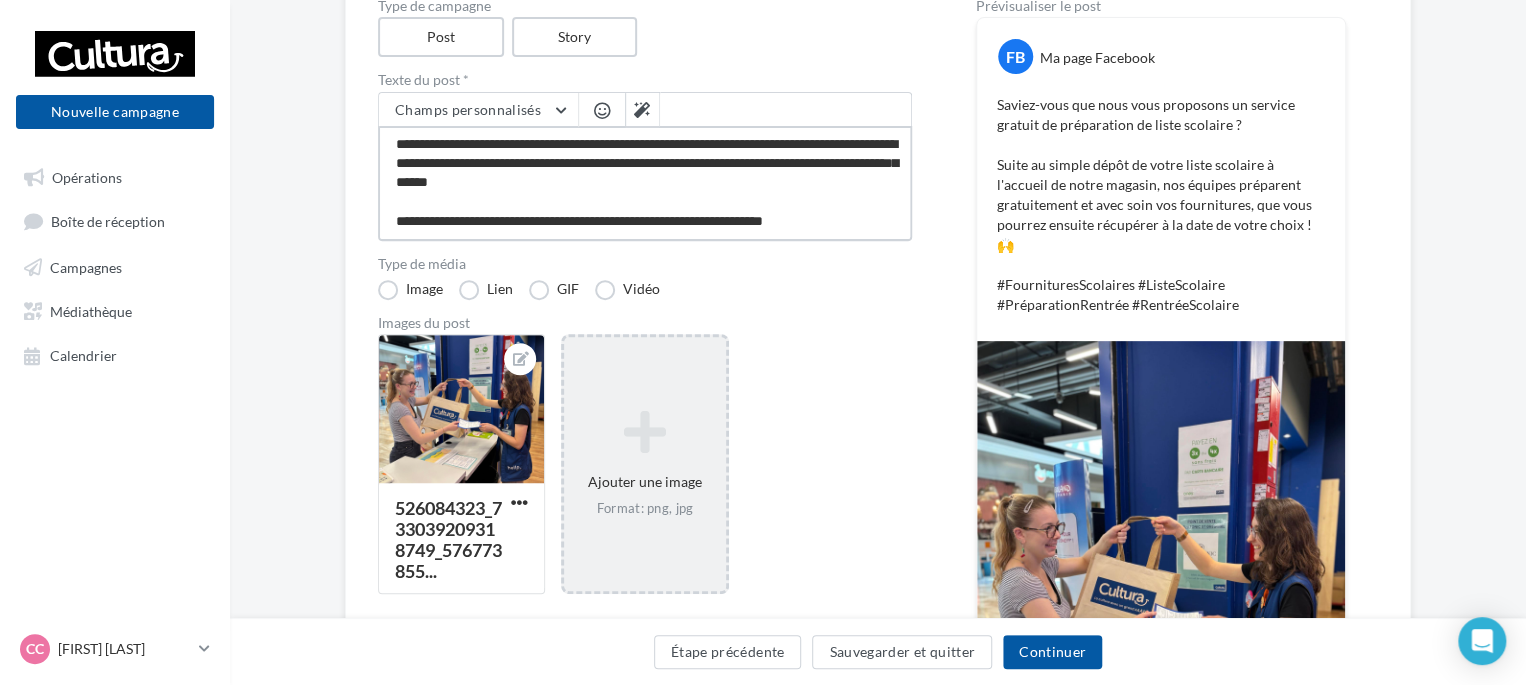 drag, startPoint x: 604, startPoint y: 160, endPoint x: 509, endPoint y: 160, distance: 95 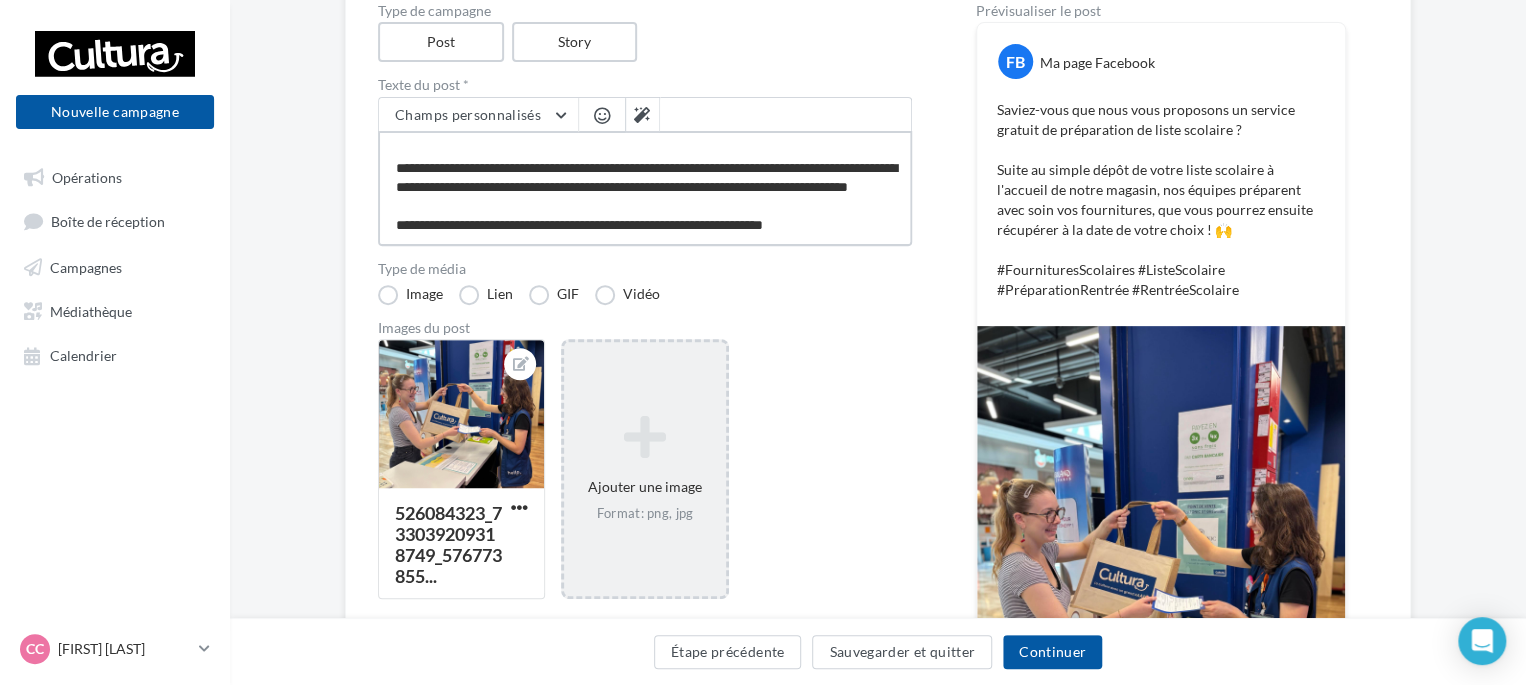 scroll, scrollTop: 136, scrollLeft: 0, axis: vertical 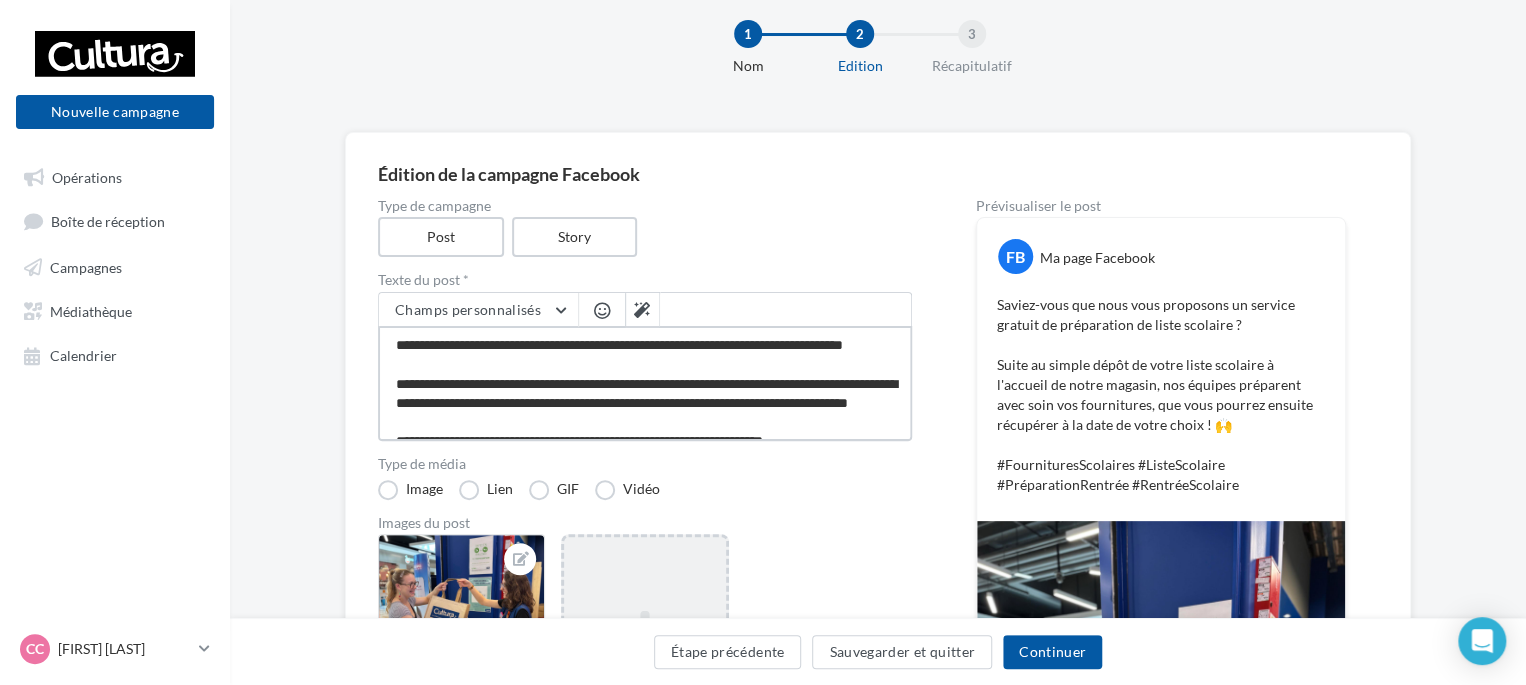 drag, startPoint x: 506, startPoint y: 339, endPoint x: 556, endPoint y: 340, distance: 50.01 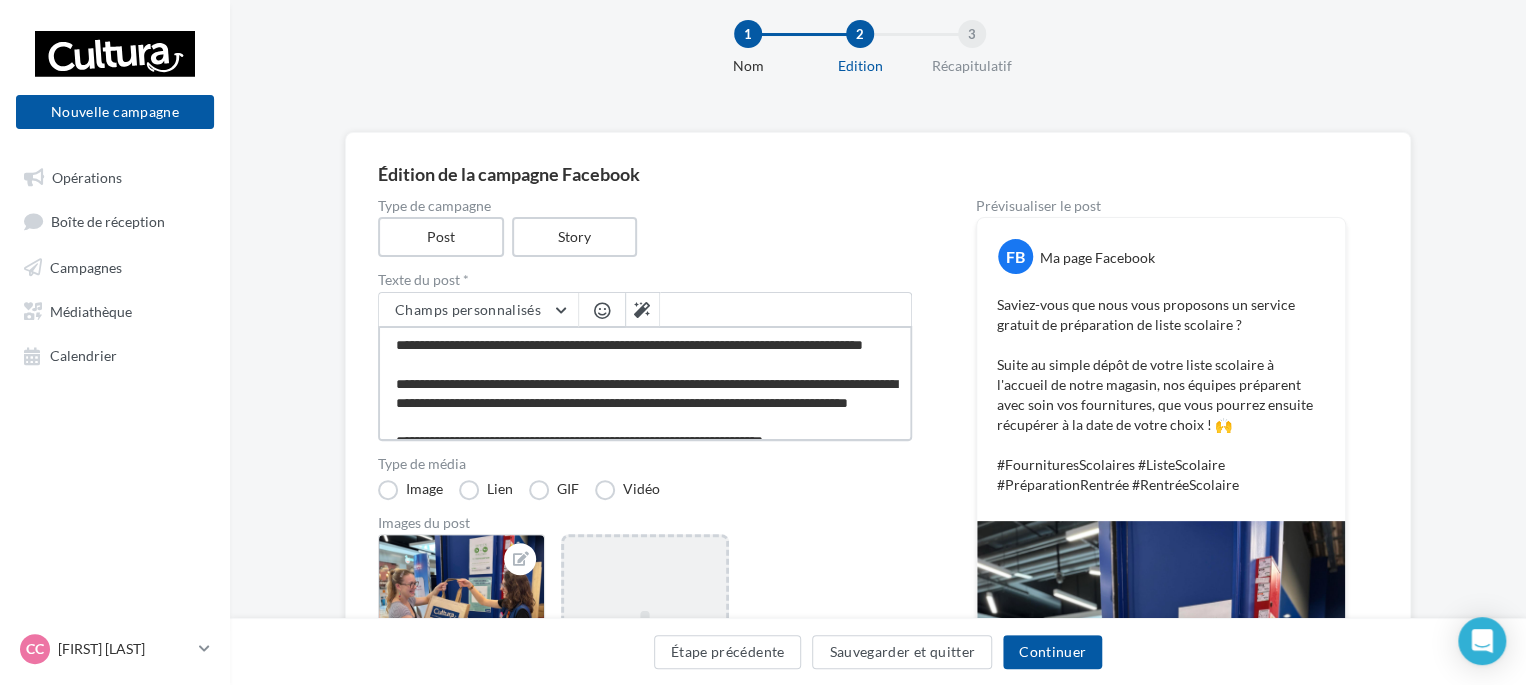 click on "**********" at bounding box center (645, 383) 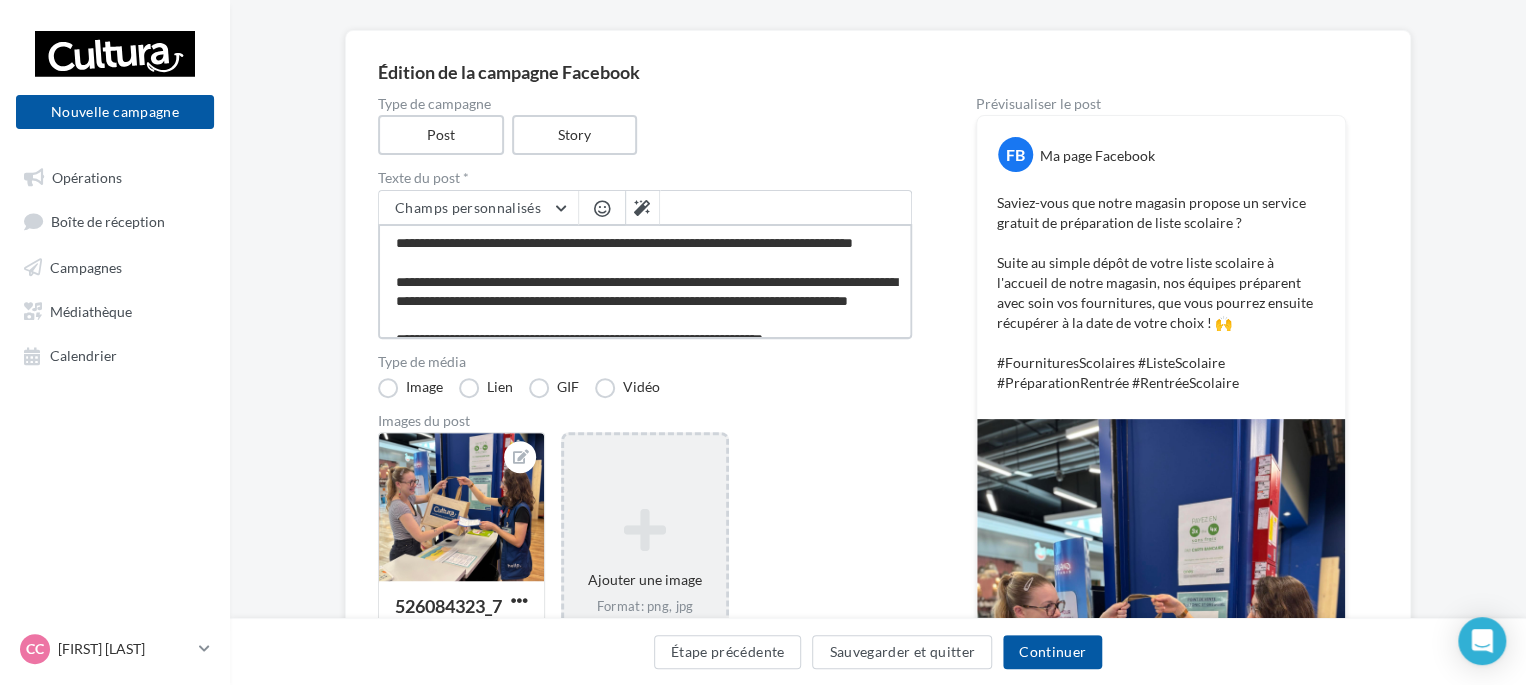 scroll, scrollTop: 136, scrollLeft: 0, axis: vertical 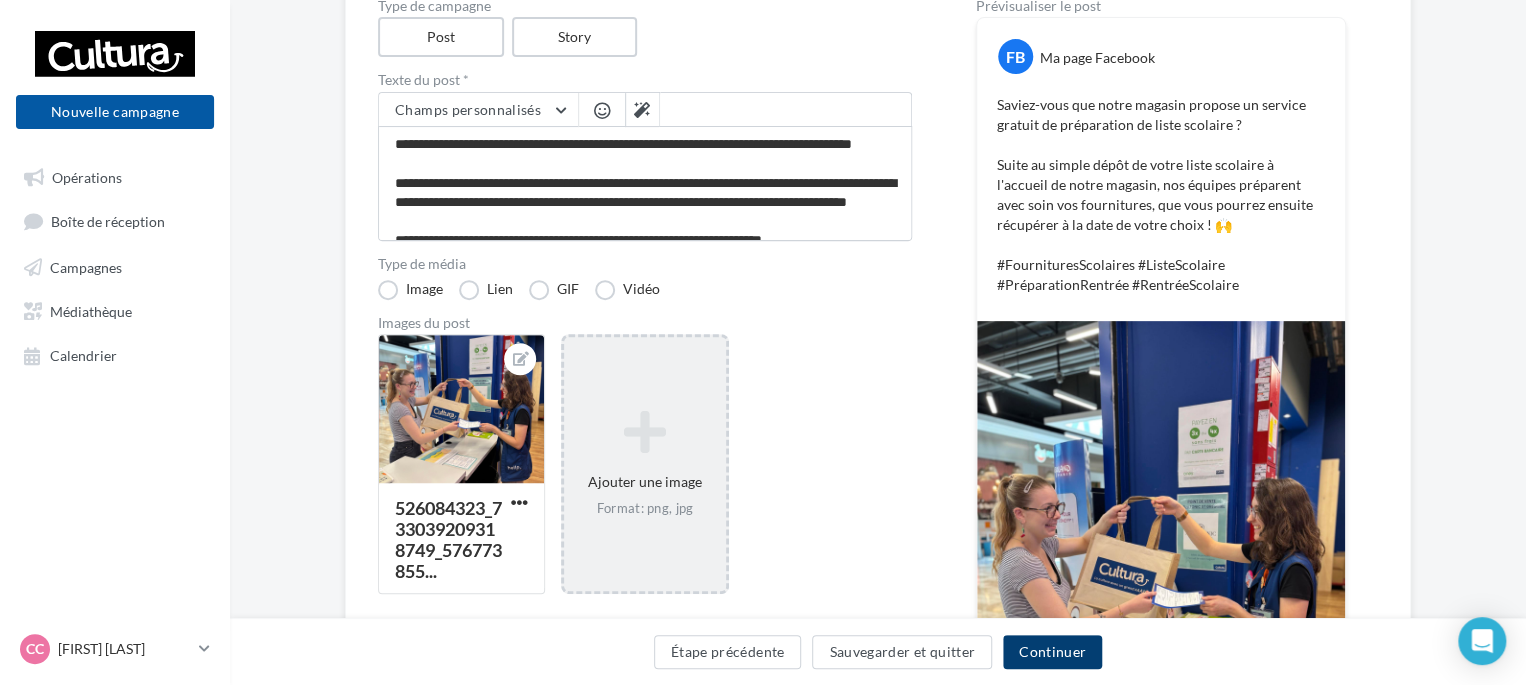 click on "Continuer" at bounding box center [1052, 652] 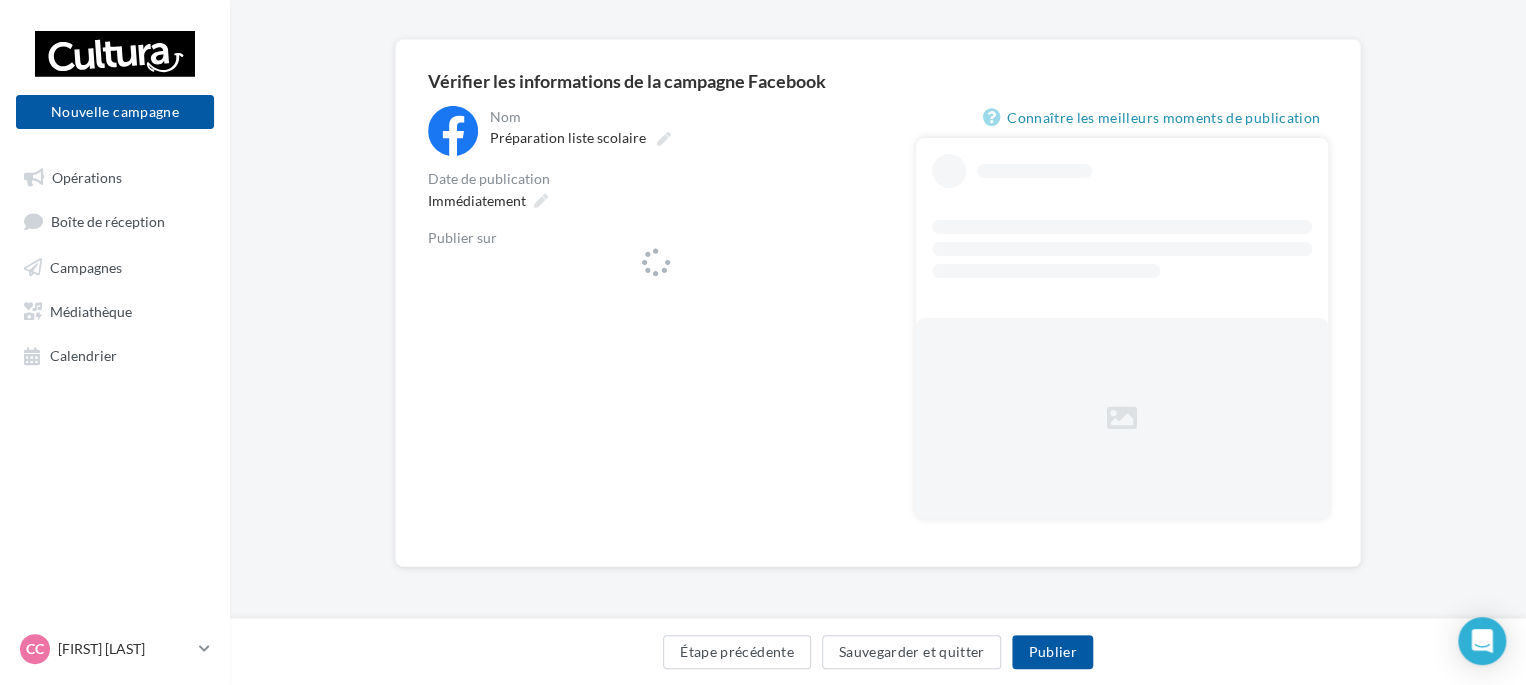 scroll, scrollTop: 0, scrollLeft: 0, axis: both 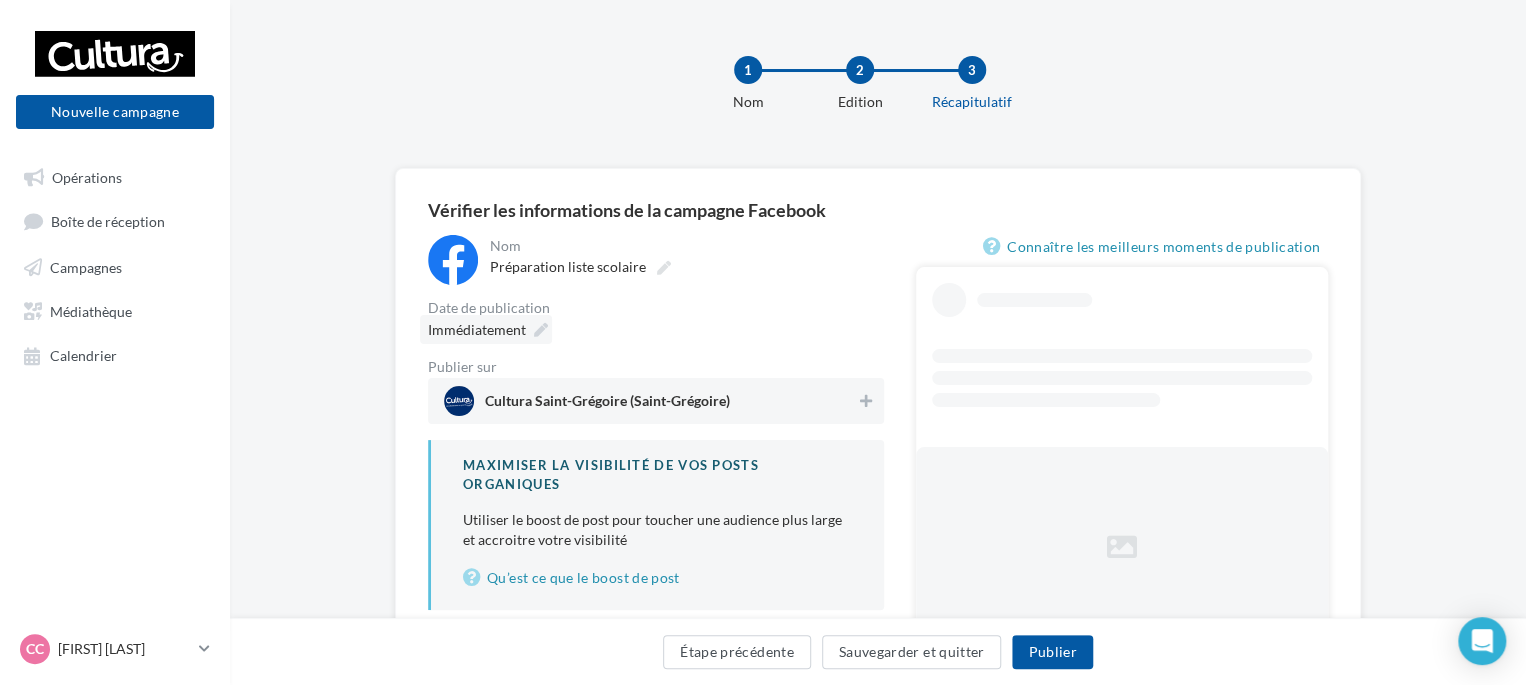 click at bounding box center (541, 330) 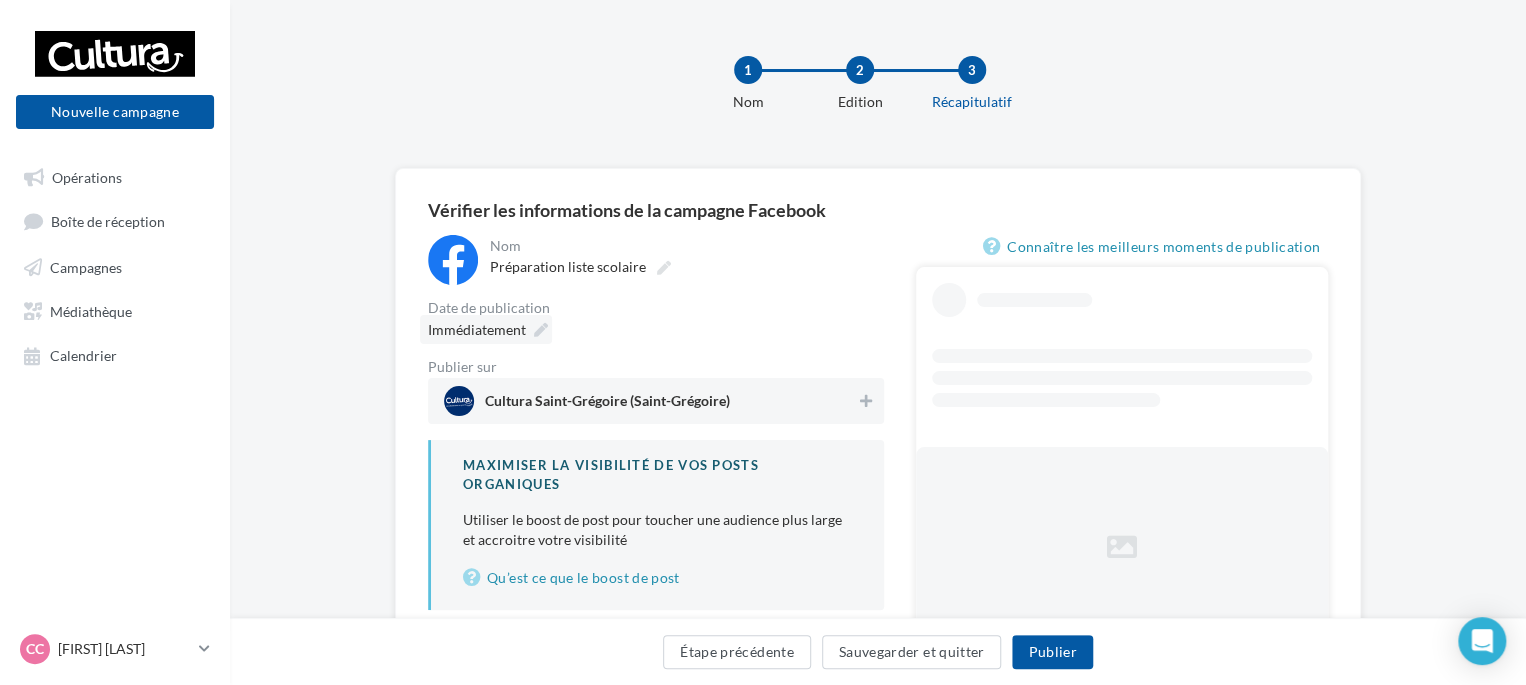 click at bounding box center [541, 330] 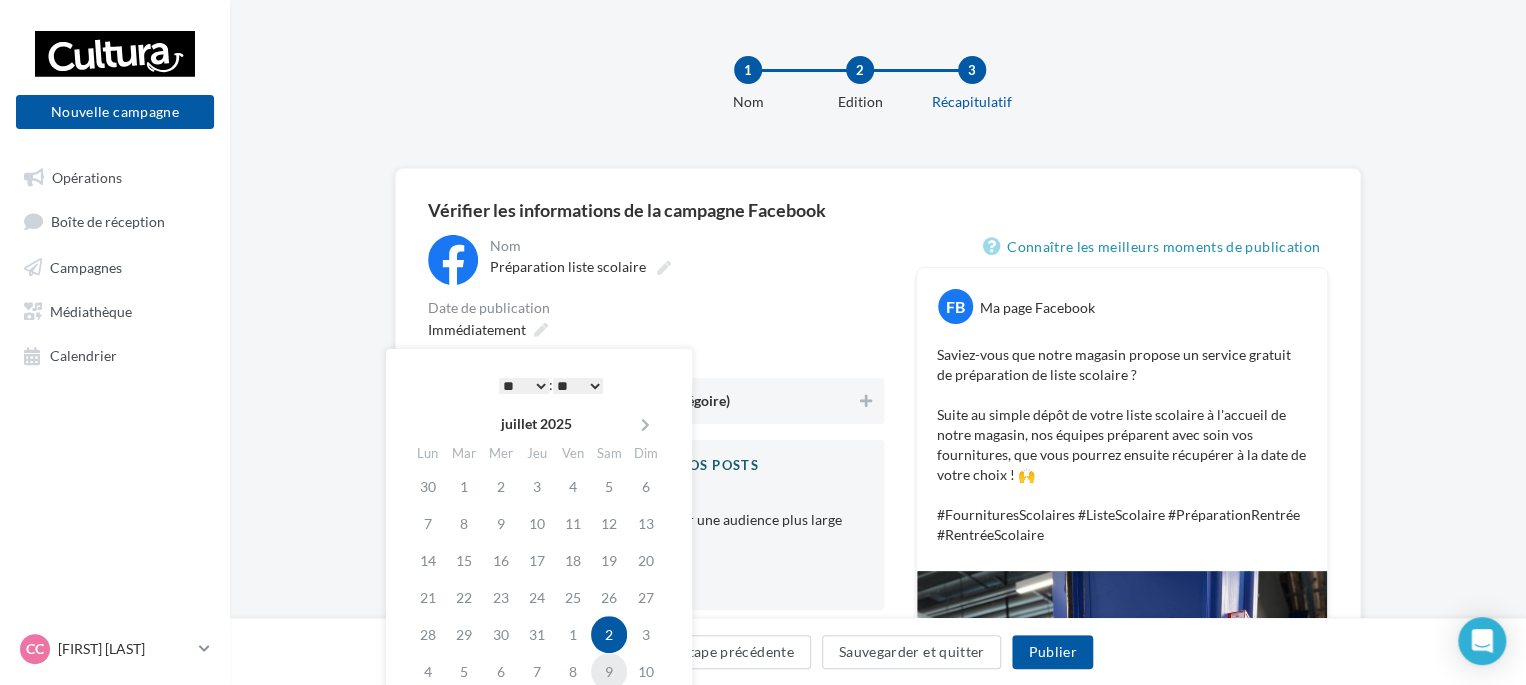 click on "9" at bounding box center [609, 671] 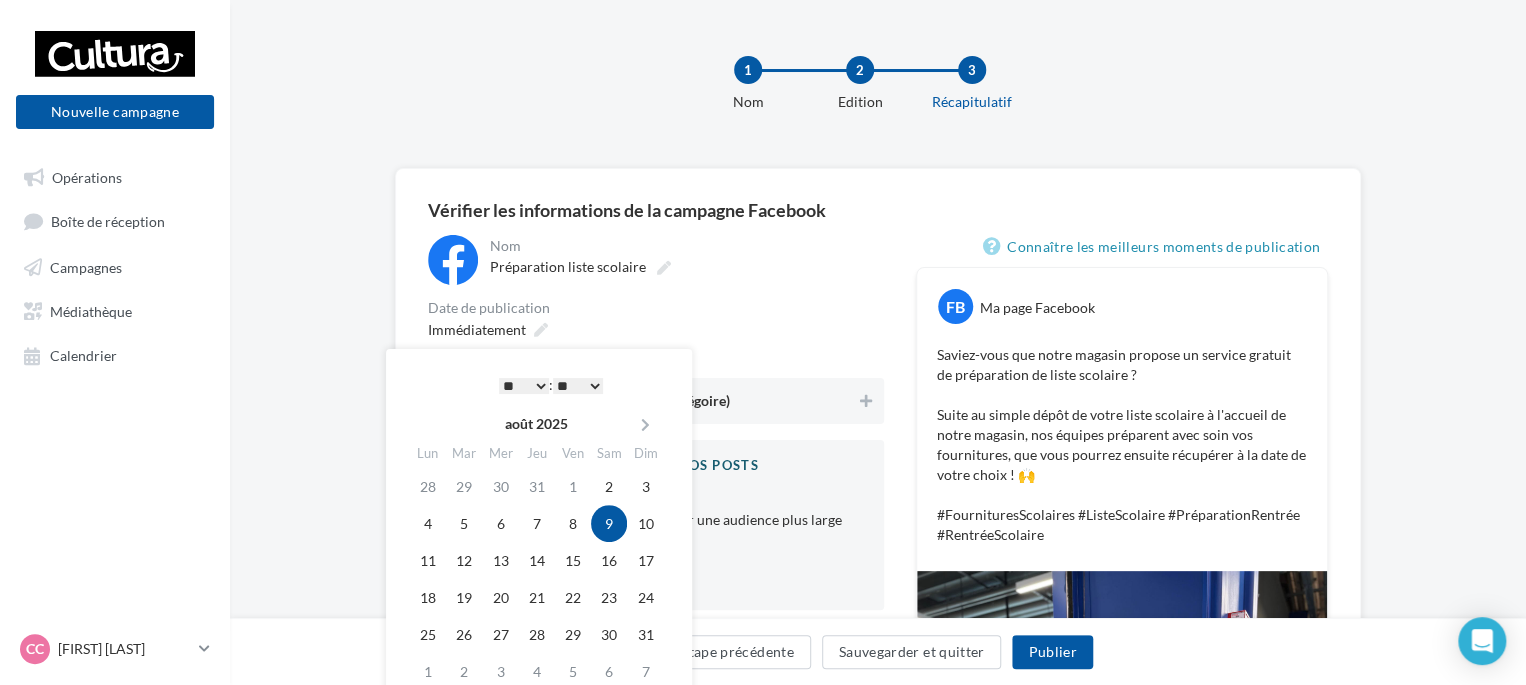 click on "* * * * * * * * * * ** ** ** ** ** ** ** ** ** ** ** ** ** **" at bounding box center [524, 386] 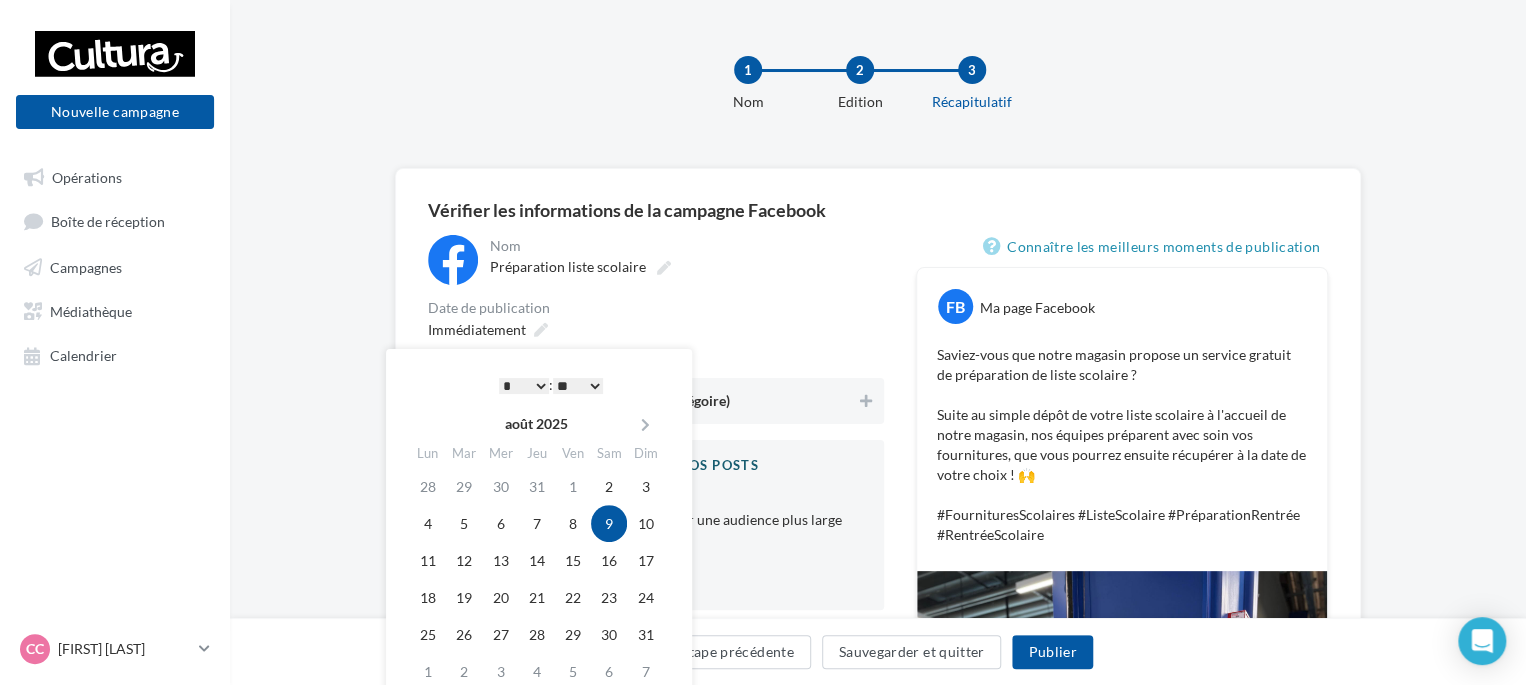 click on "**********" at bounding box center (656, 422) 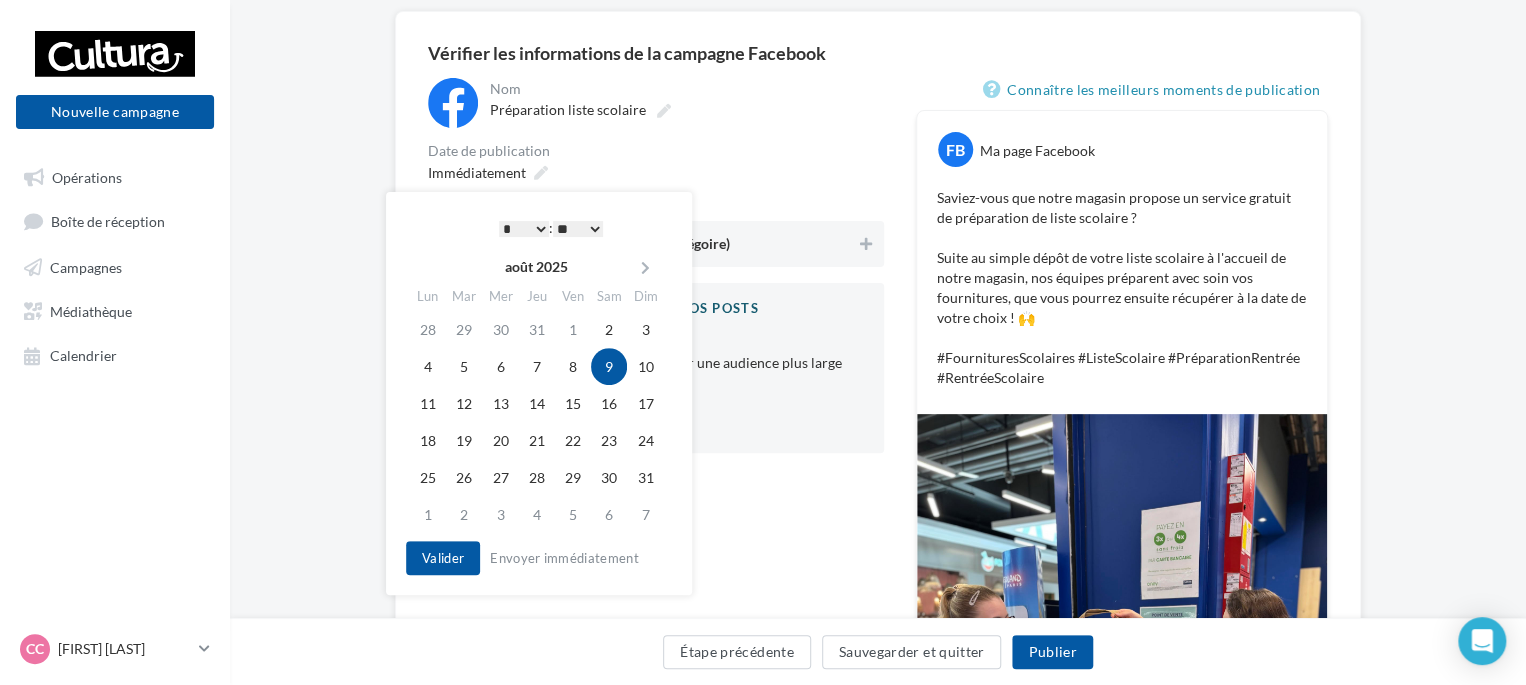scroll, scrollTop: 200, scrollLeft: 0, axis: vertical 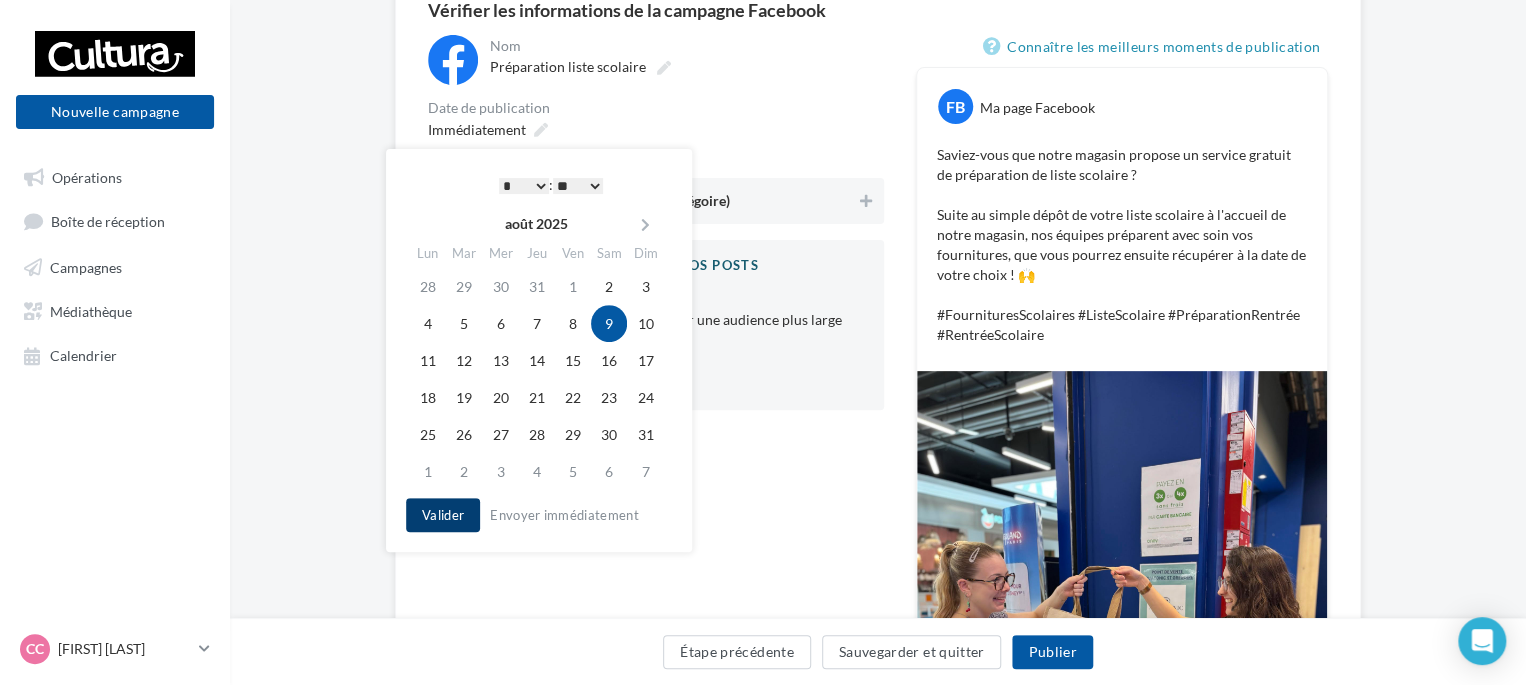 click on "Valider" at bounding box center (443, 515) 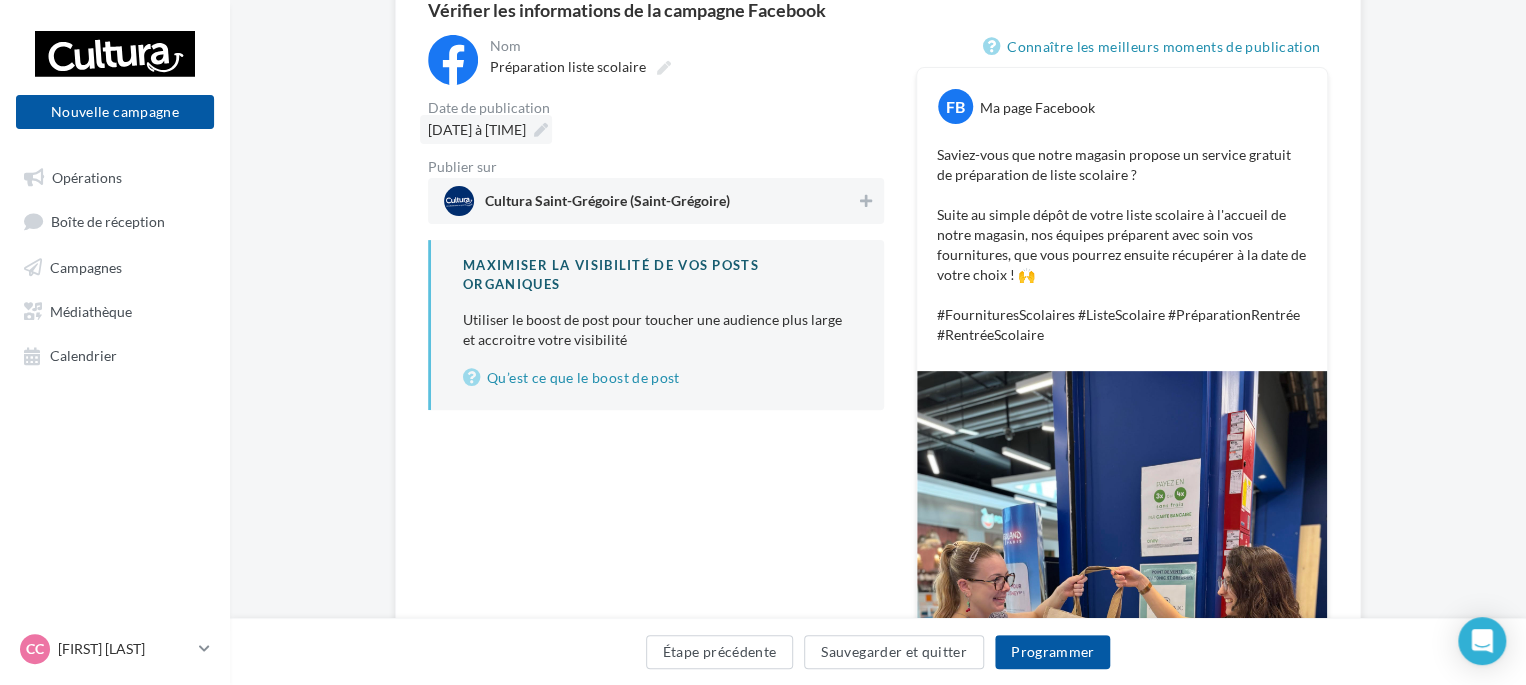 click at bounding box center [541, 130] 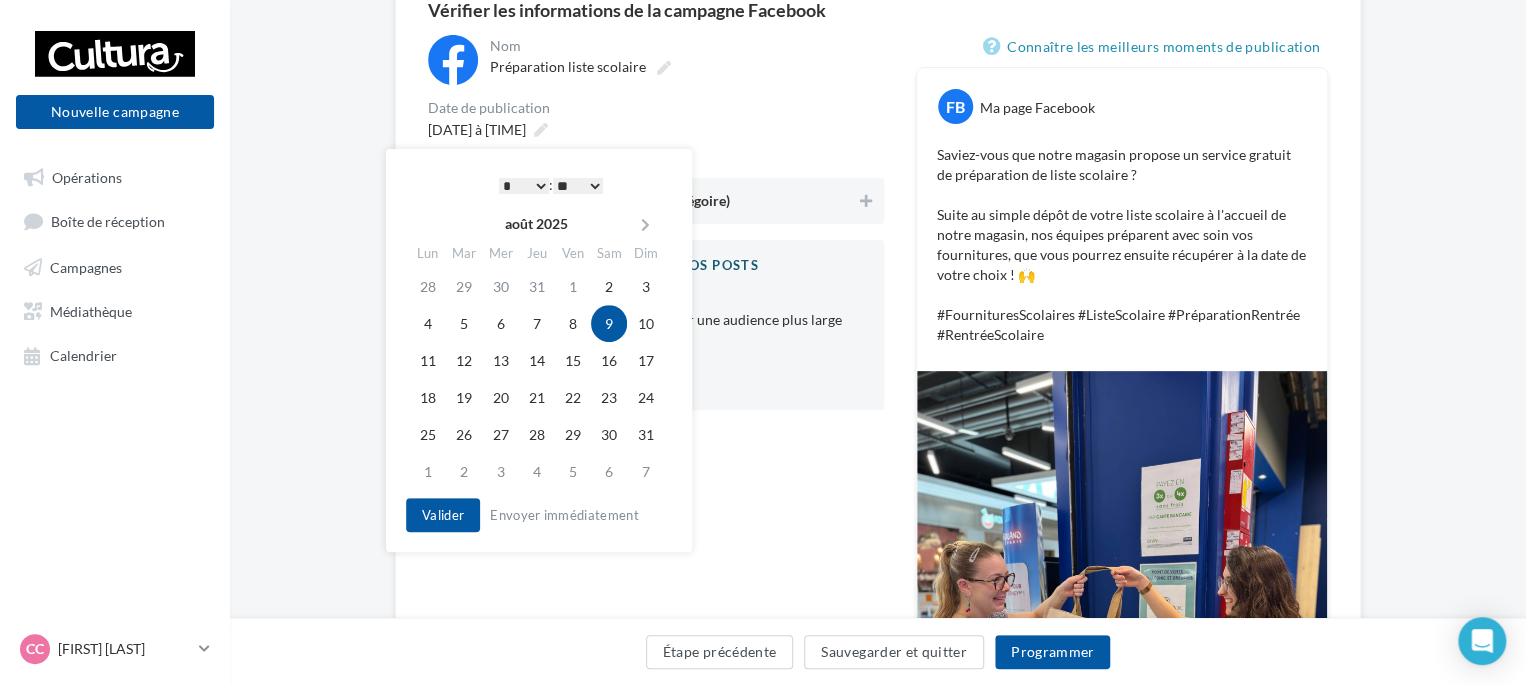 click on "09/08/2025 à 09:00" at bounding box center [656, 129] 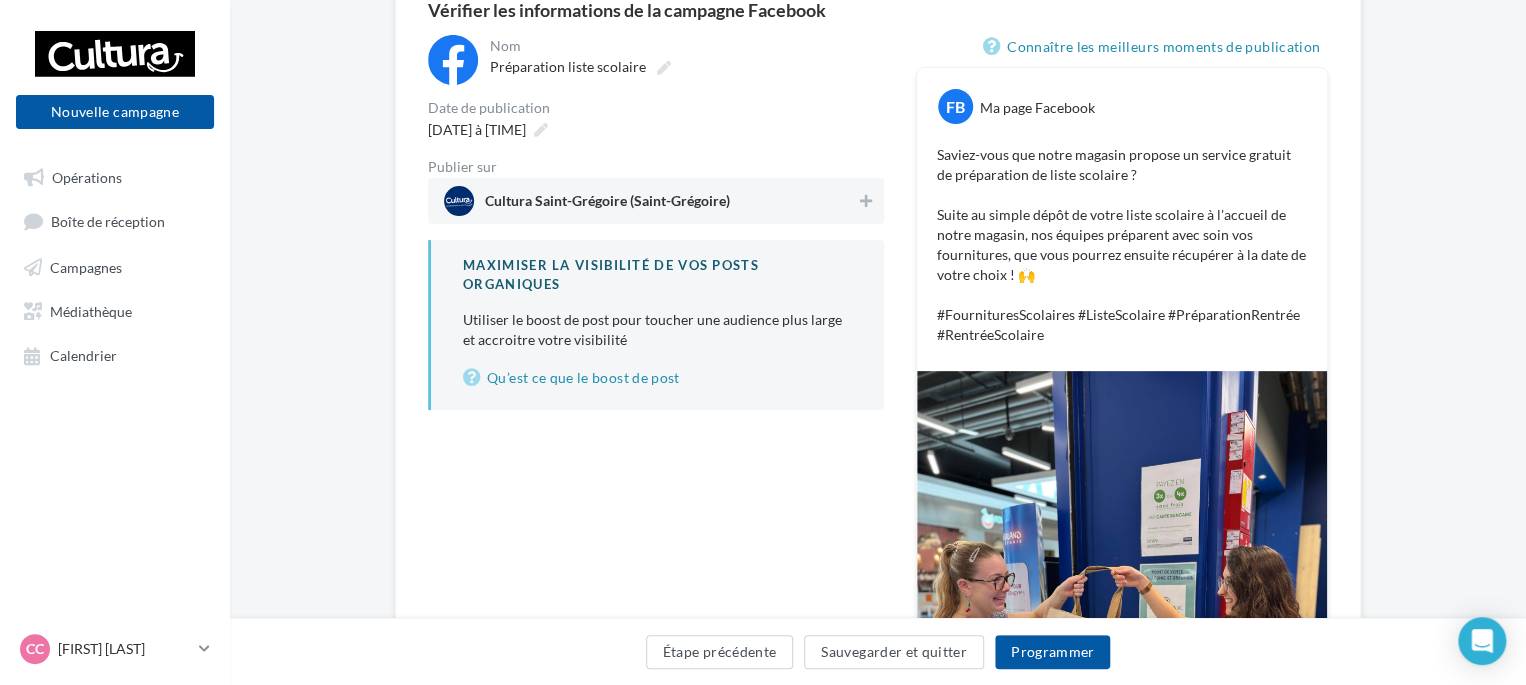 click on "Cultura Saint-Grégoire (Saint-Grégoire)" at bounding box center [650, 201] 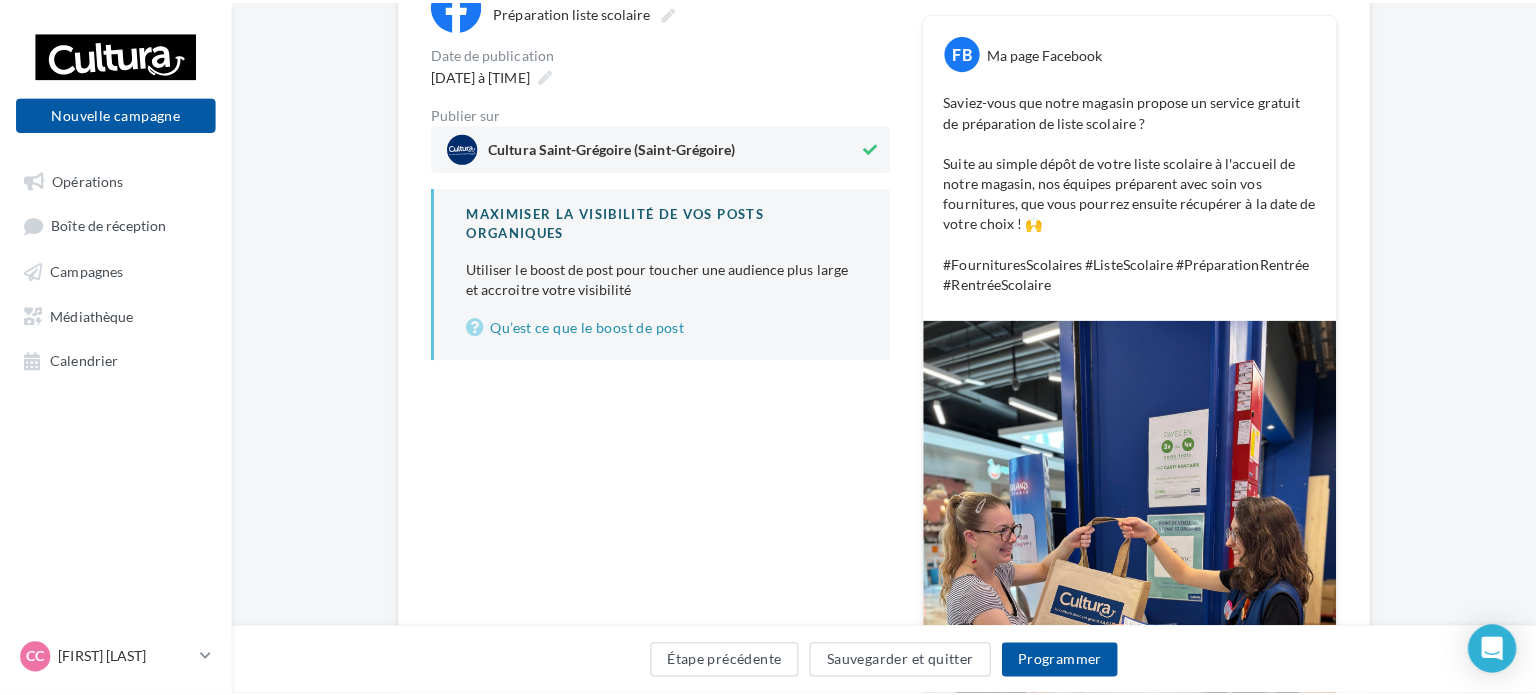 scroll, scrollTop: 200, scrollLeft: 0, axis: vertical 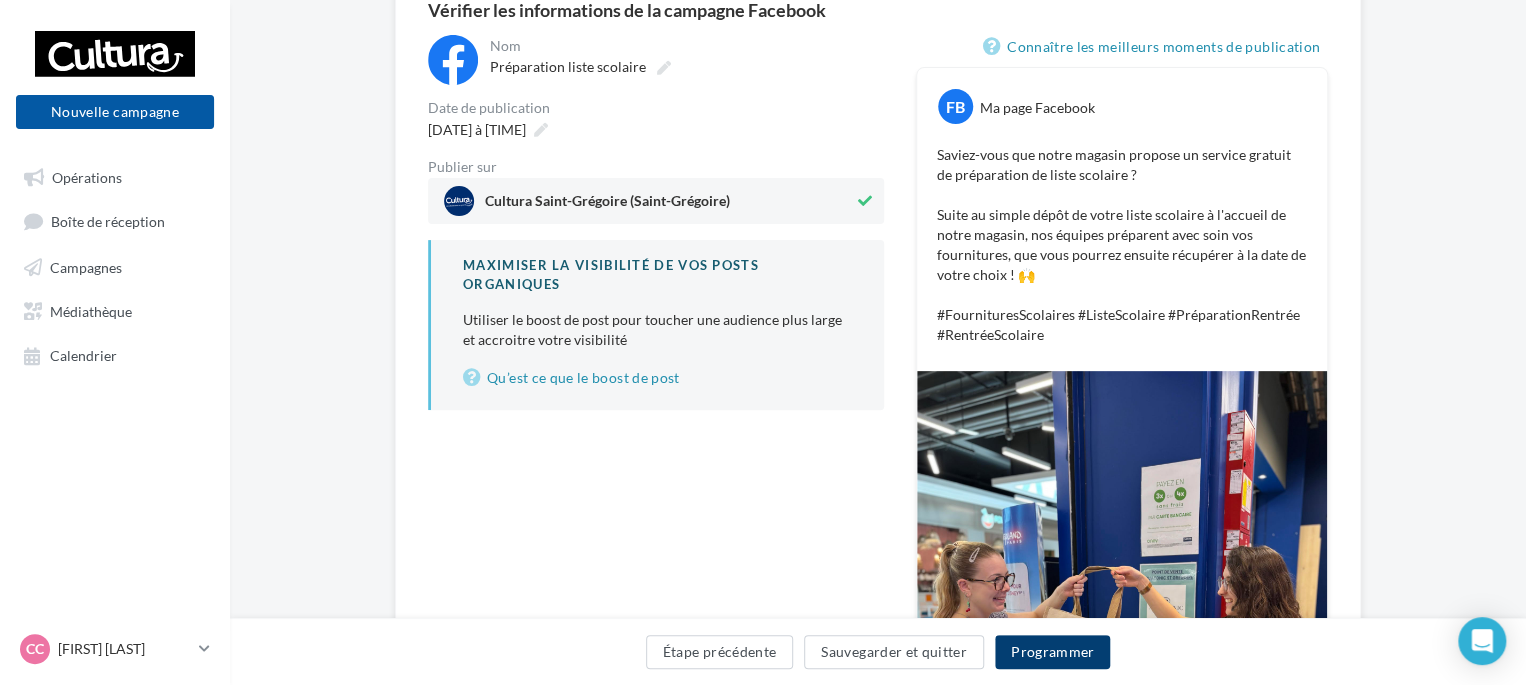 click on "Programmer" at bounding box center [1053, 652] 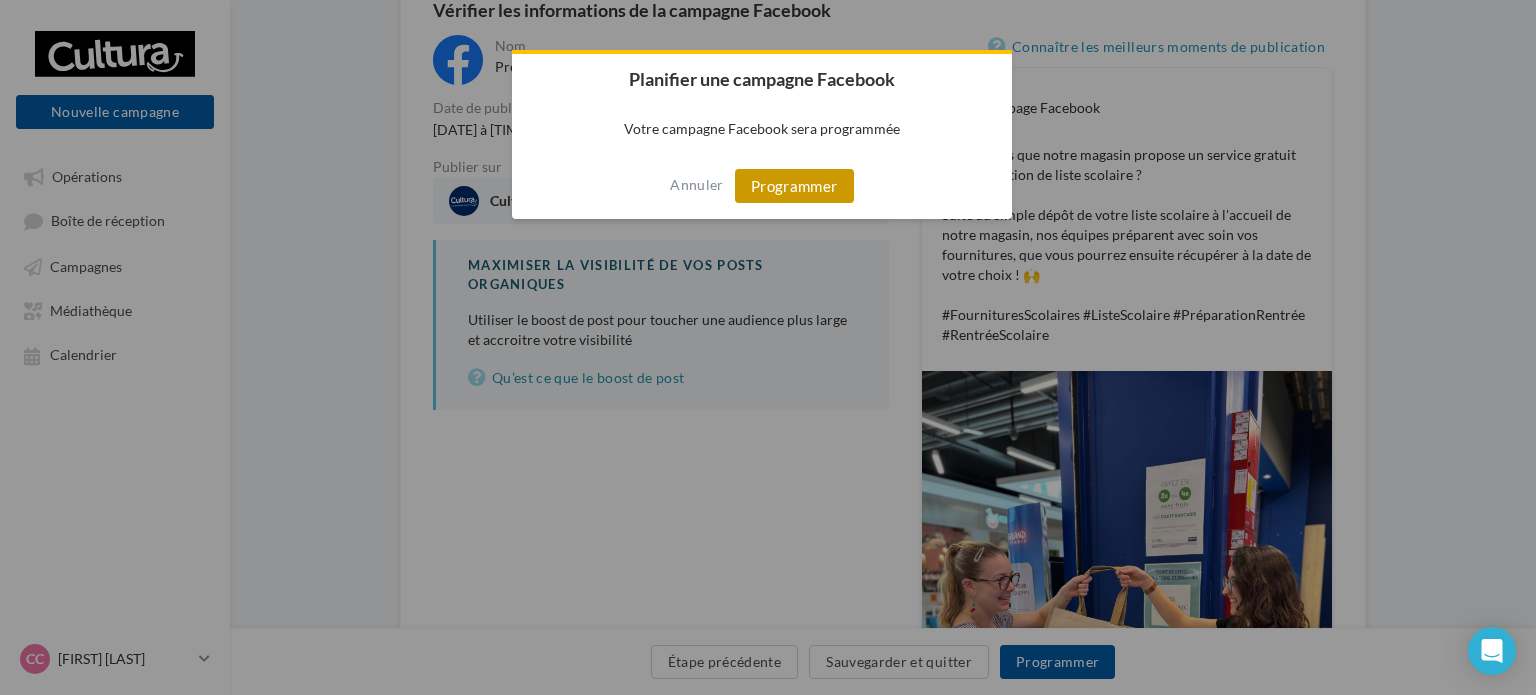 click on "Programmer" at bounding box center [794, 186] 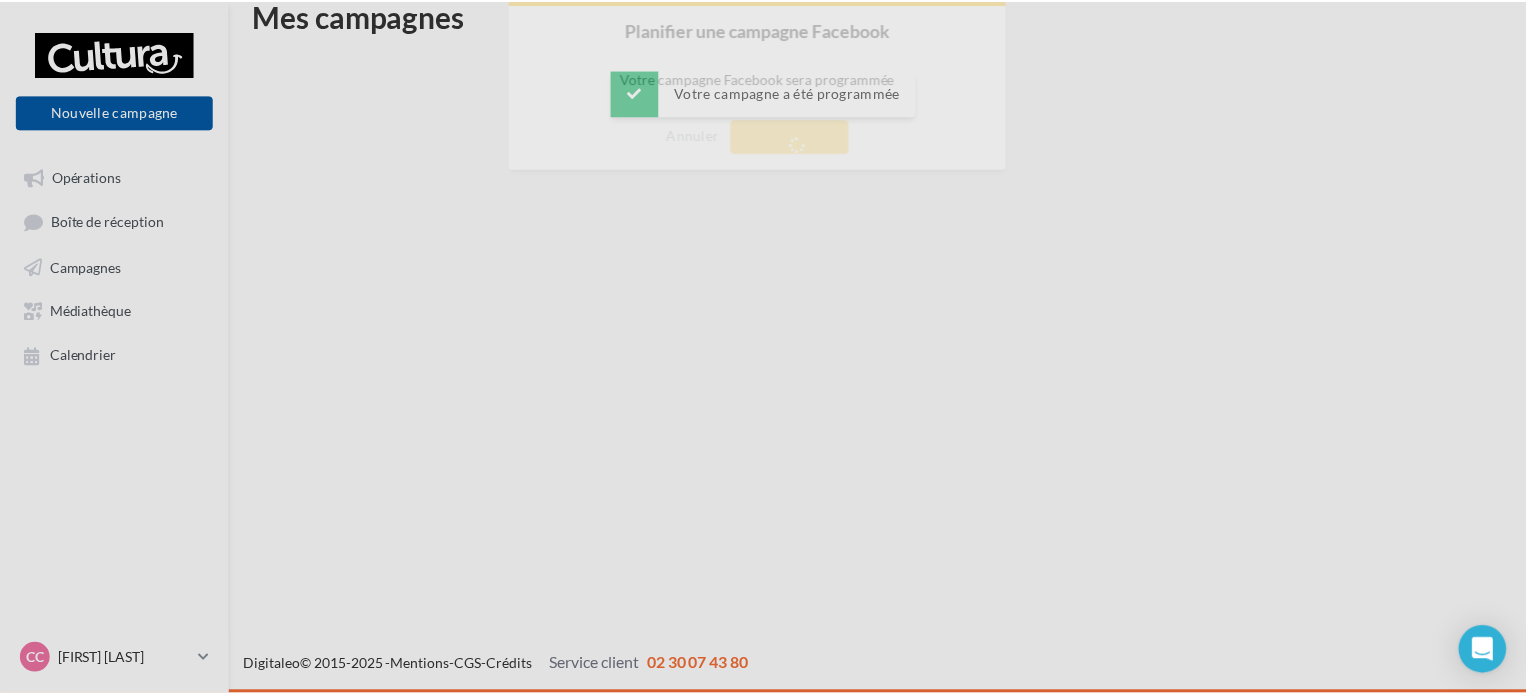 scroll, scrollTop: 32, scrollLeft: 0, axis: vertical 